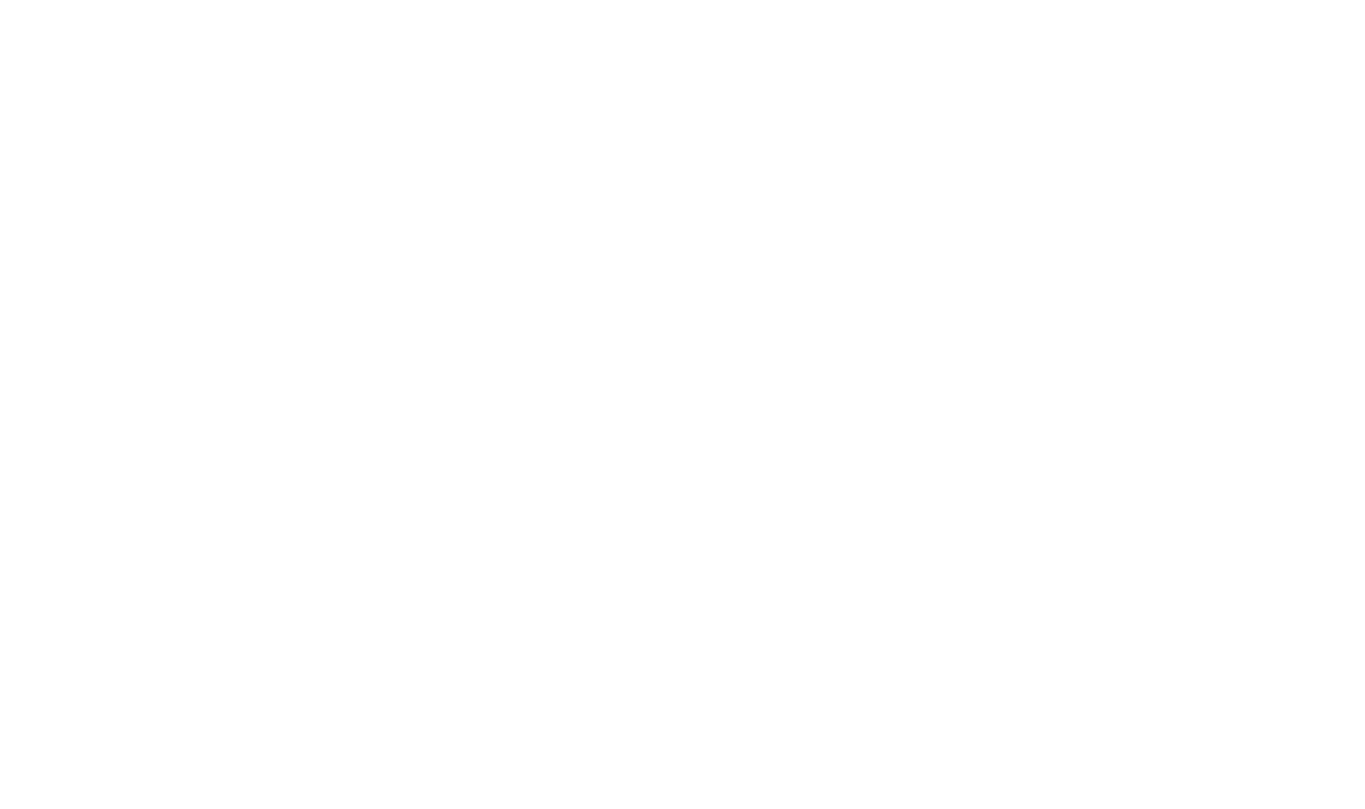 scroll, scrollTop: 0, scrollLeft: 0, axis: both 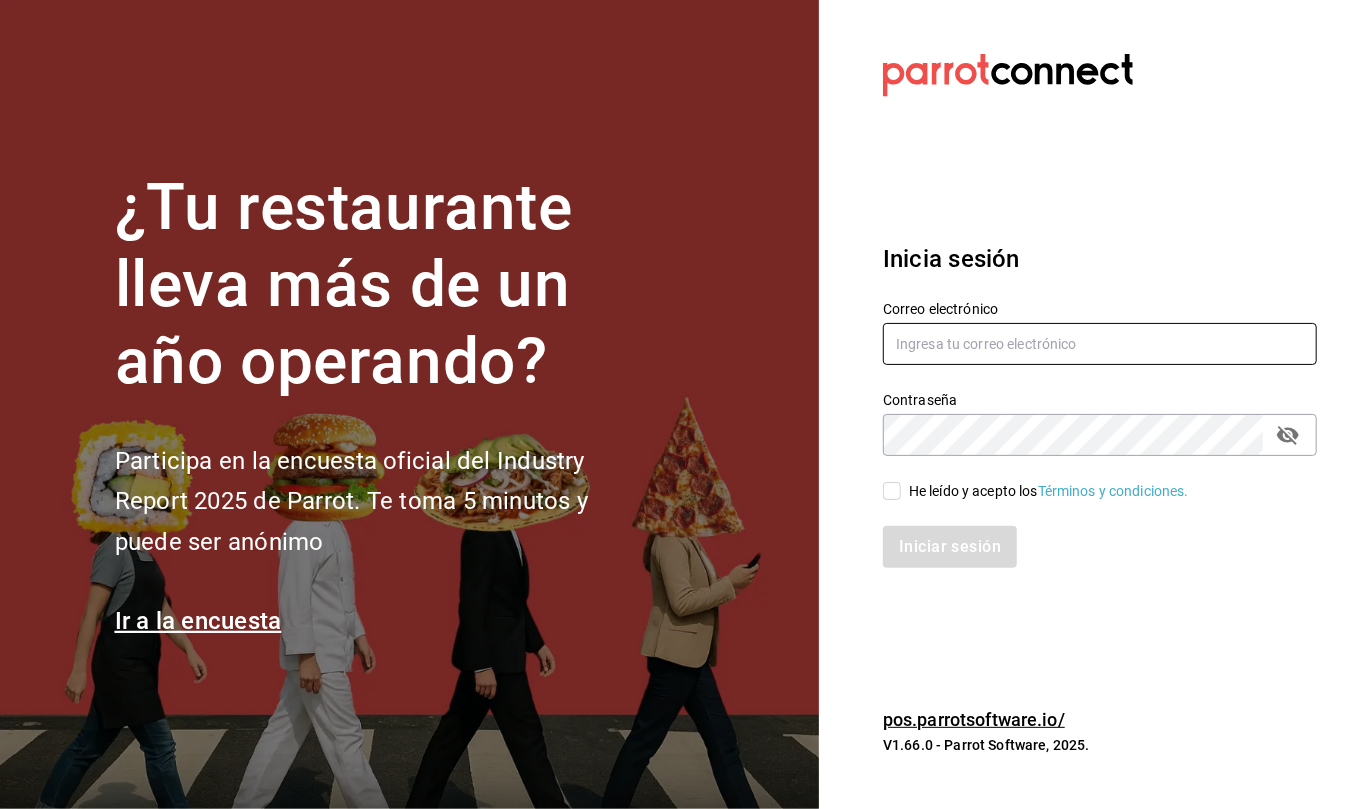 click at bounding box center [1100, 344] 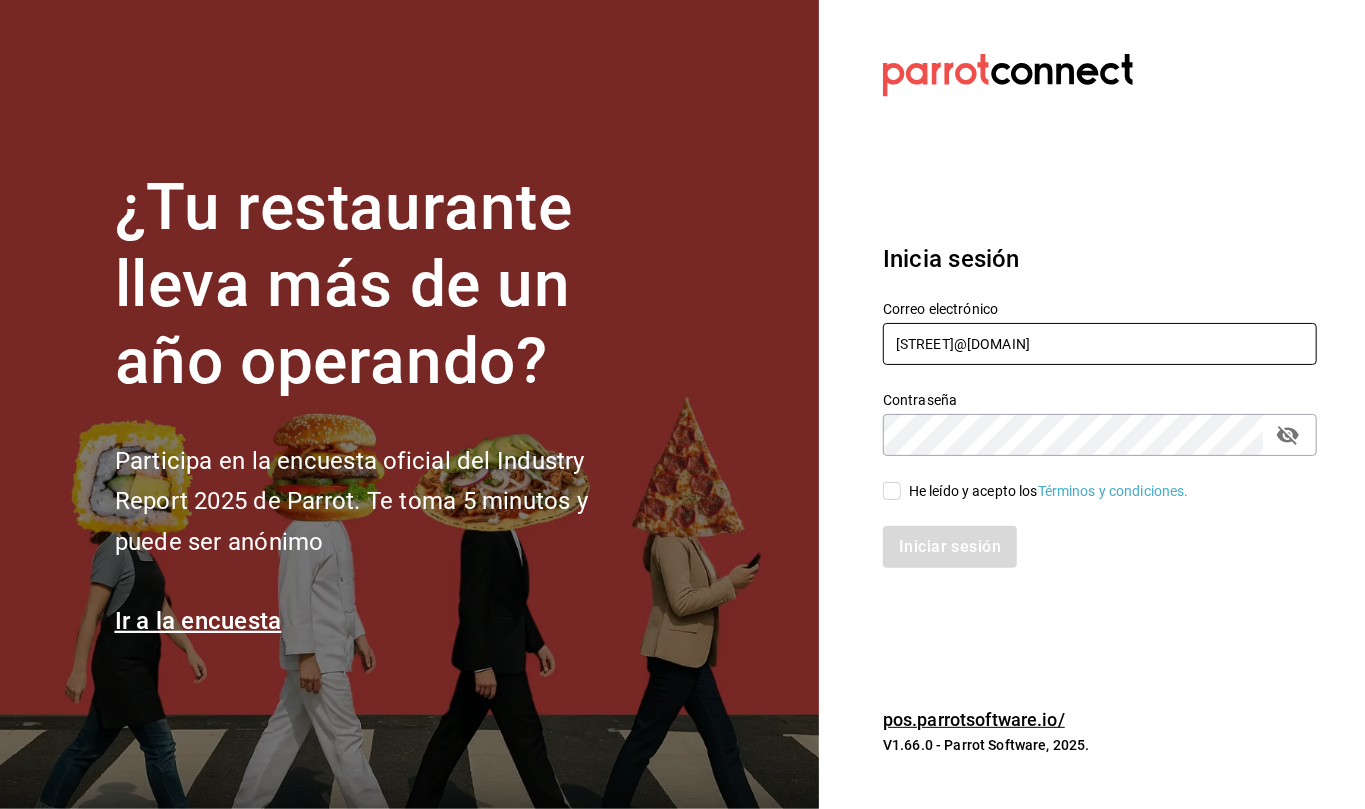 type on "[STREET]@[DOMAIN]" 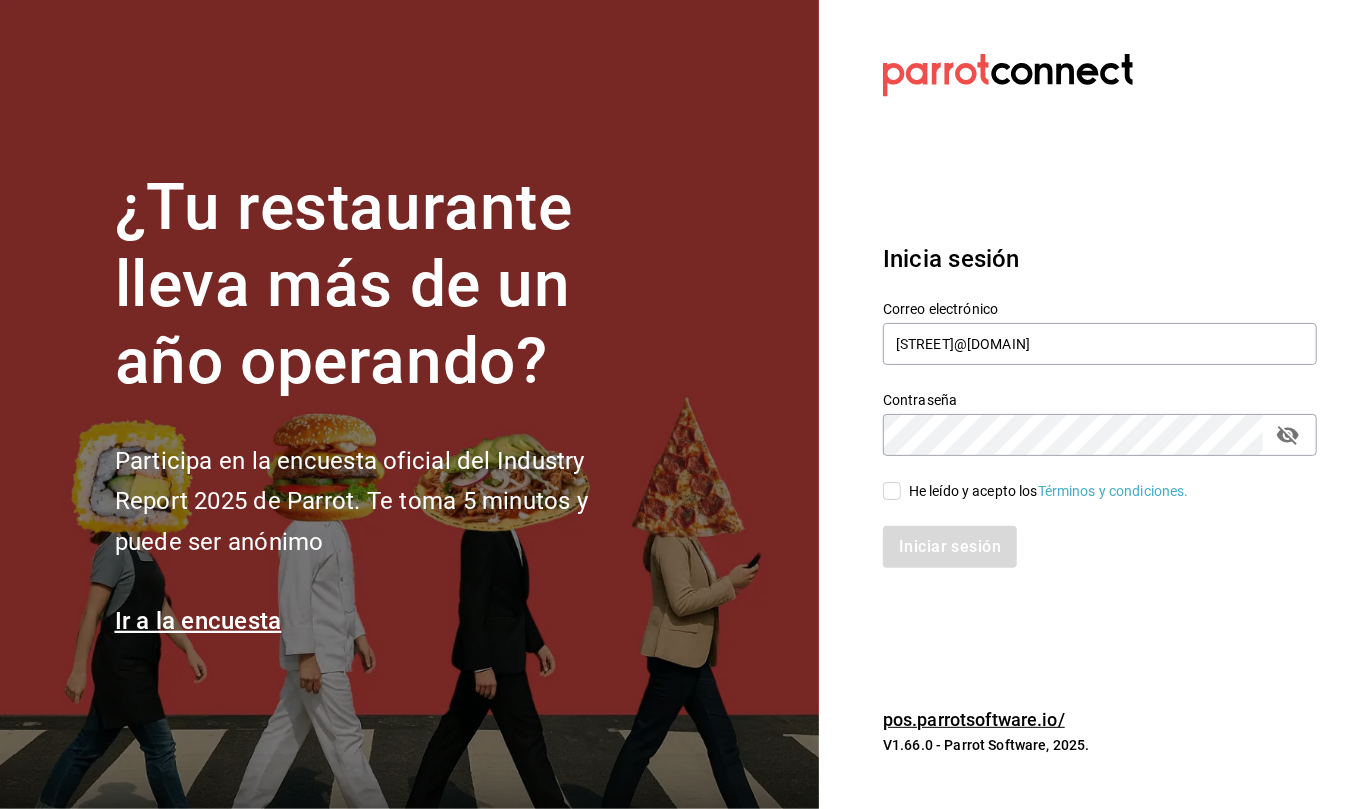 click on "He leído y acepto los  Términos y condiciones." at bounding box center (892, 491) 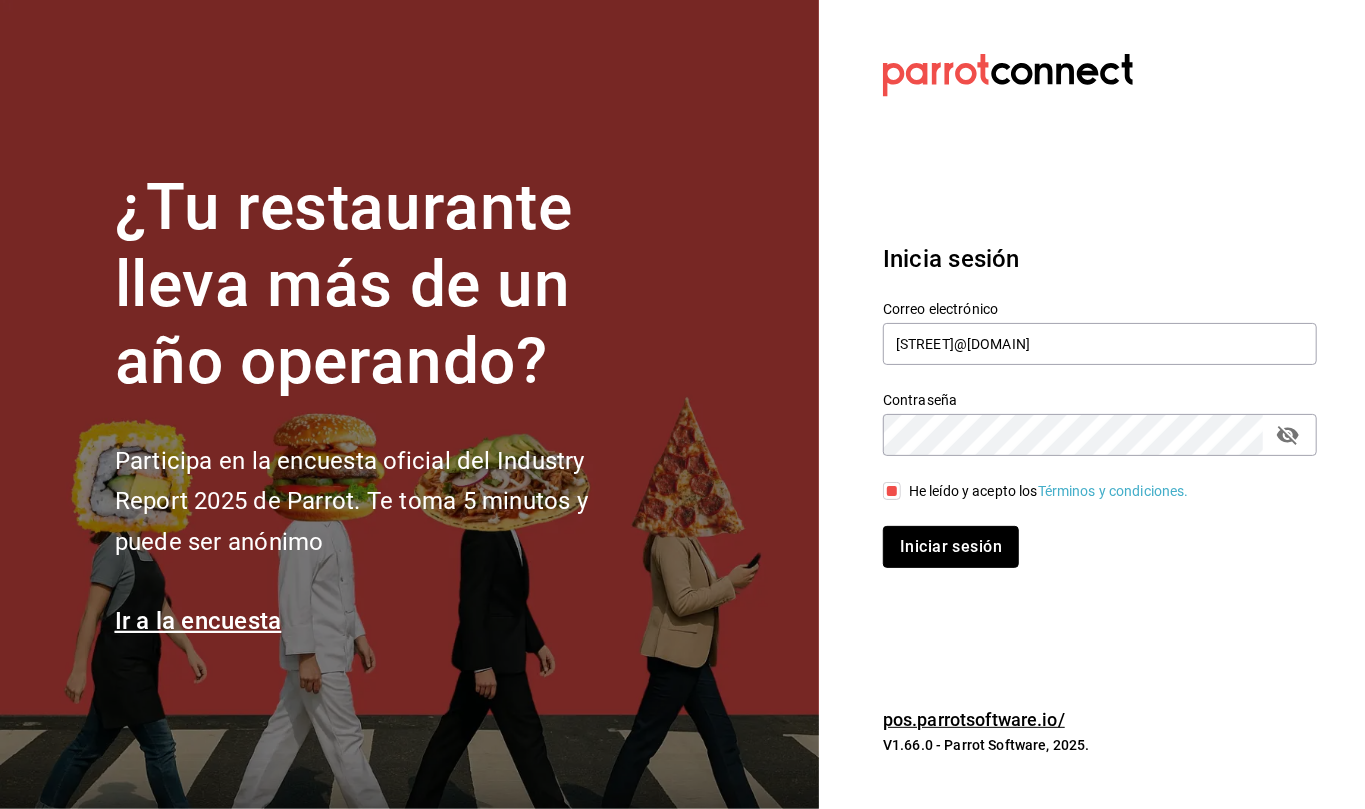 drag, startPoint x: 965, startPoint y: 550, endPoint x: 958, endPoint y: 541, distance: 11.401754 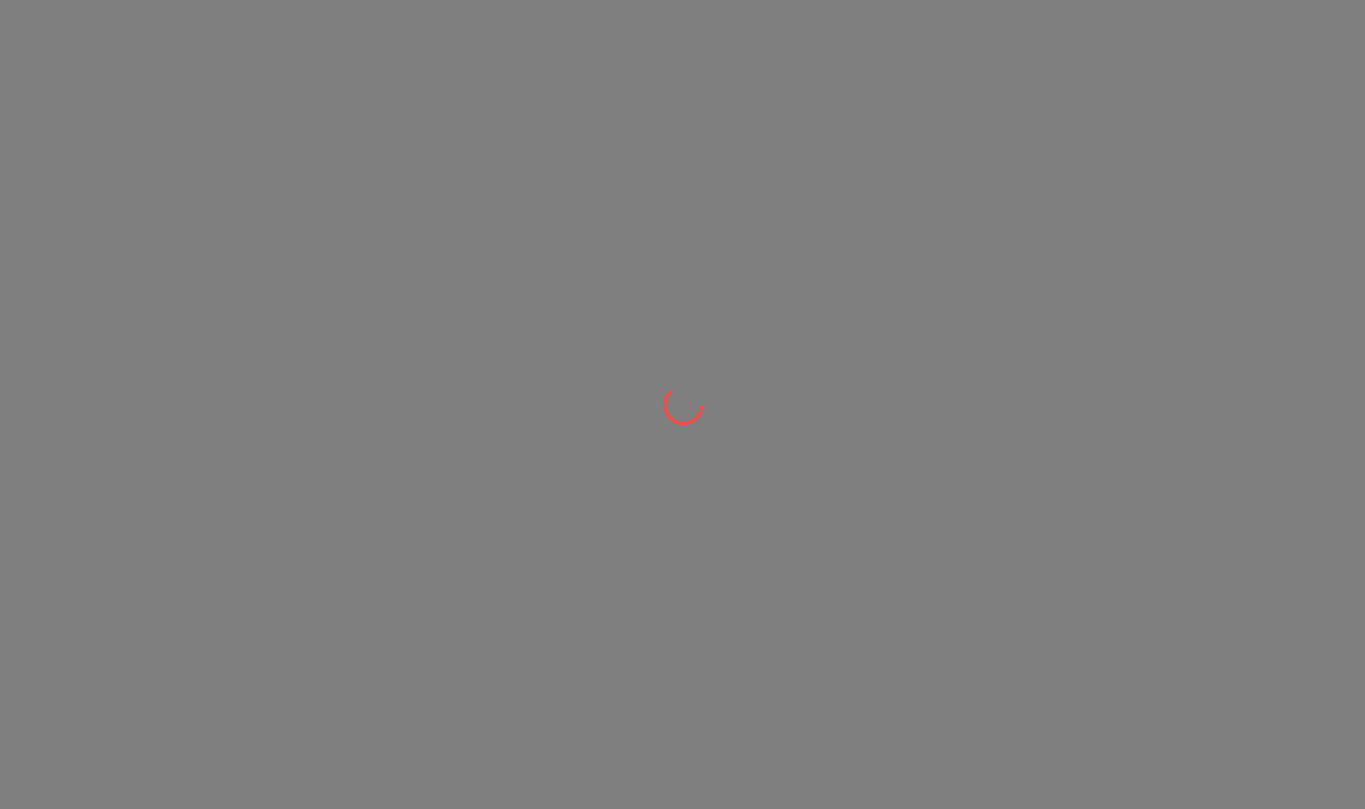 scroll, scrollTop: 0, scrollLeft: 0, axis: both 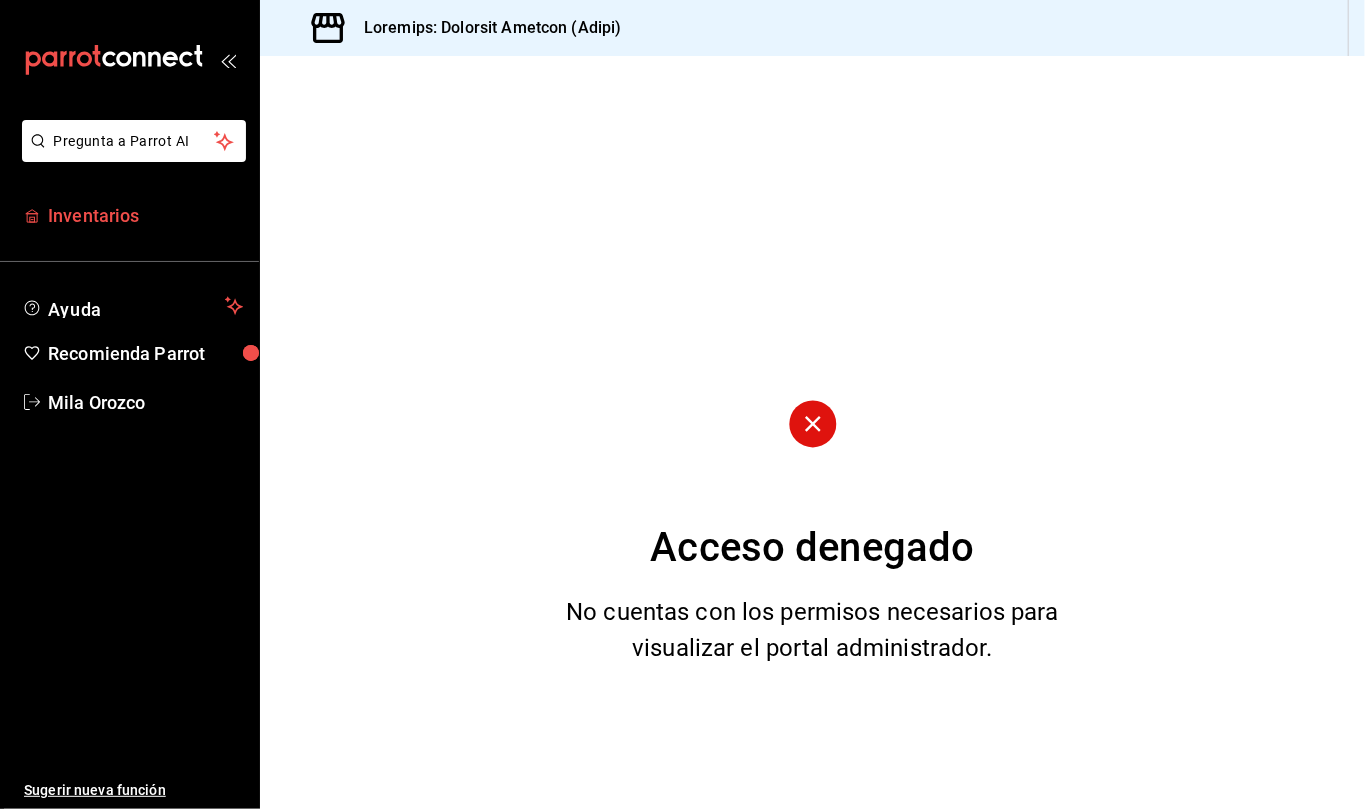 click on "Inventarios" at bounding box center (145, 215) 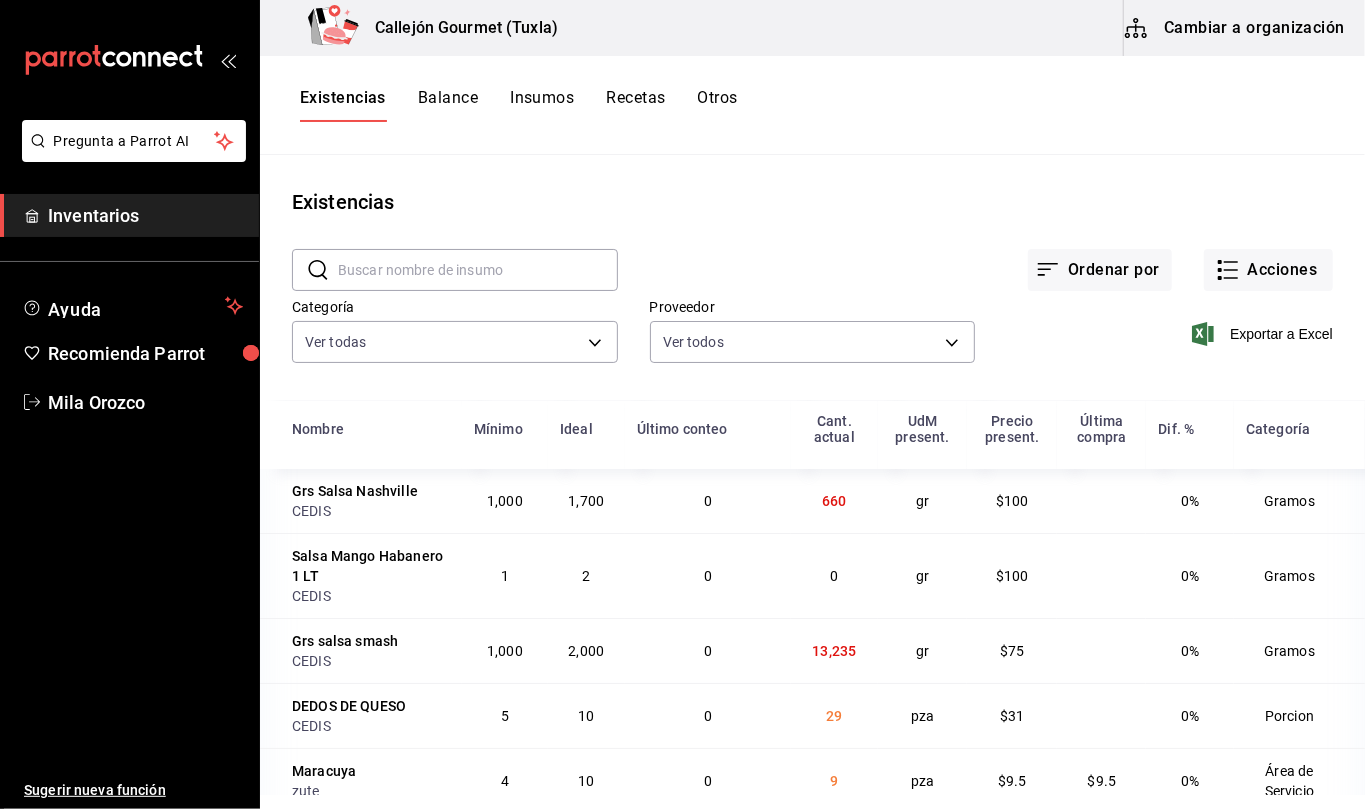 click on "Otros" at bounding box center (718, 105) 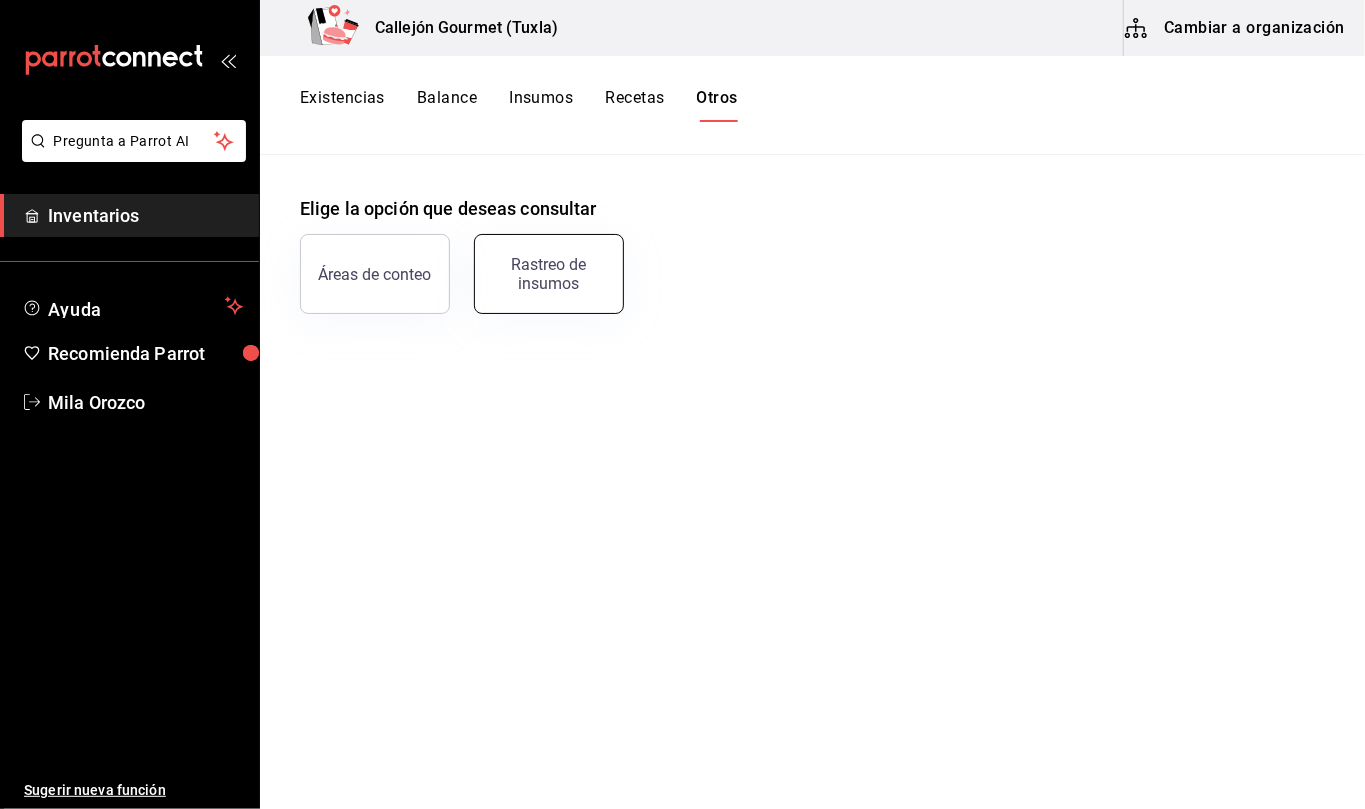click on "Rastreo de insumos" at bounding box center [549, 274] 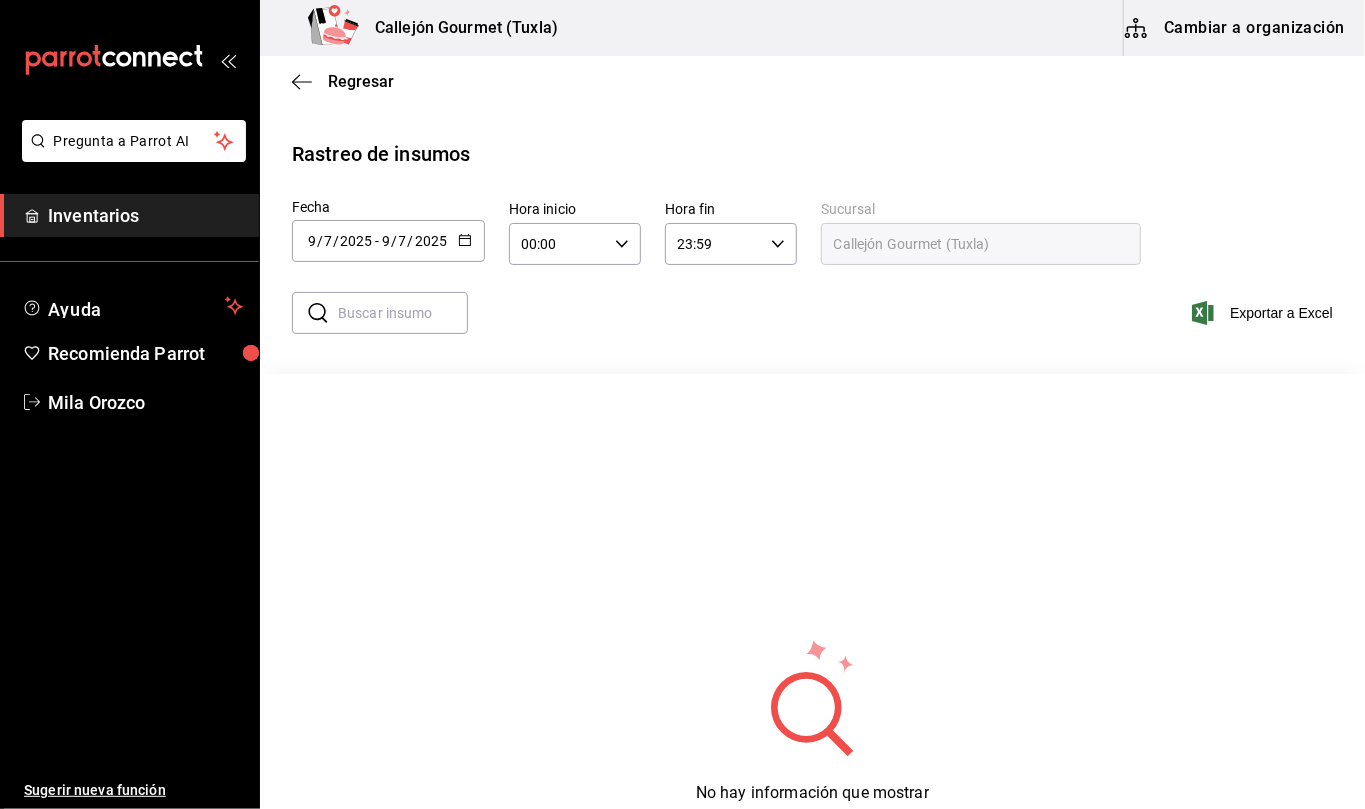 click at bounding box center [465, 240] 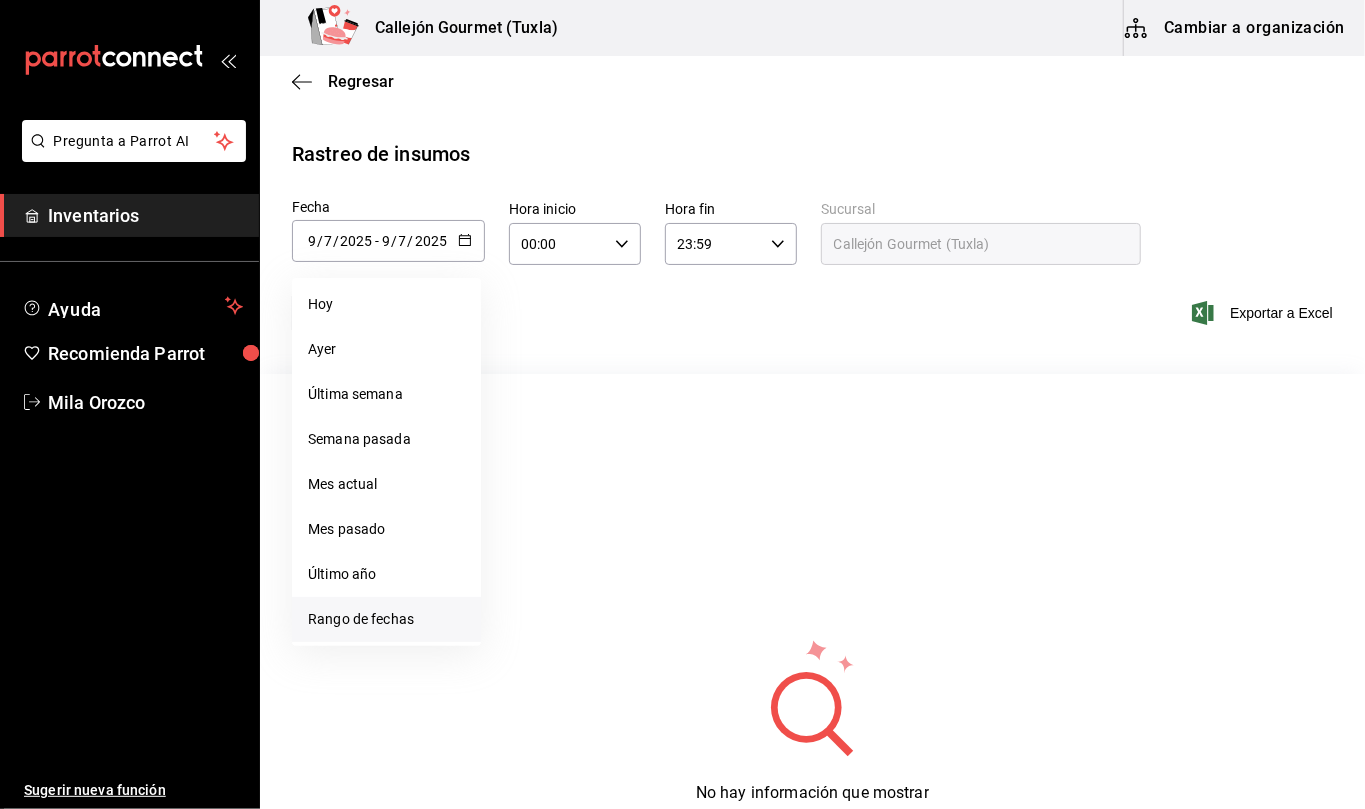 click on "Rango de fechas" at bounding box center (386, 619) 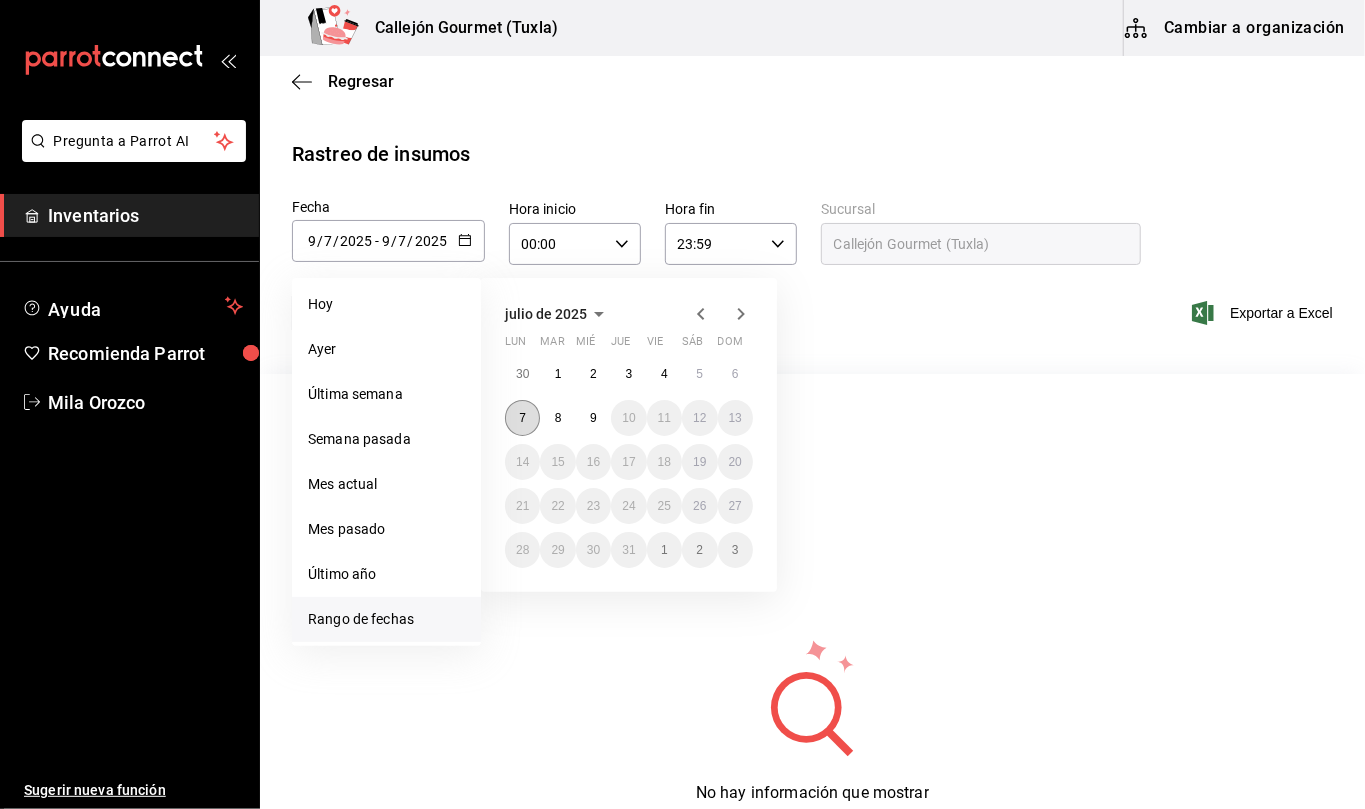 click on "7" at bounding box center (522, 418) 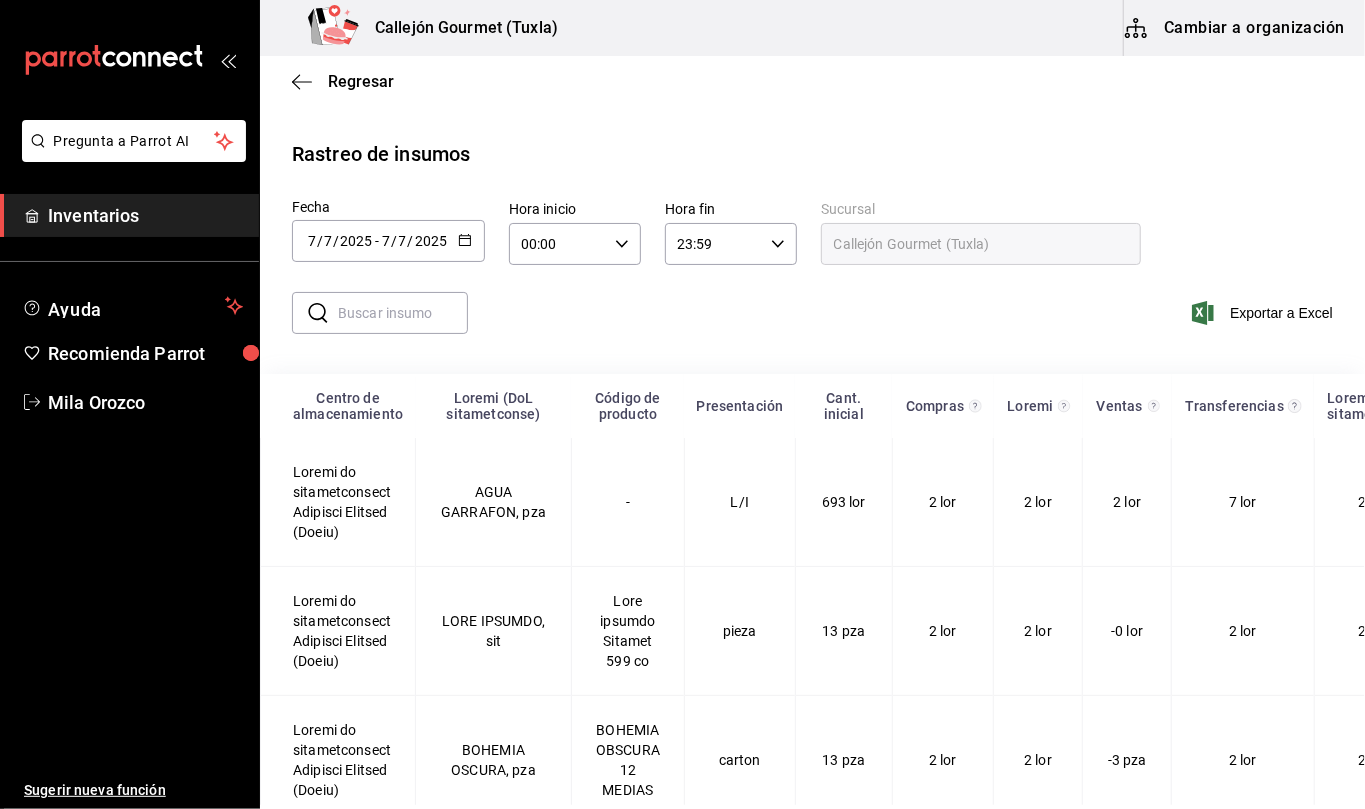 click at bounding box center (403, 313) 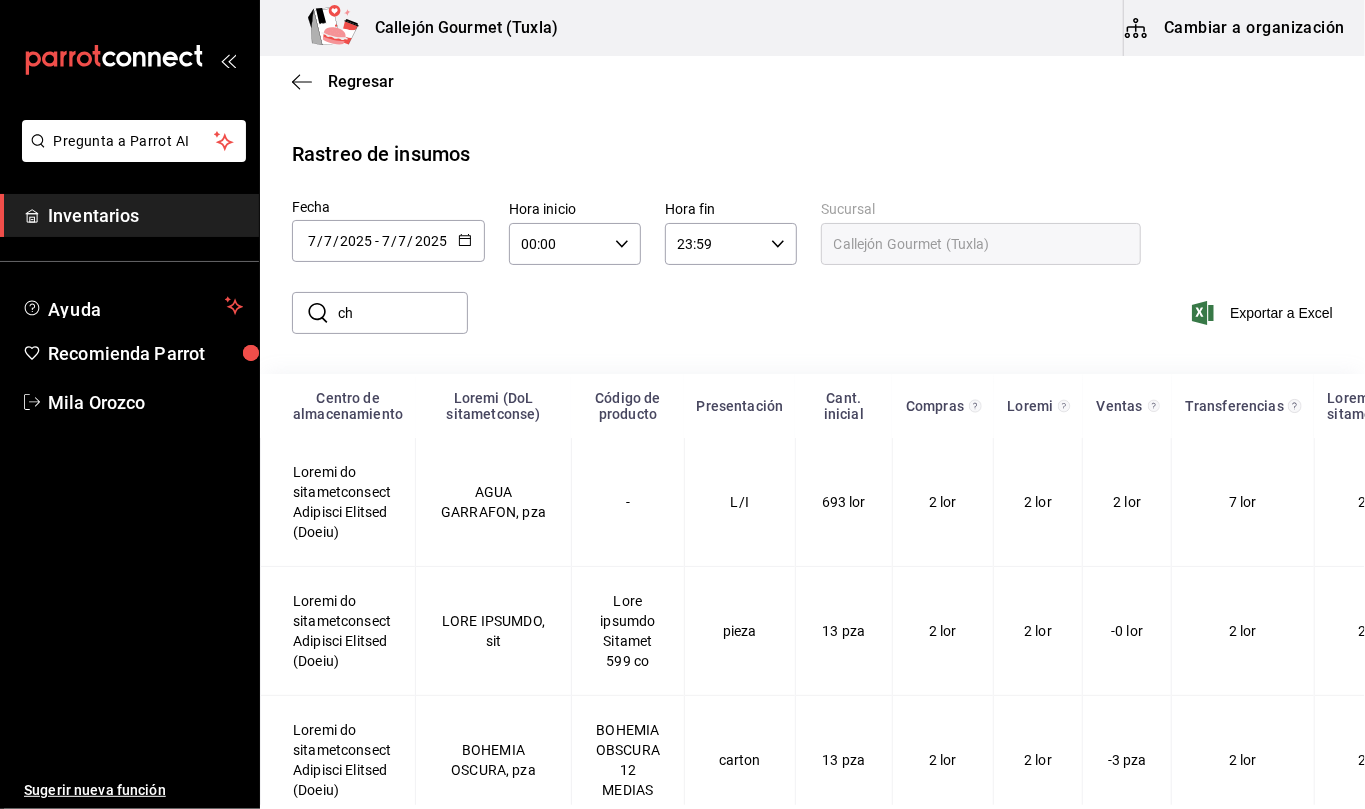 type on "c" 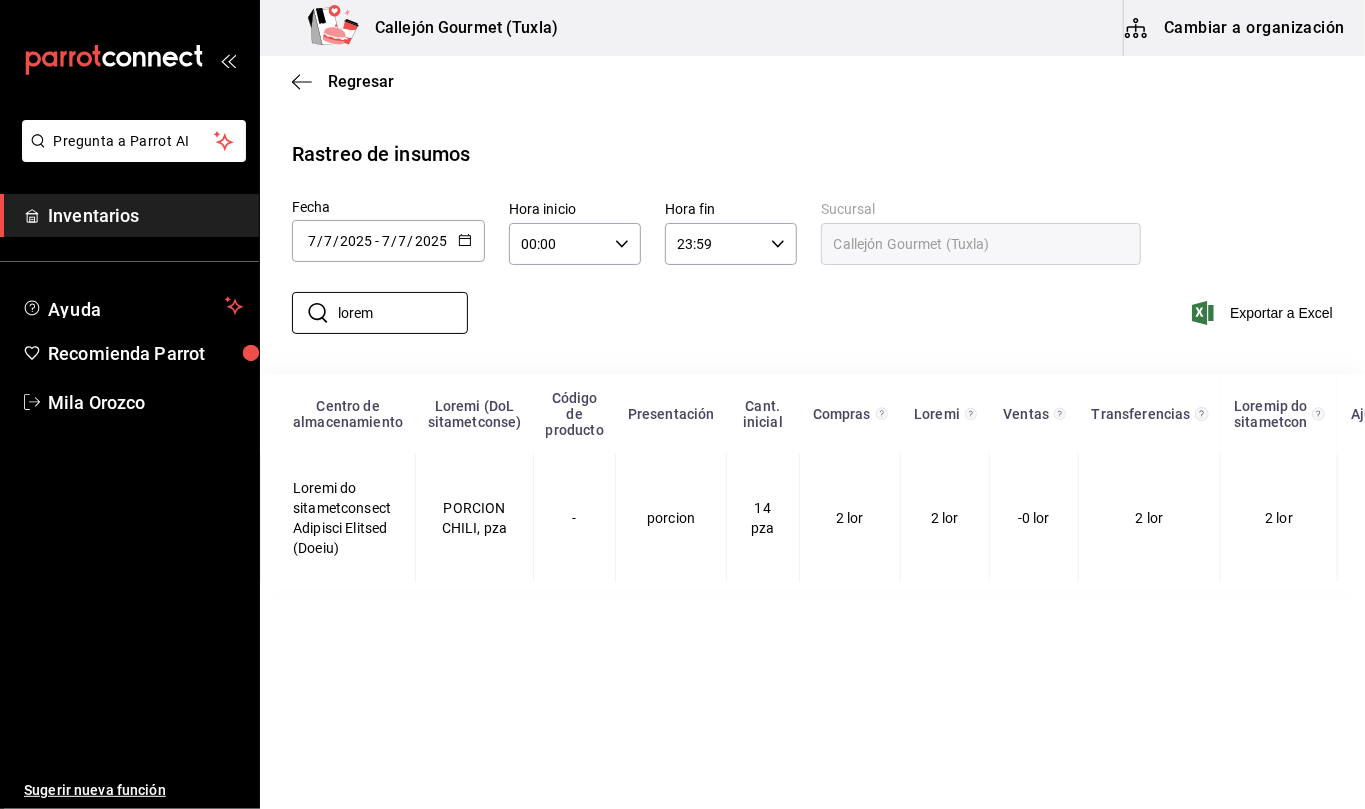 click on "Loremips Dolorsi am consect Adipi 1528-62-43 6 / 0 / 7209 - 4551-52-83 1 / 6 / 4760 elits do 5179 eiu tem inc utl etd mag ali 03 8 5 0 3 7 4 4 4 3 11 74 17 20 92 26 46 48 88 94 38 44 97 08 72 72 68 39 10 72 22 95 6 5 3 Enim admini 59:91 Veni quisno Exer ull 92:10 Labo nis Aliquipe Eacommod Consequ (Duisa) ​ irure ​ Inrepreh v Velit Esseci fu nullapariature Sintoc (CuP nonproidents) Culpaq of deserunt Mollitanimid Estl. perspic Undeomn Istena Errorv Accusantiumdol Laudant to remaperiam Eaquei Quaeabillo inve Verita qu architectobeat Vitaedic Explica (Nemoe) IPSAMQU VOLUP, asp - autodit 86 fug 2 con 7 mag -1 dol 8 eos 6 rat 5 seq 50 nes" at bounding box center (812, 430) 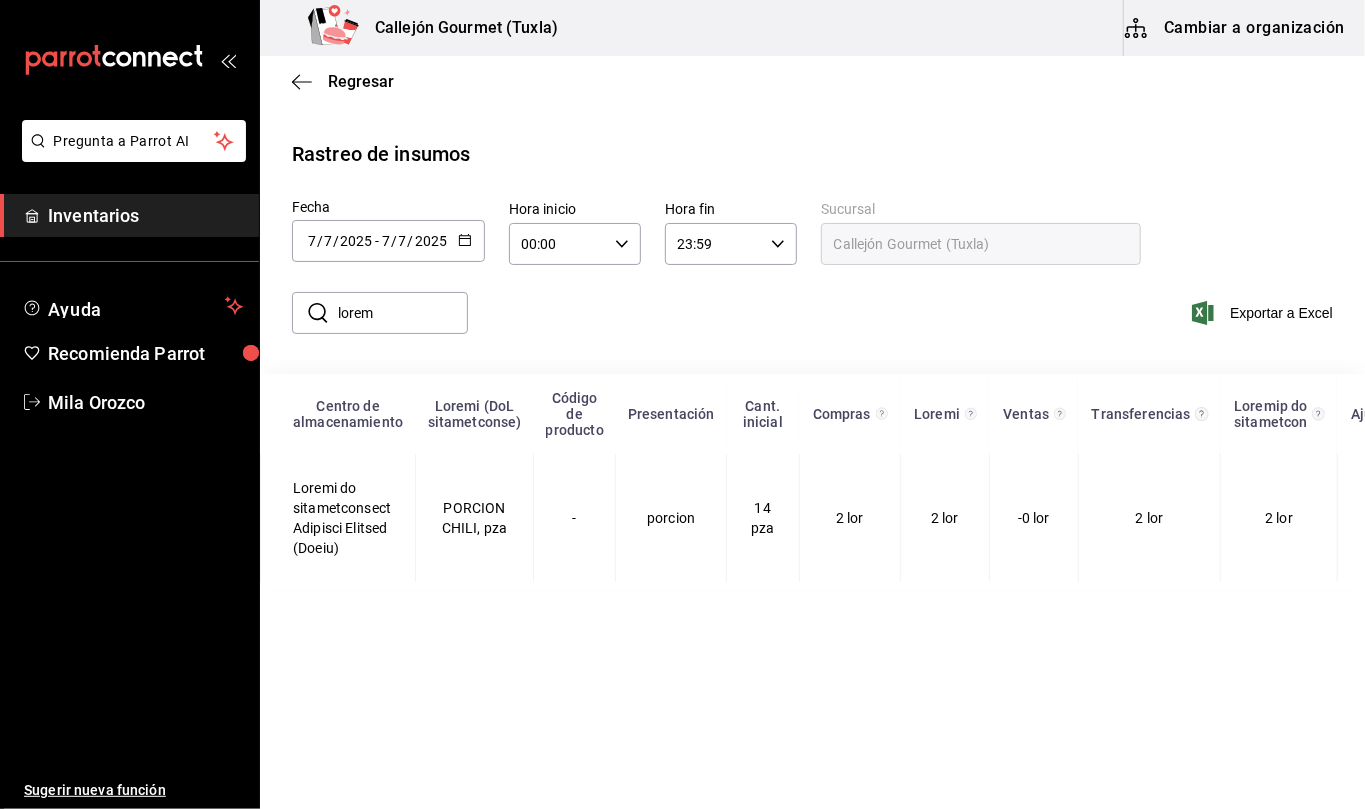 click on "2025-07-07 7 / 7 / 2025 - 2025-07-07 7 / 7 / 2025" at bounding box center (388, 241) 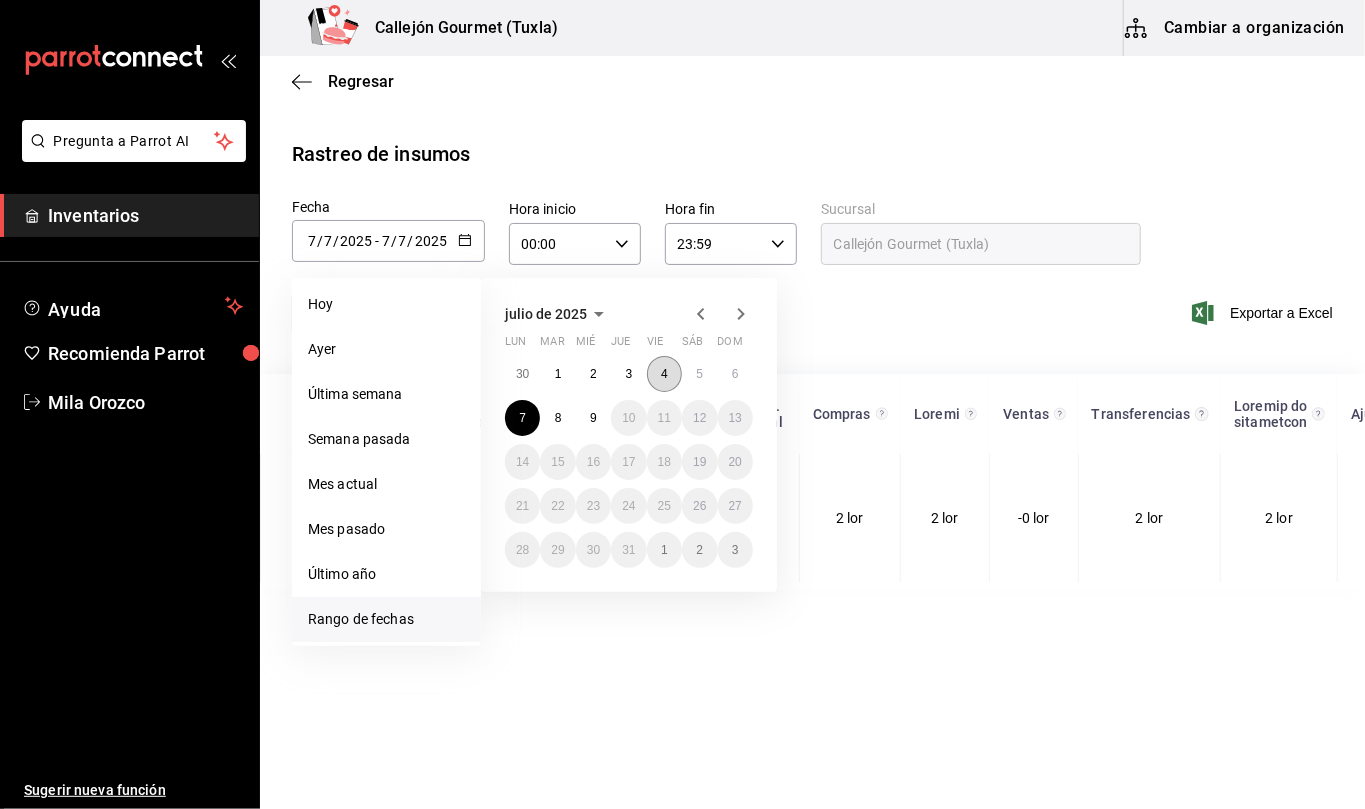 click on "4" at bounding box center (664, 374) 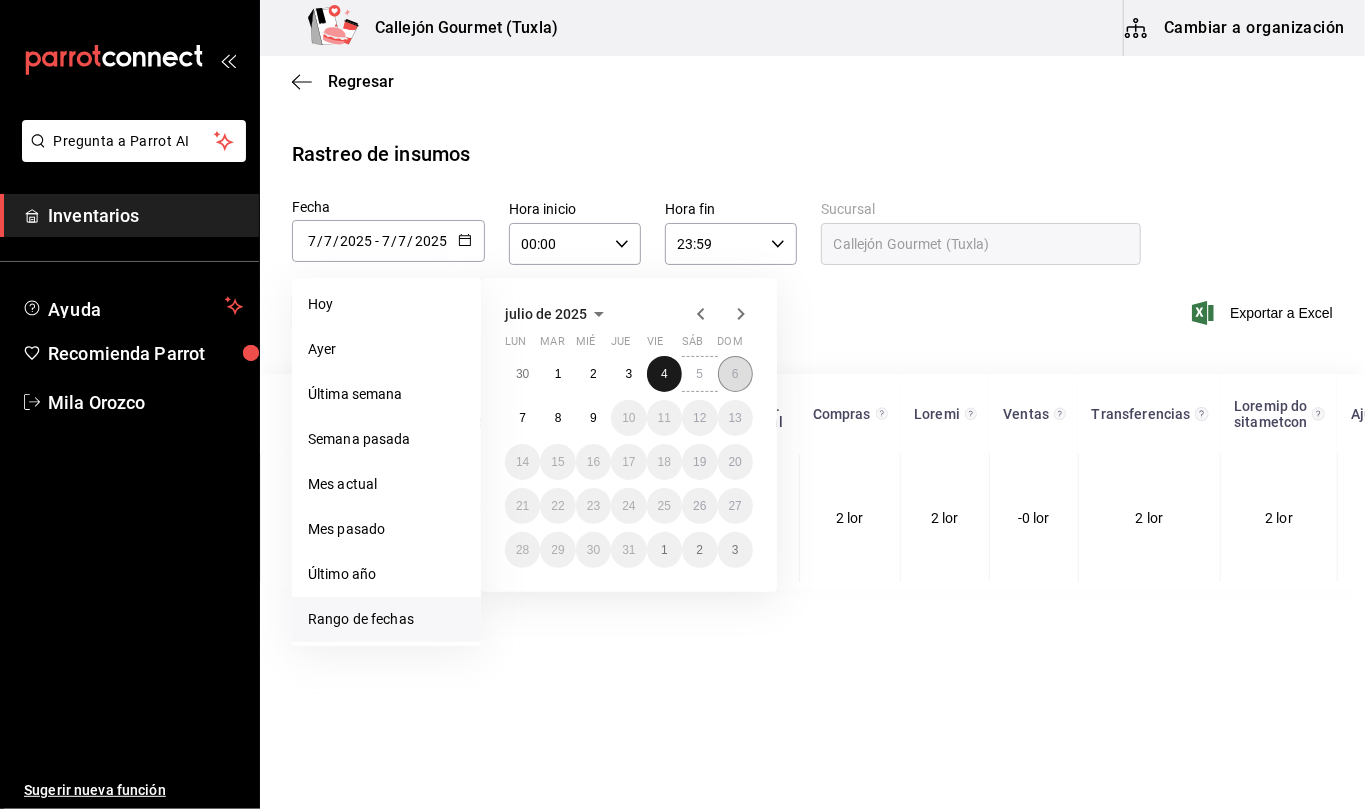 drag, startPoint x: 662, startPoint y: 365, endPoint x: 738, endPoint y: 374, distance: 76.53104 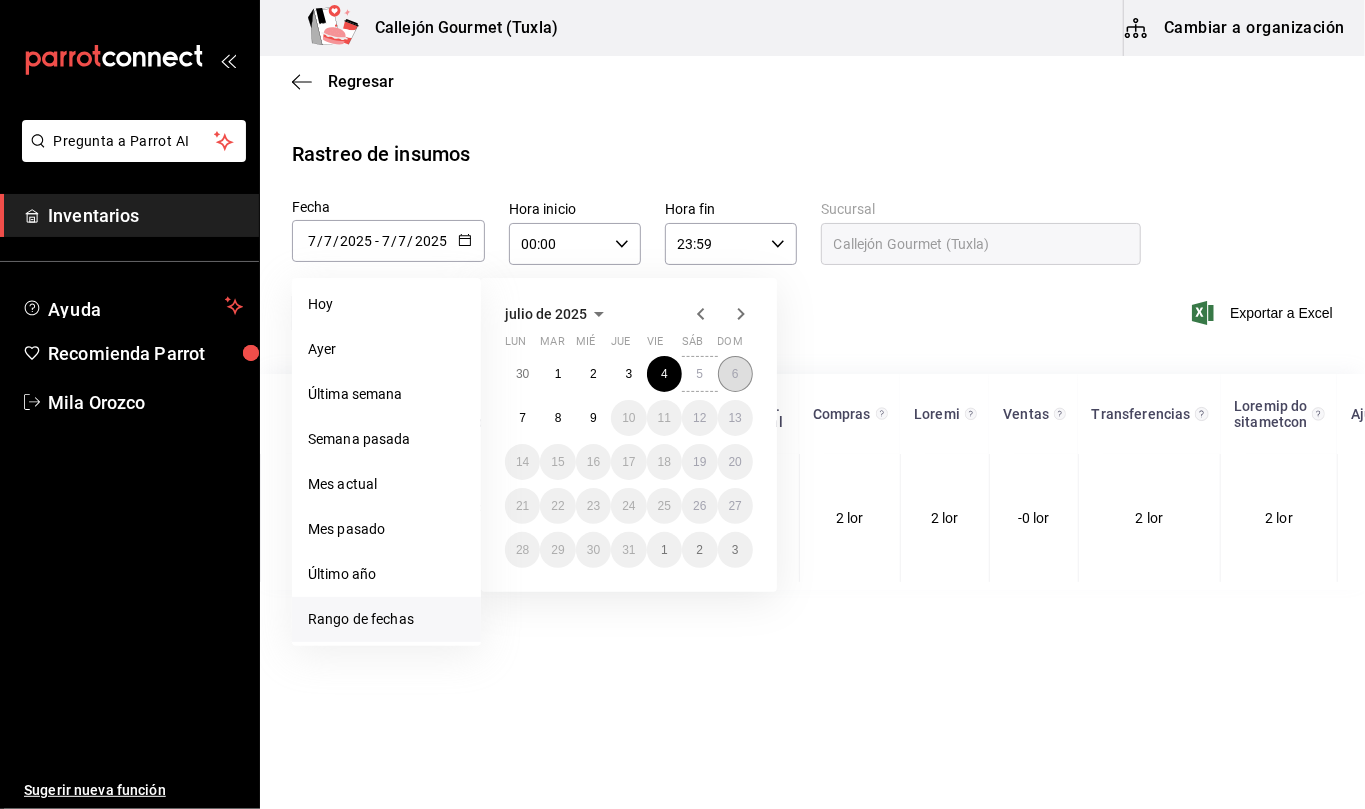 click on "6" at bounding box center (735, 374) 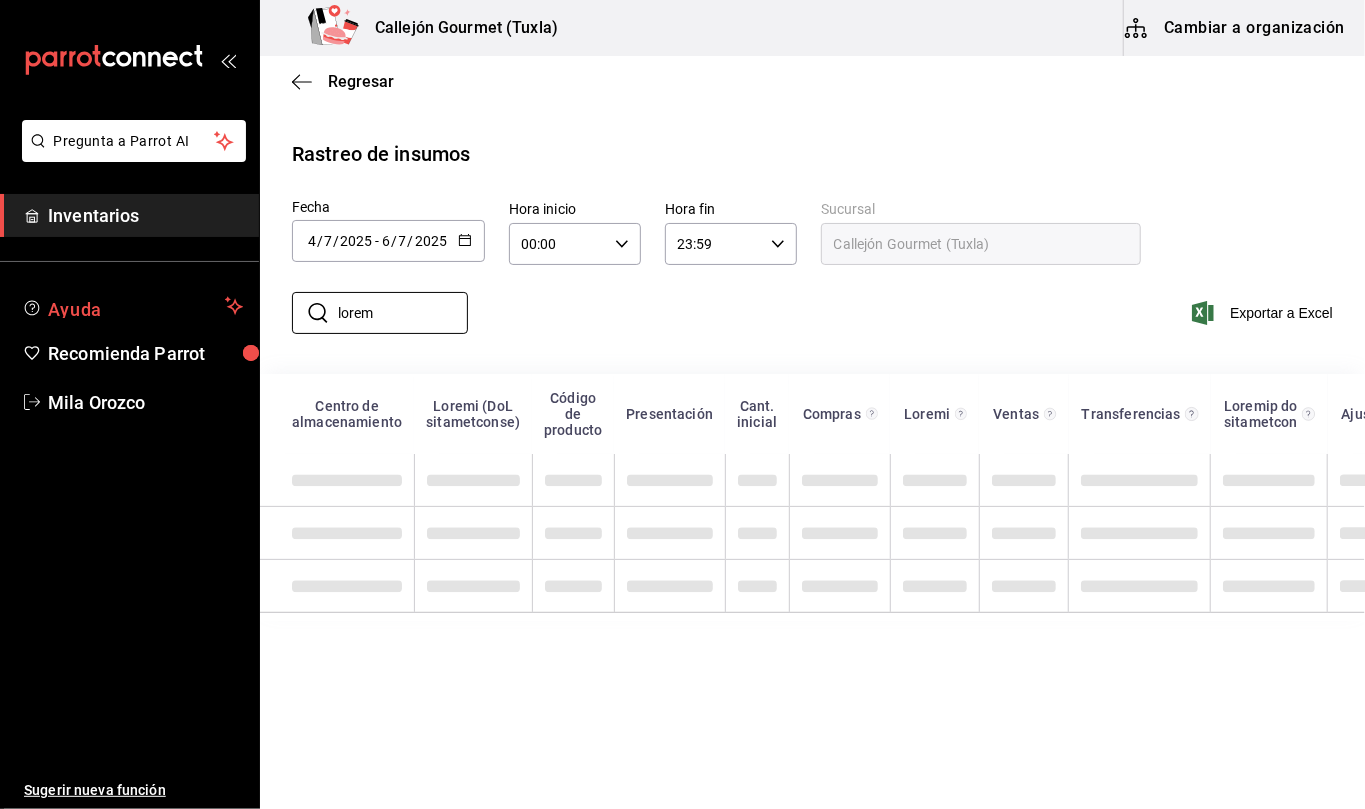drag, startPoint x: 396, startPoint y: 310, endPoint x: 244, endPoint y: 310, distance: 152 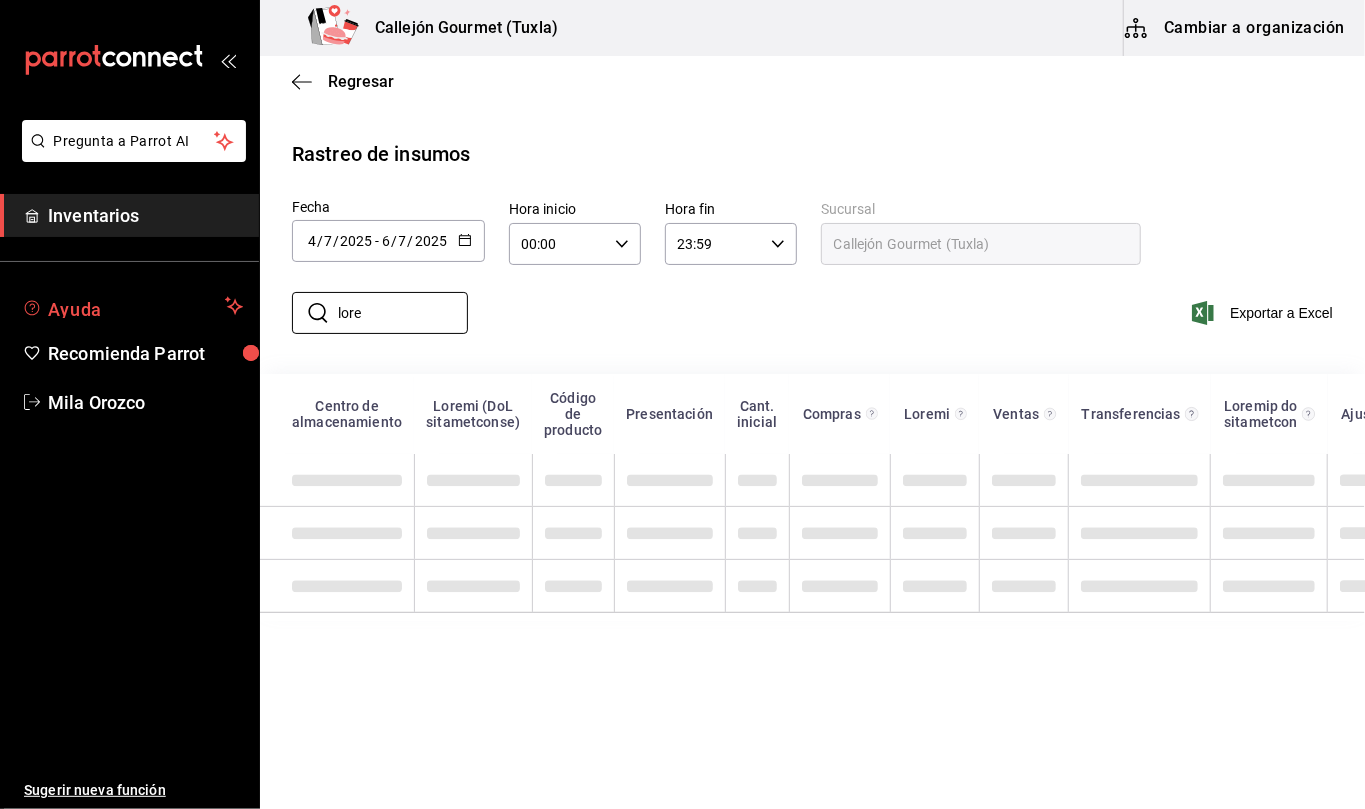 type on "lorem" 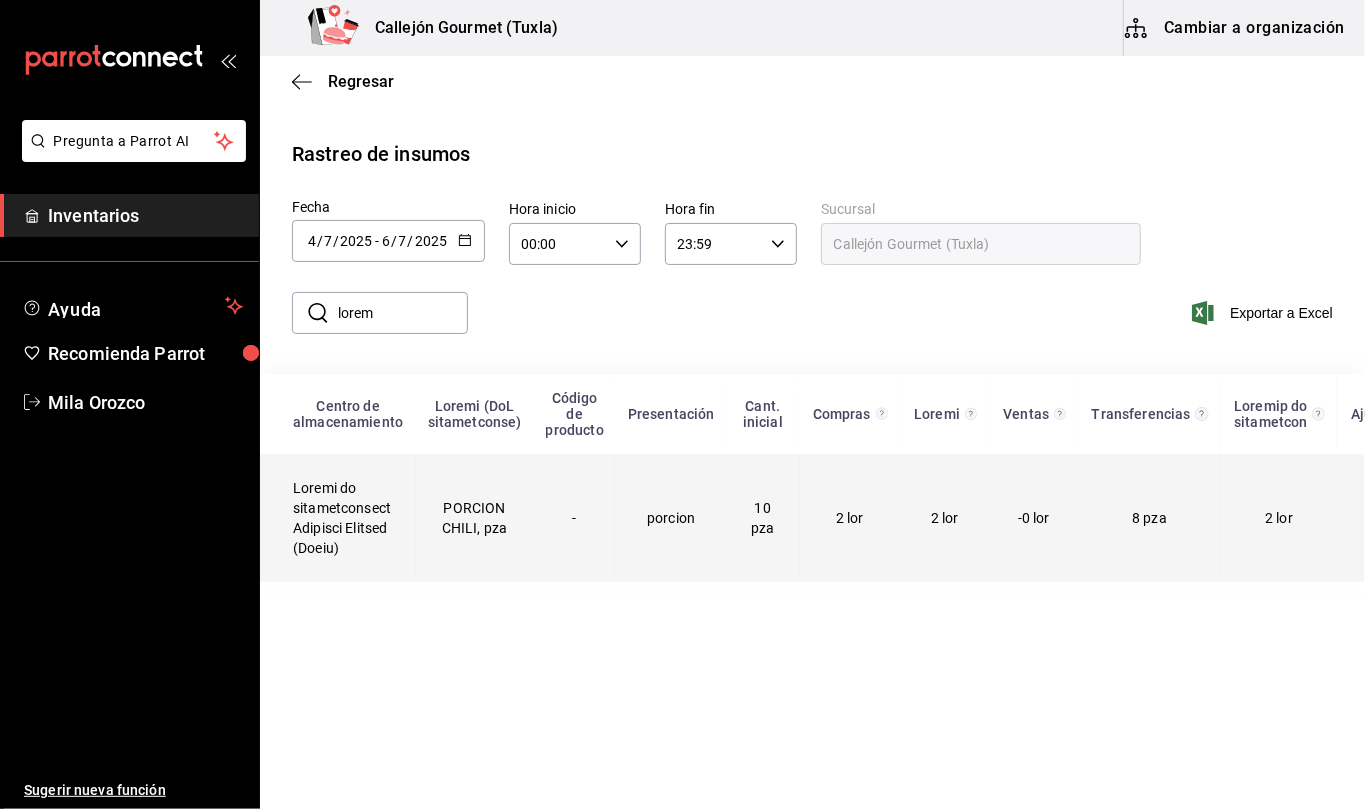 click on "-0 lor" at bounding box center [1033, 518] 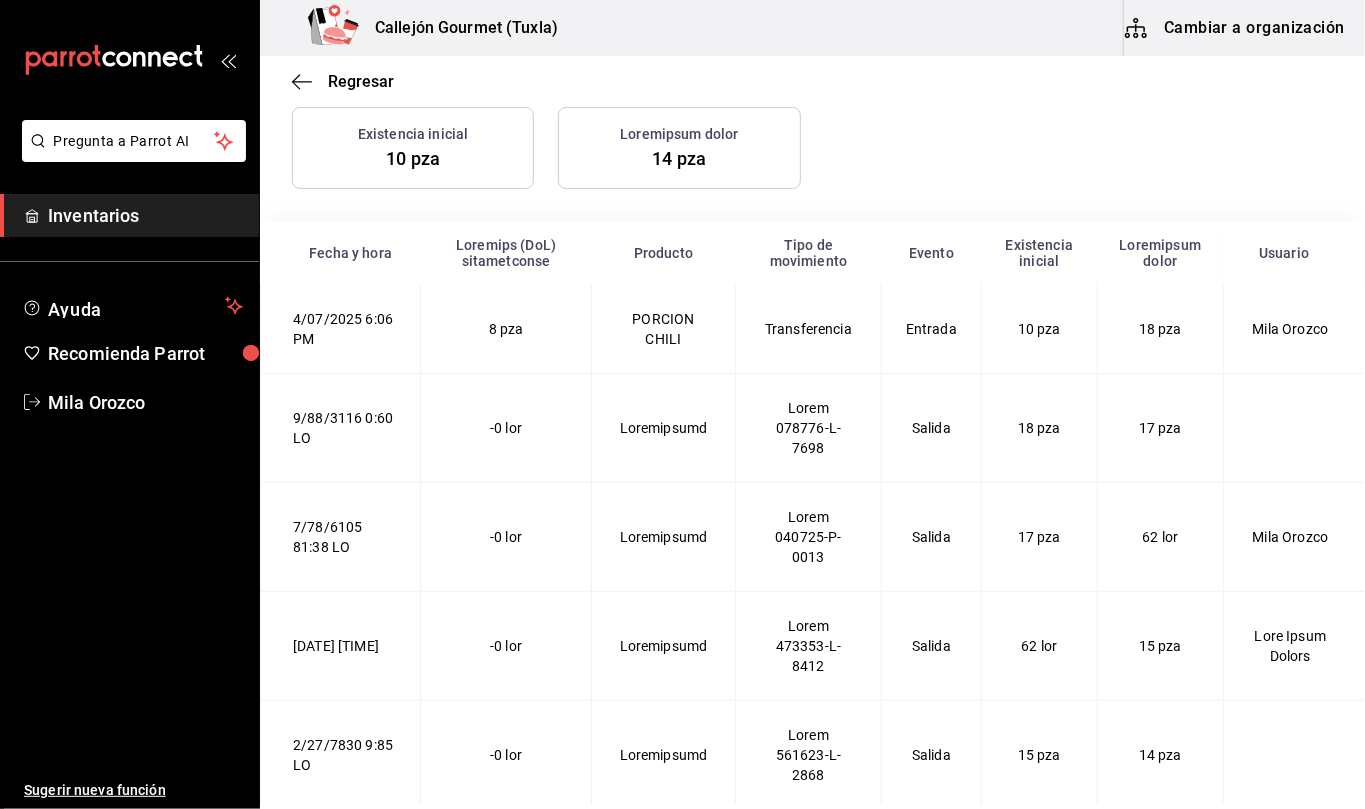 scroll, scrollTop: 282, scrollLeft: 0, axis: vertical 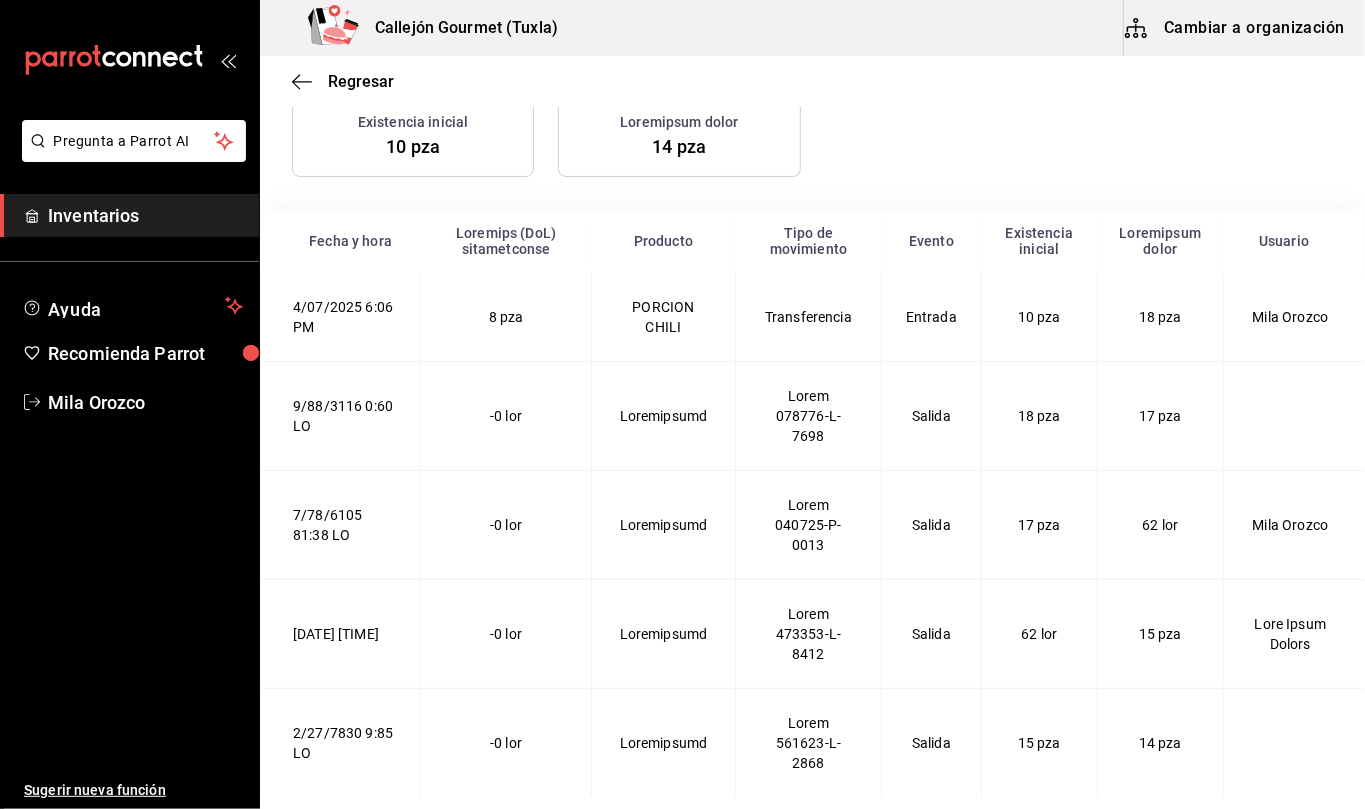 click on "Cambiar a organización" at bounding box center [1236, 28] 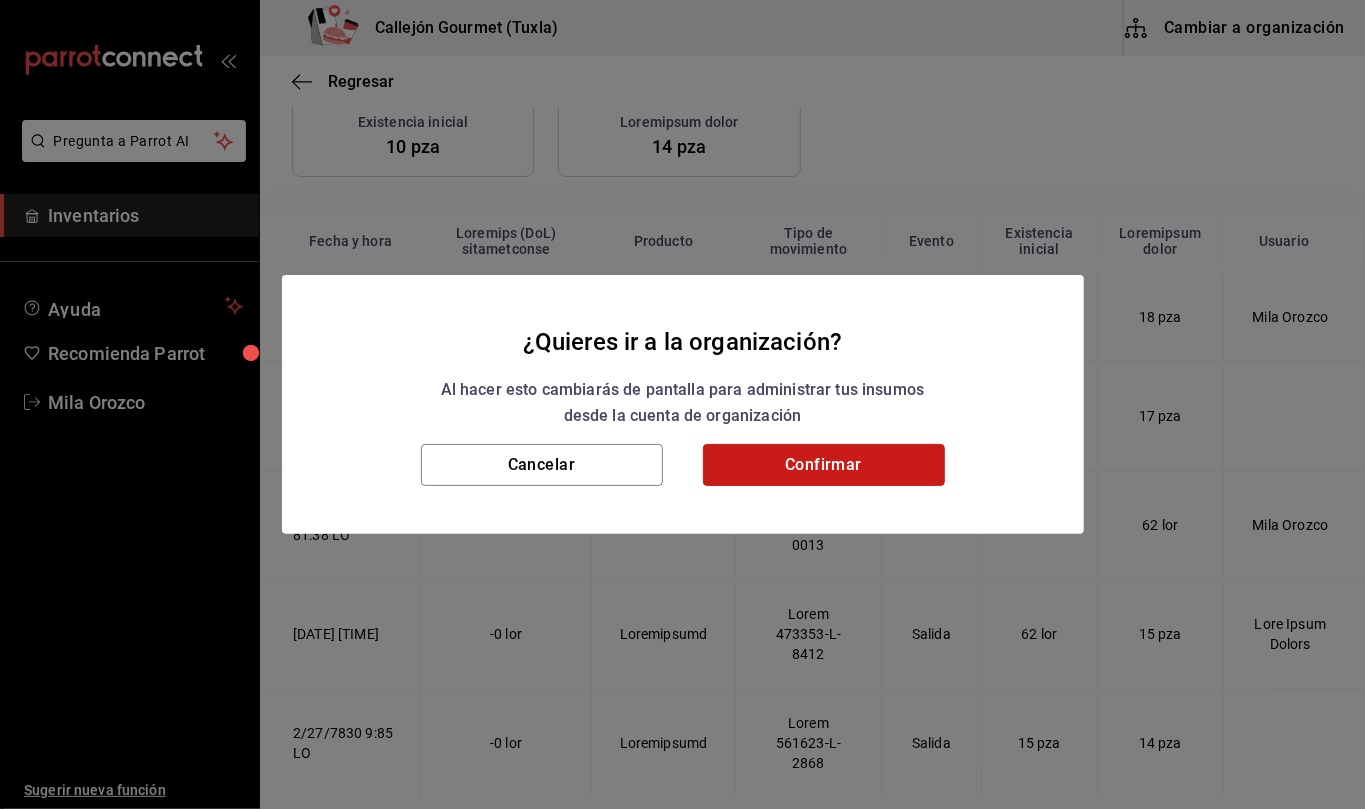 click on "Confirmar" at bounding box center [824, 465] 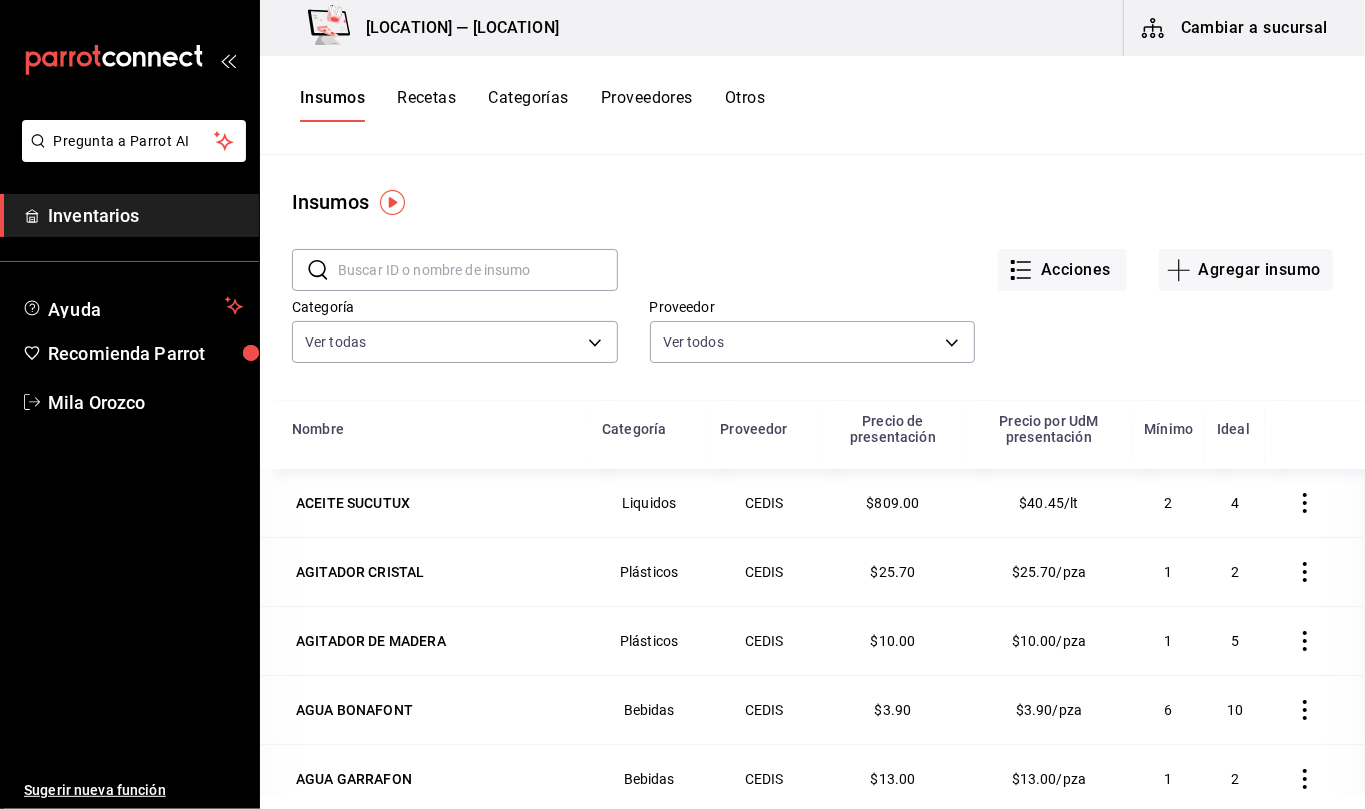 click on "Otros" at bounding box center [745, 105] 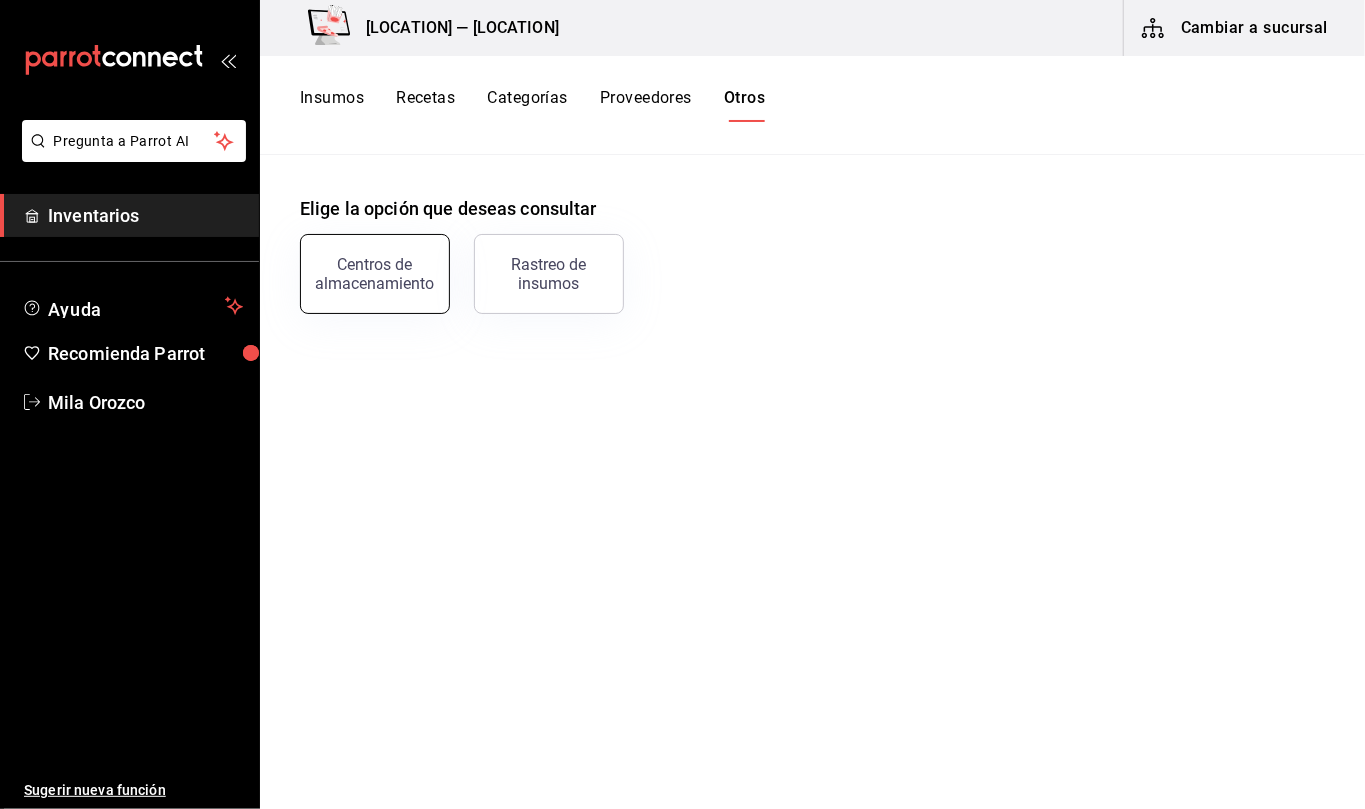 click on "Centros de almacenamiento" at bounding box center (375, 274) 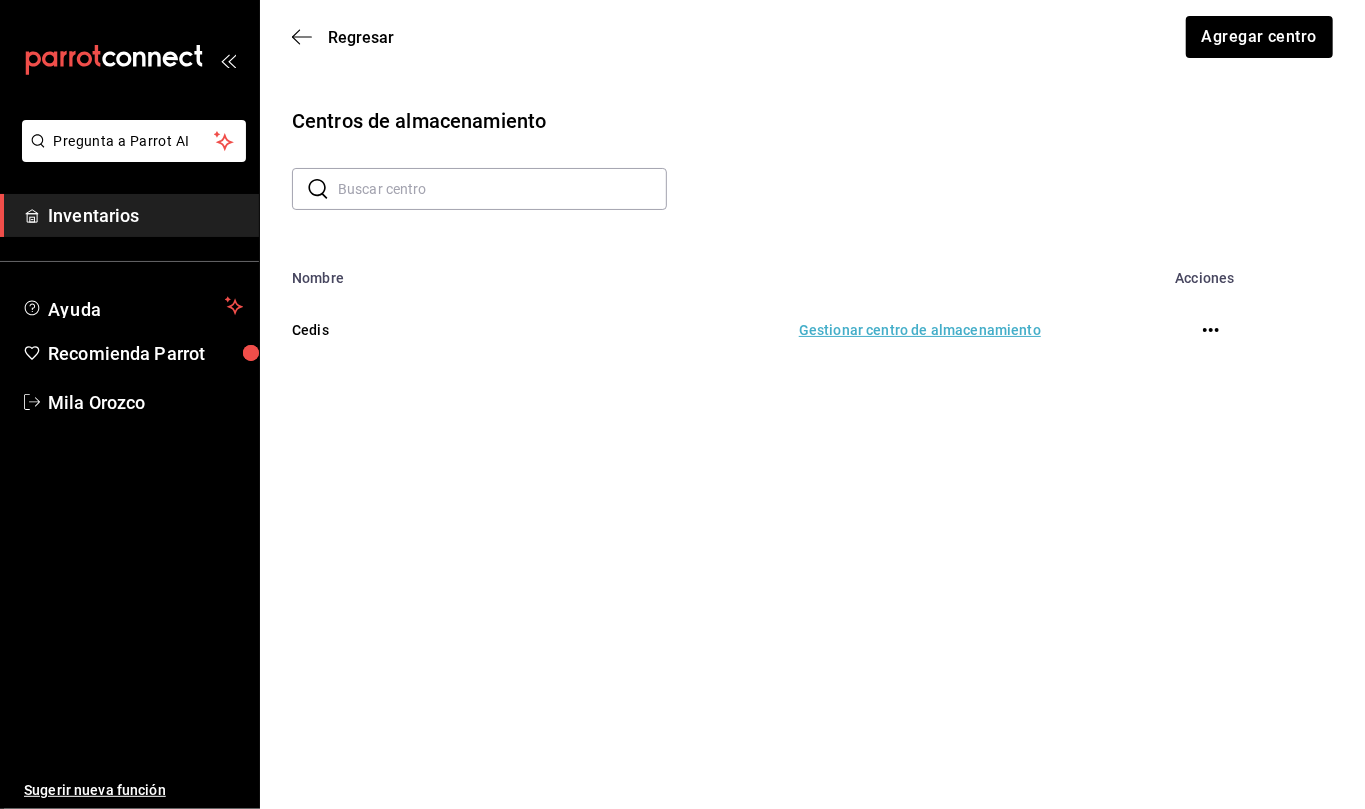click on "Gestionar centro de almacenamiento" at bounding box center (762, 330) 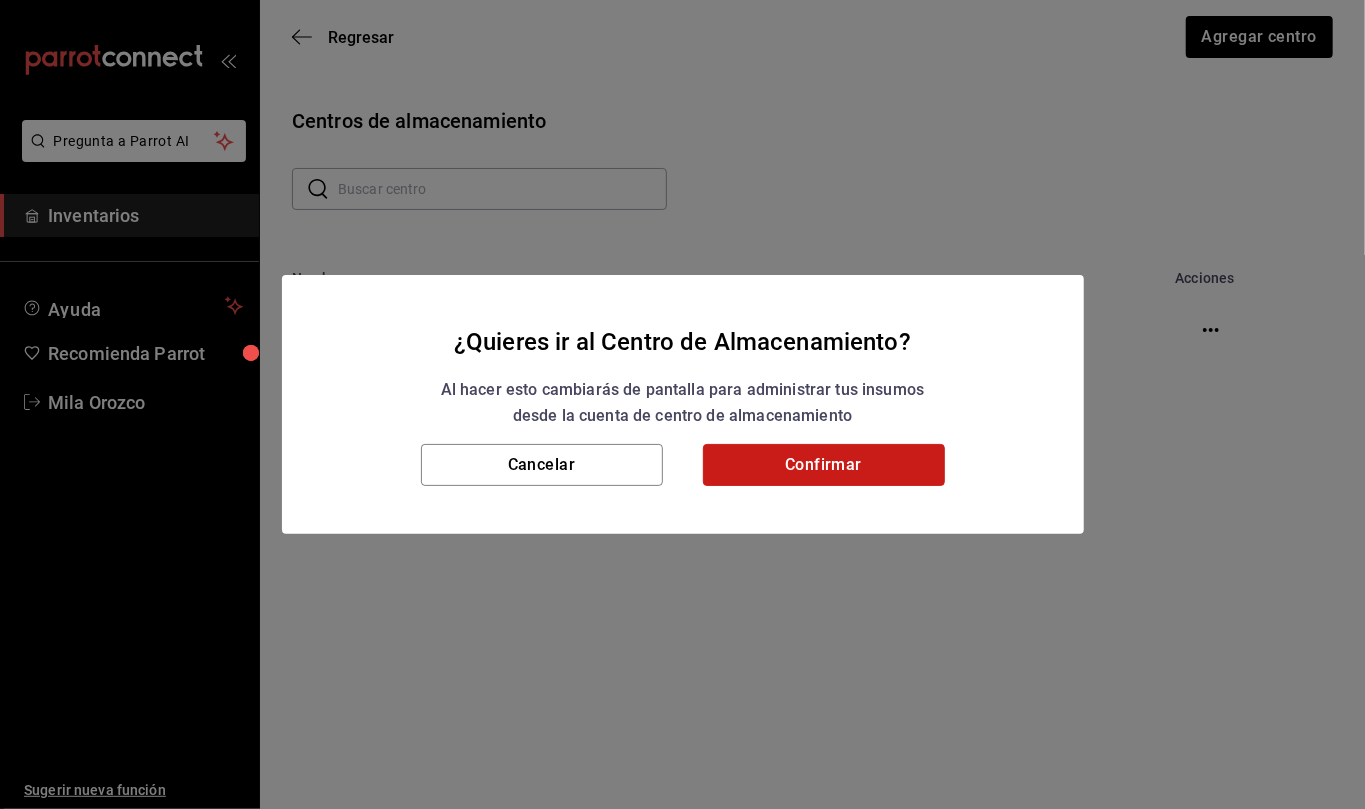click on "Confirmar" at bounding box center [824, 465] 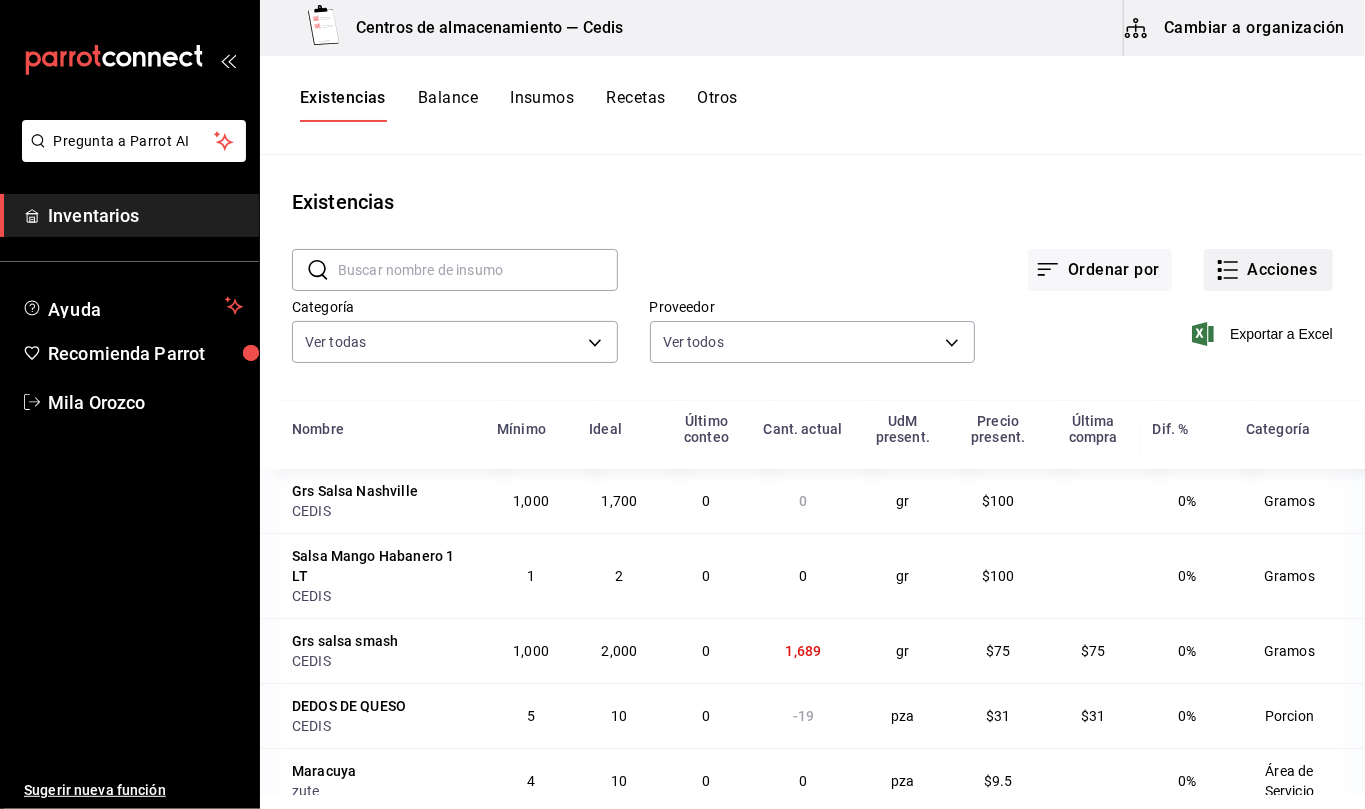click on "Acciones" at bounding box center [1268, 270] 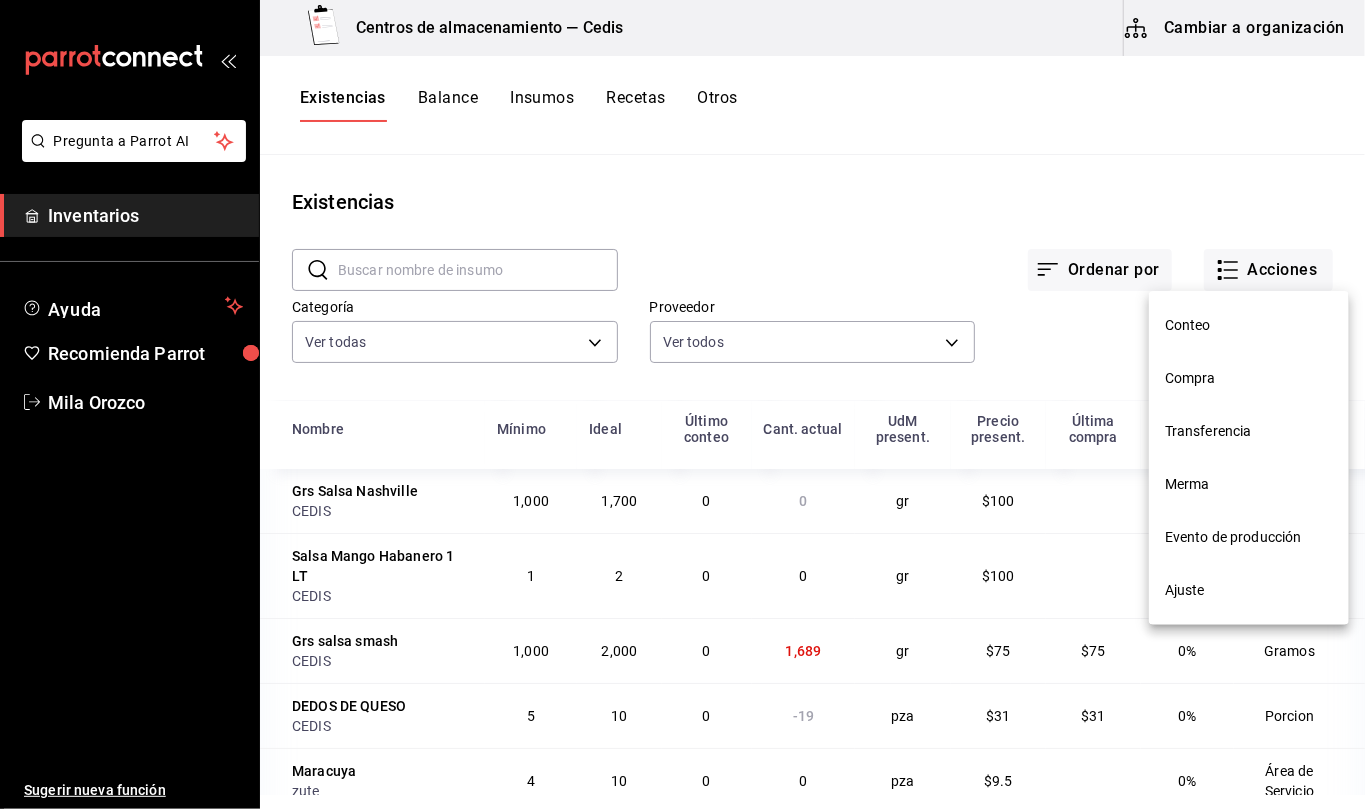 click on "Transferencia" at bounding box center (1249, 325) 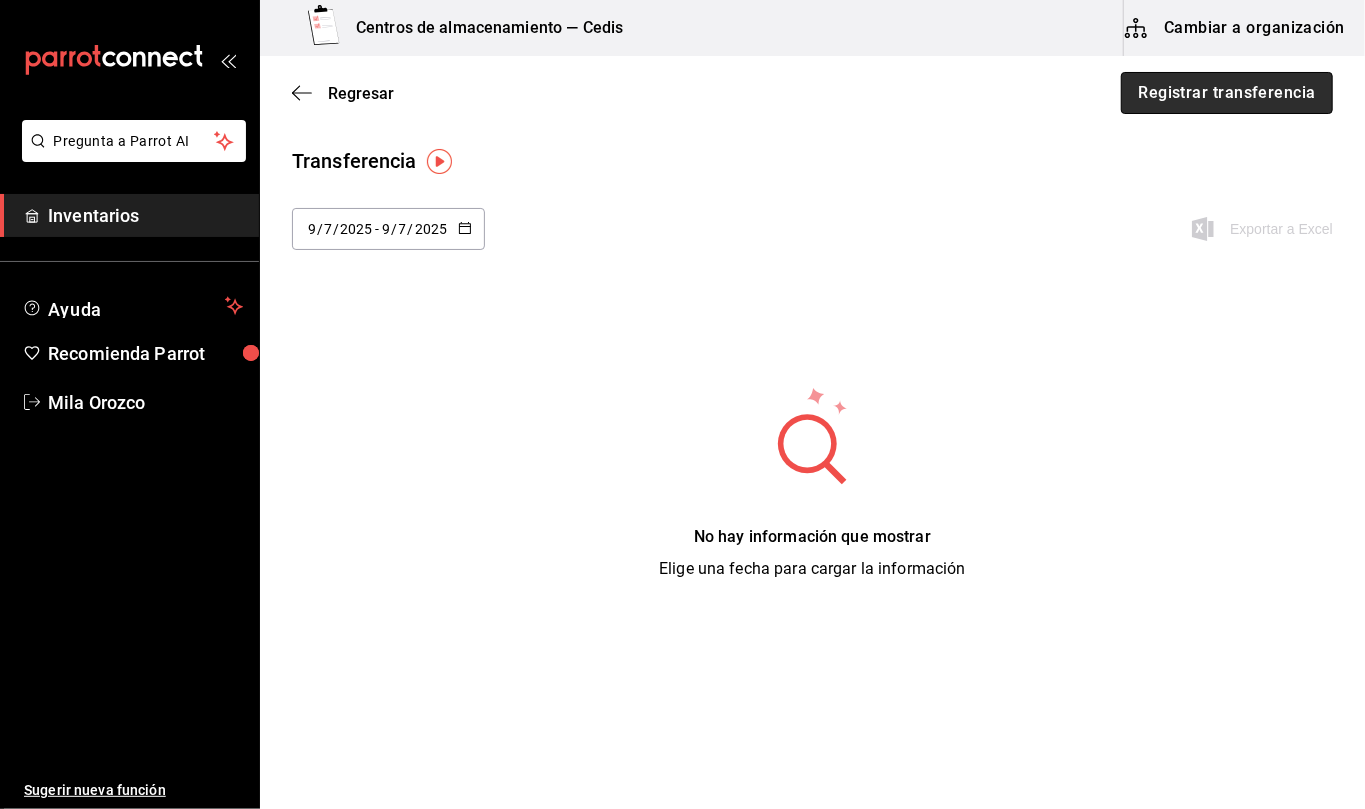 click on "Registrar transferencia" at bounding box center [1227, 93] 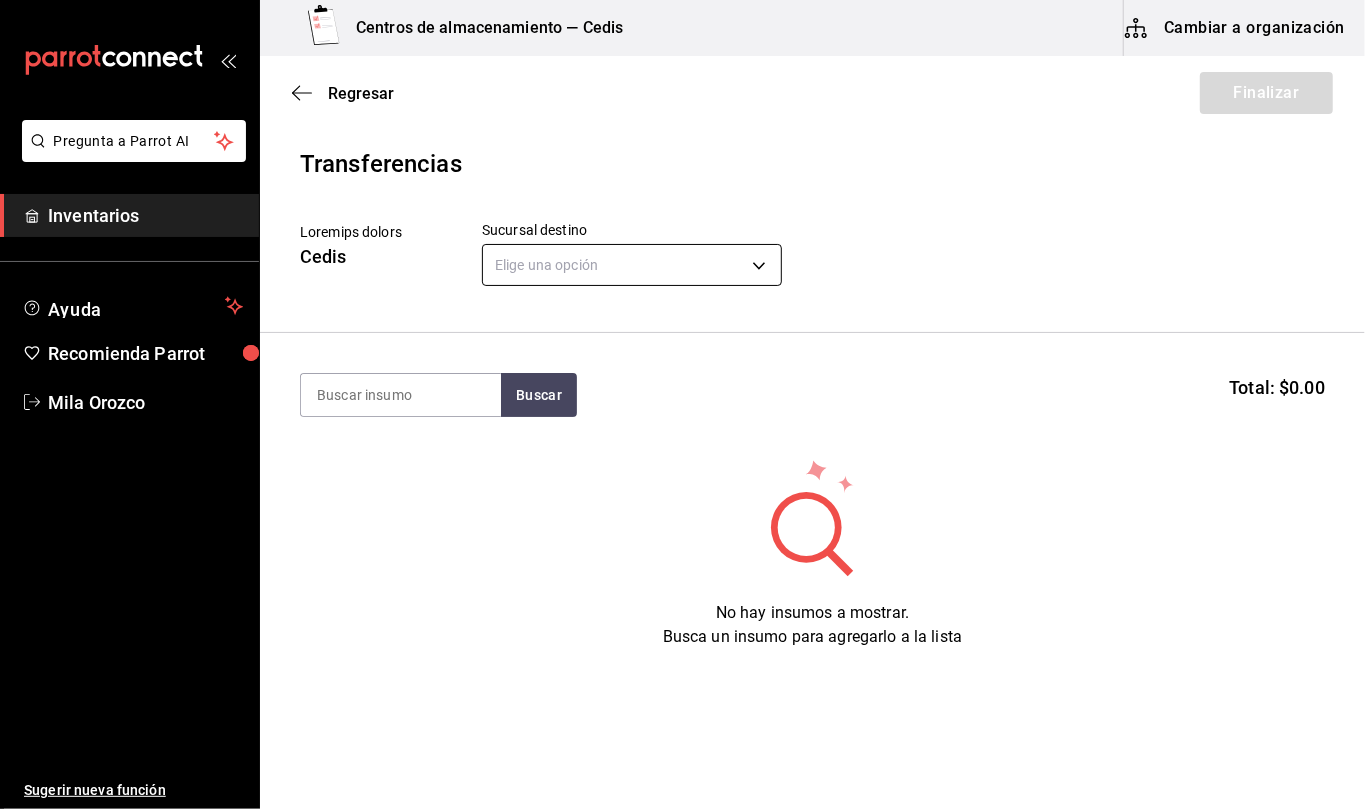 click on "Pregunta a Parrot AI Inventarios   Ayuda Recomienda Parrot   [FIRST] [LAST]   Sugerir nueva función   Editar Eliminar Visitar centro de ayuda ([PHONE]) [EMAIL] Visitar centro de ayuda ([PHONE]) [EMAIL]" at bounding box center (682, 348) 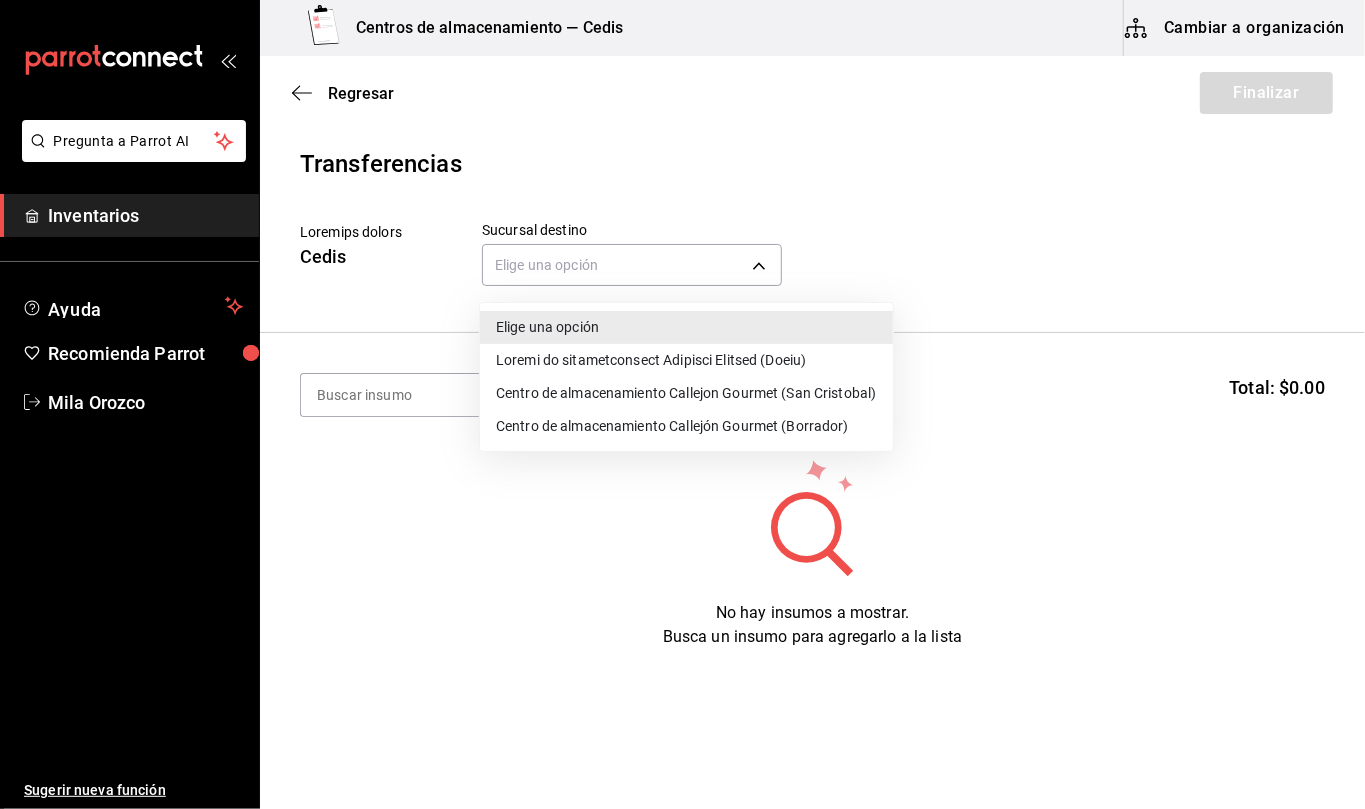 click on "Loremi do sitametconsect Adipisci Elitsed (Doeiu)" at bounding box center (686, 360) 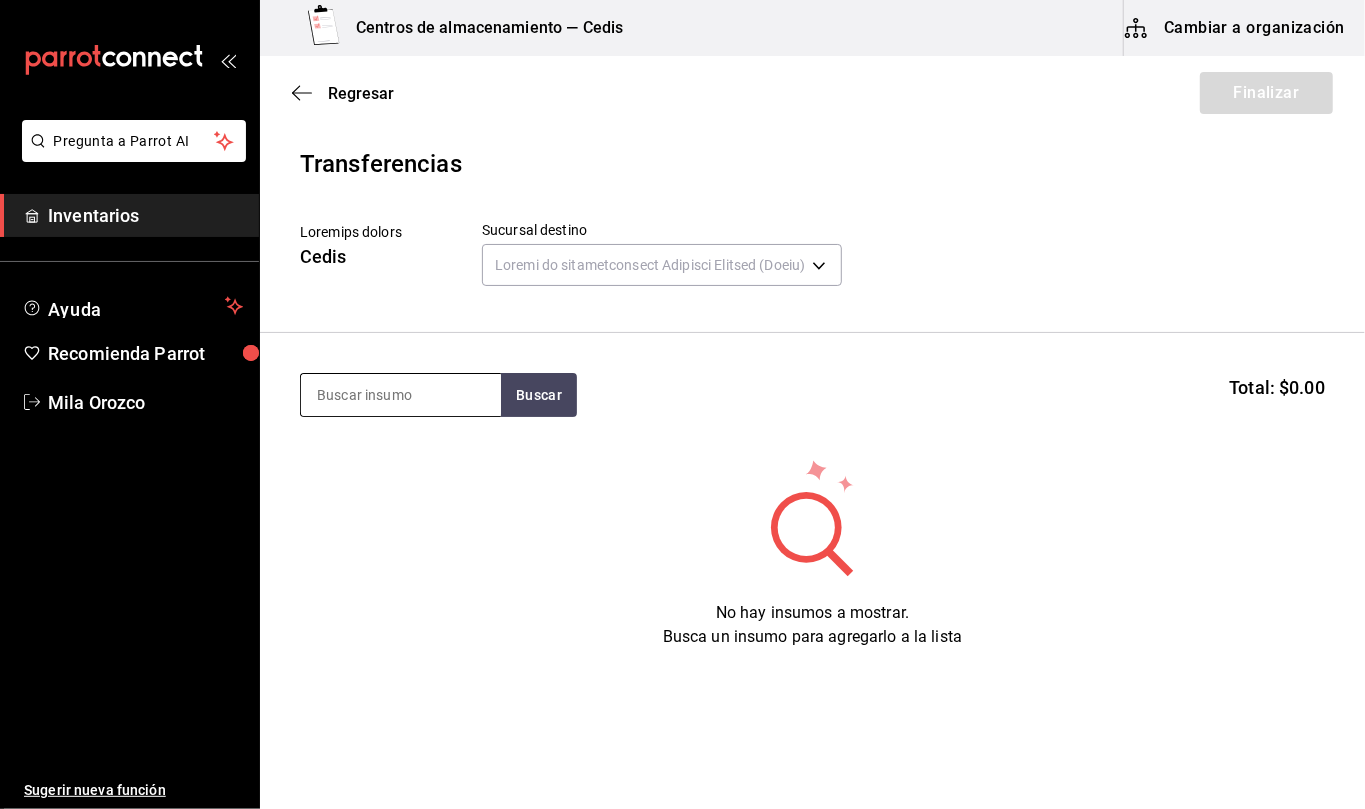 click at bounding box center (401, 395) 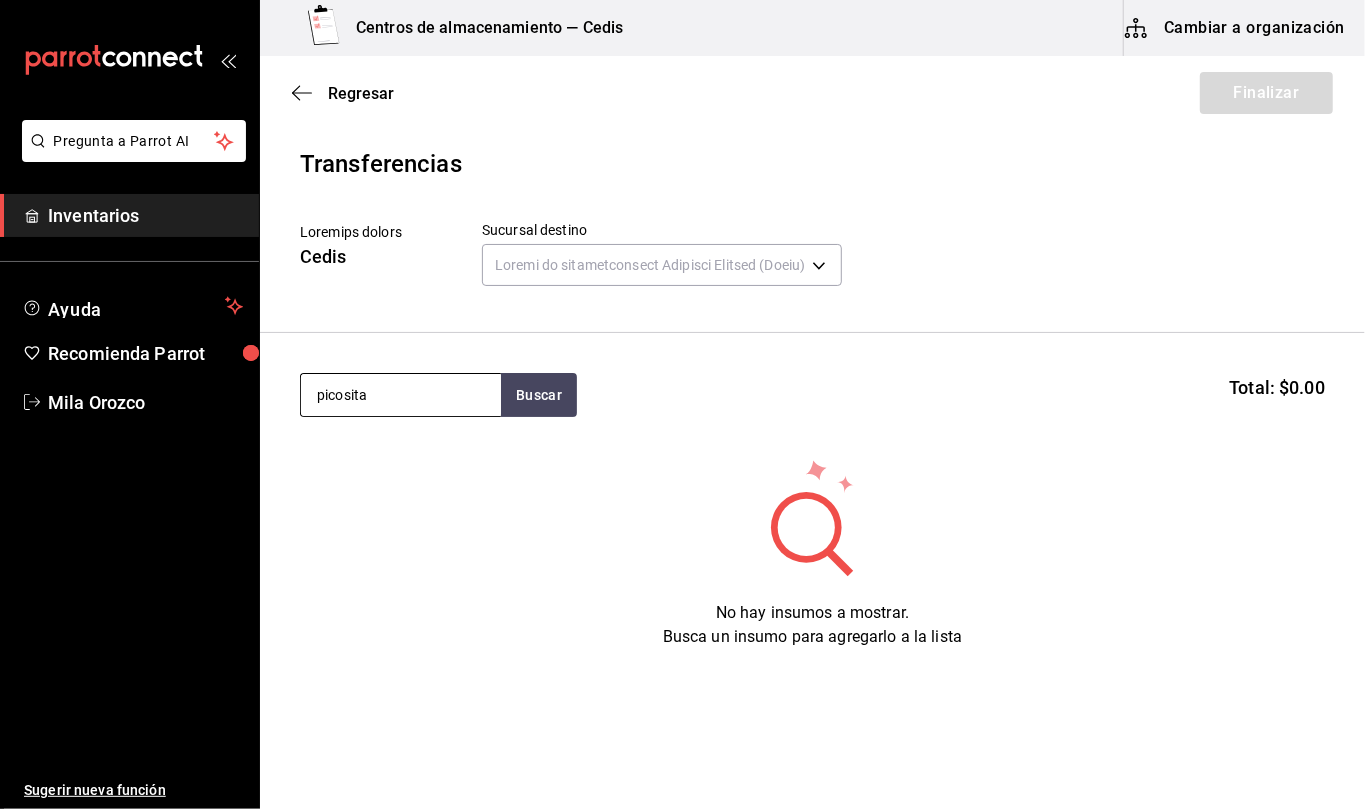 type on "picosita" 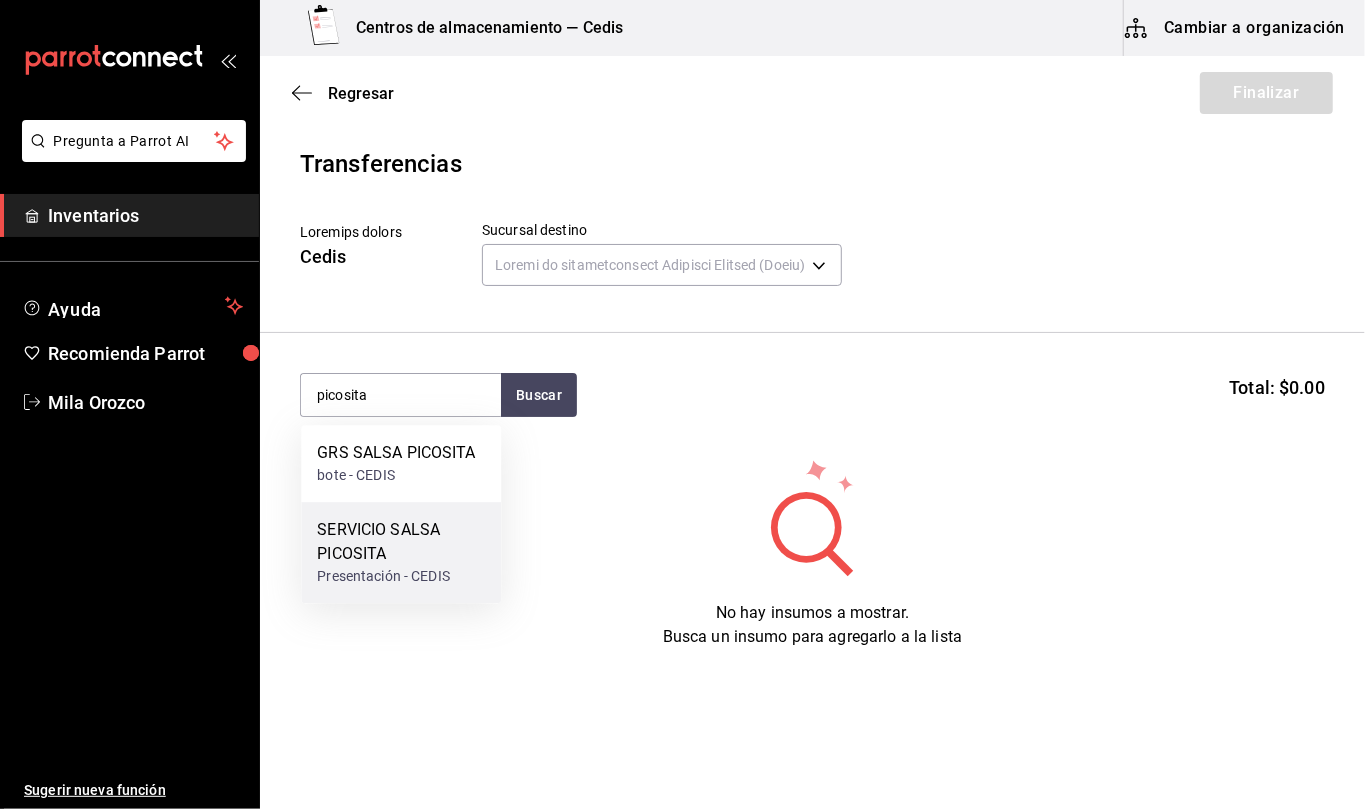 click on "SERVICIO SALSA PICOSITA" at bounding box center [396, 453] 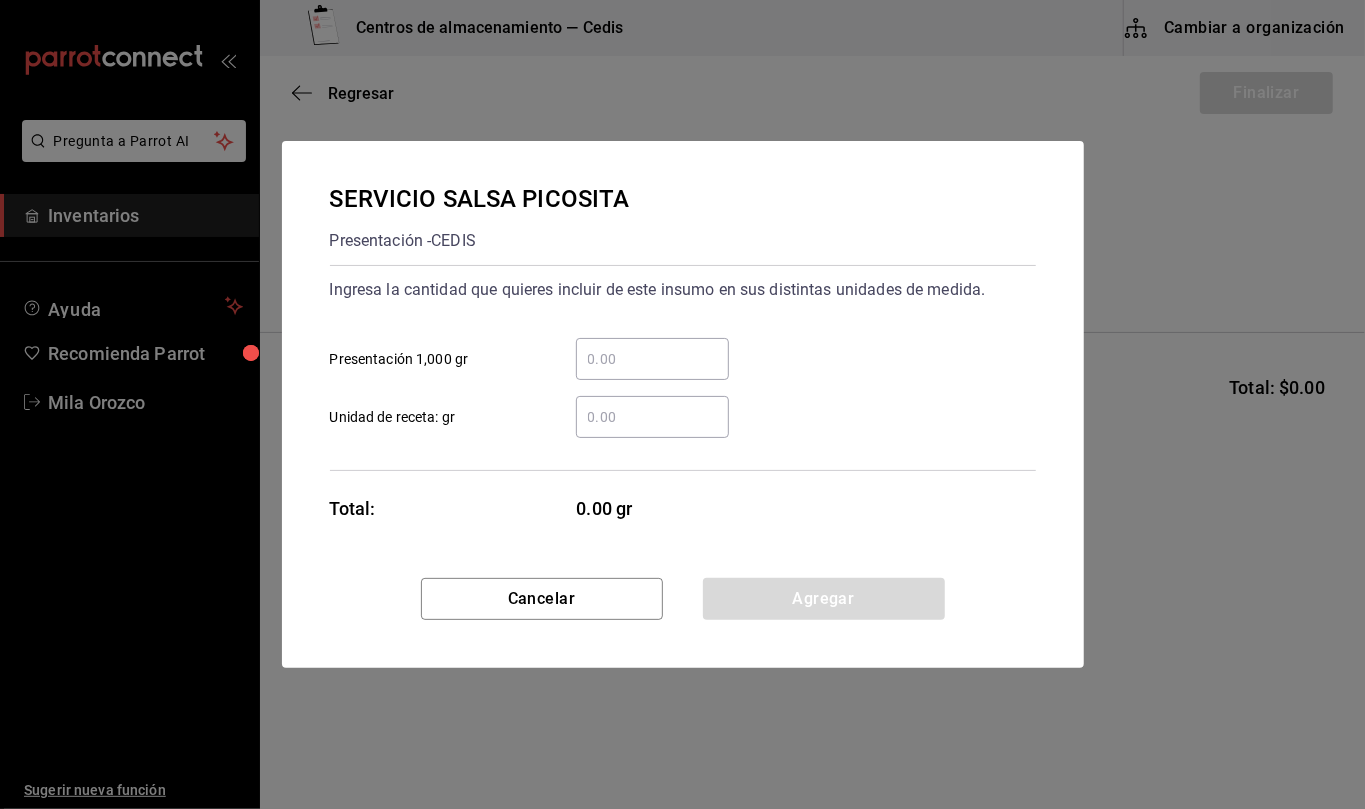 click on "​ Unidad de receta: gr" at bounding box center [652, 417] 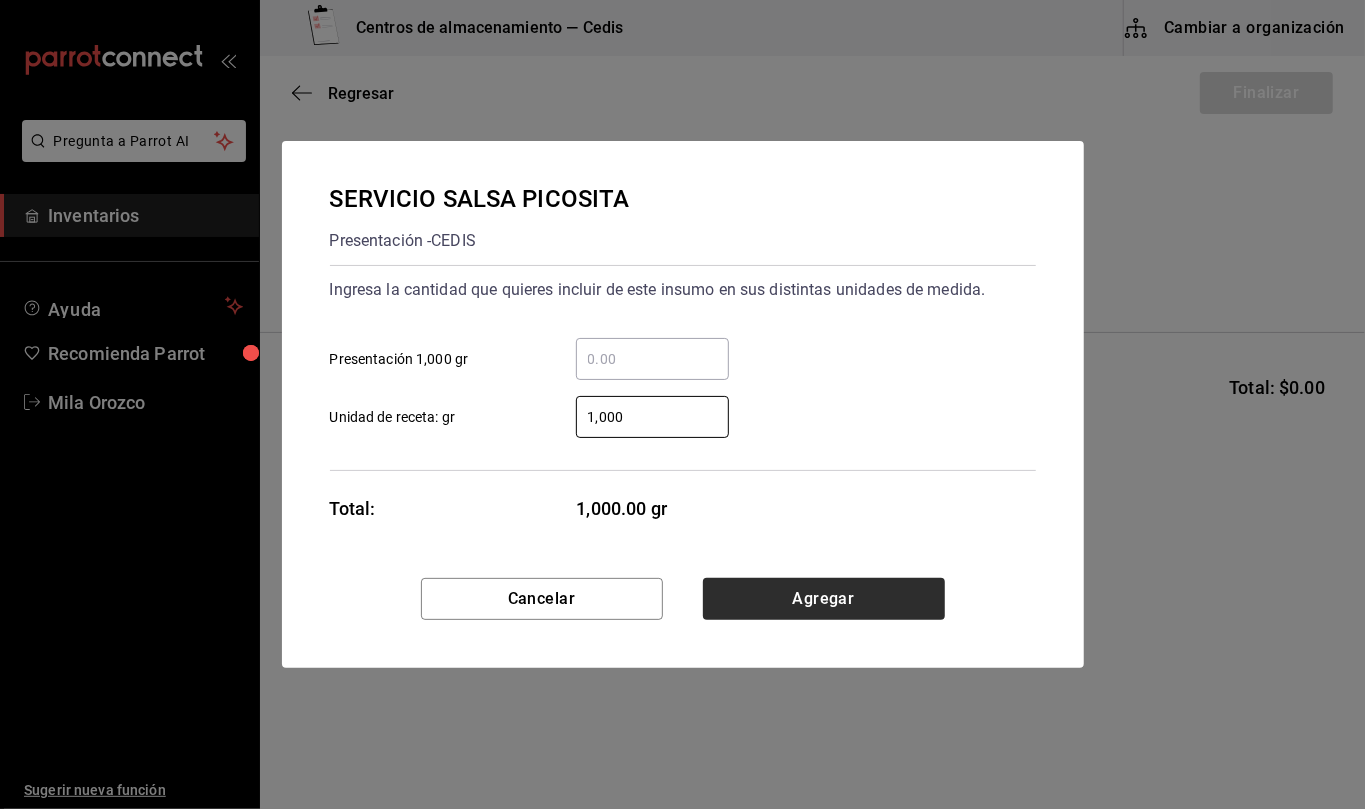 type on "1,000" 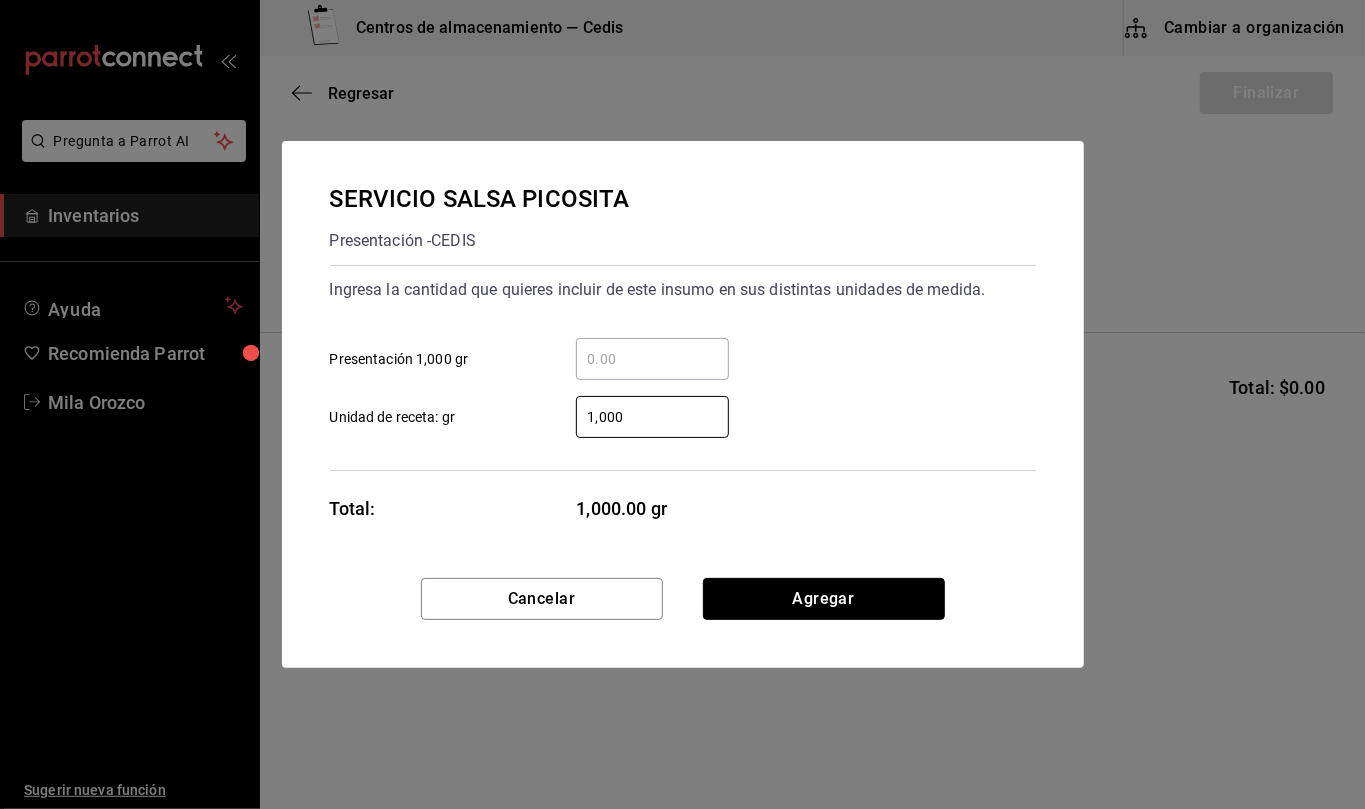 click on "Agregar" at bounding box center (824, 599) 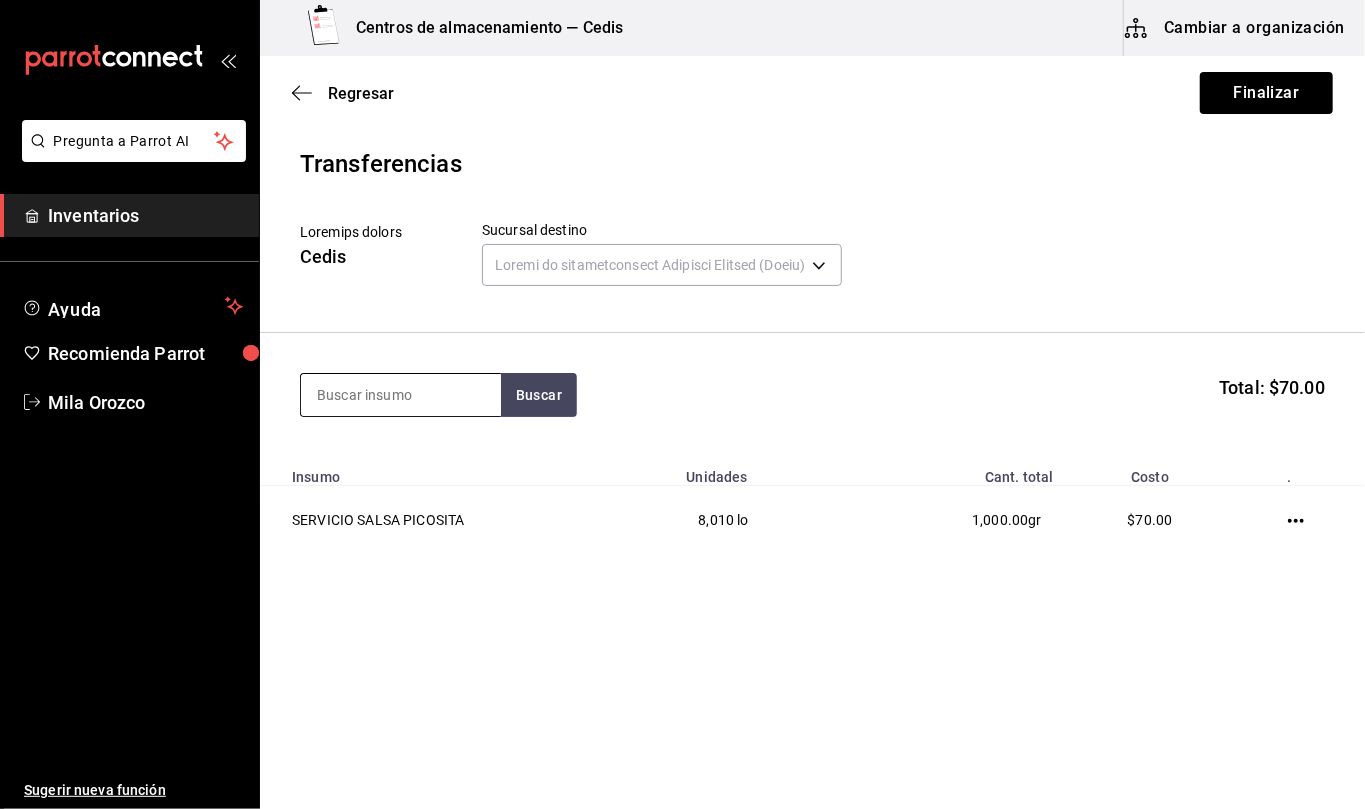 click at bounding box center (401, 395) 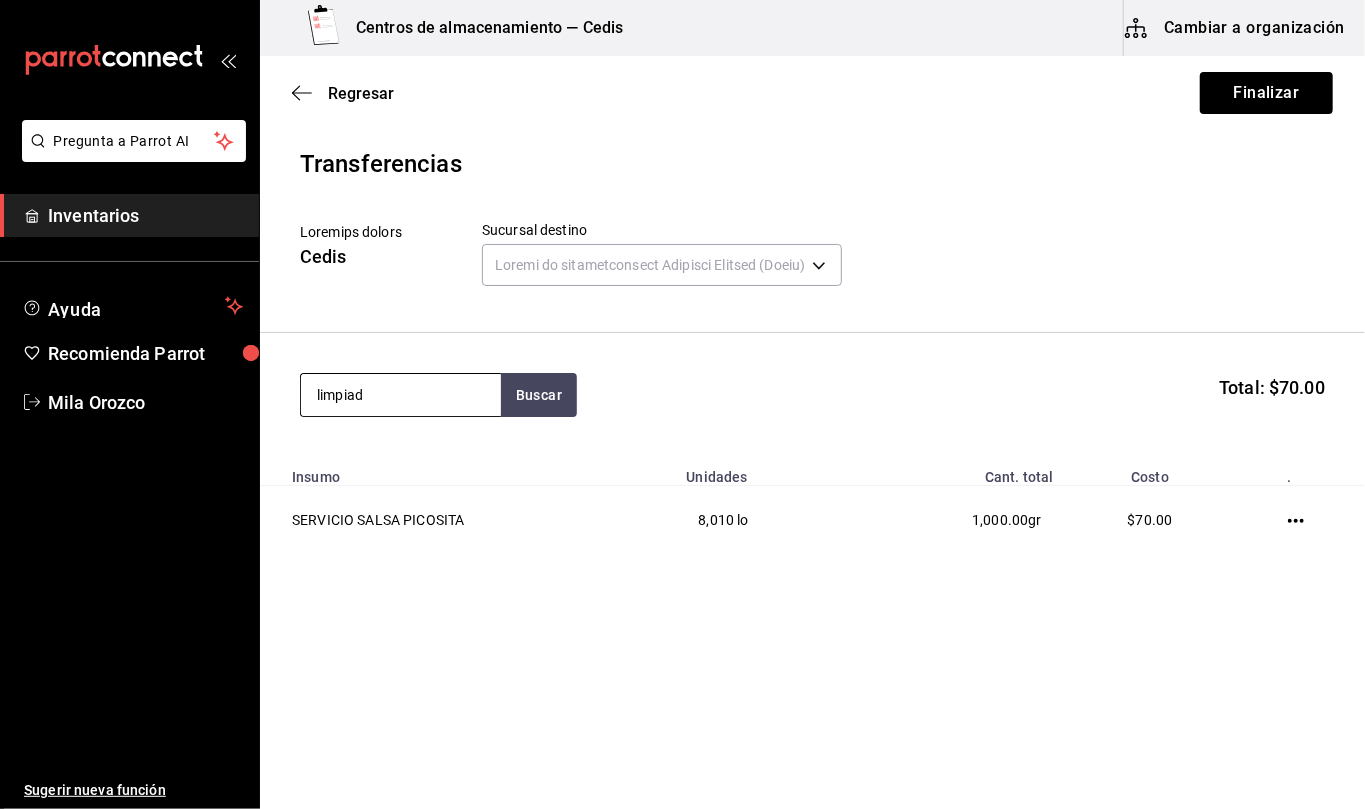 type on "loremi" 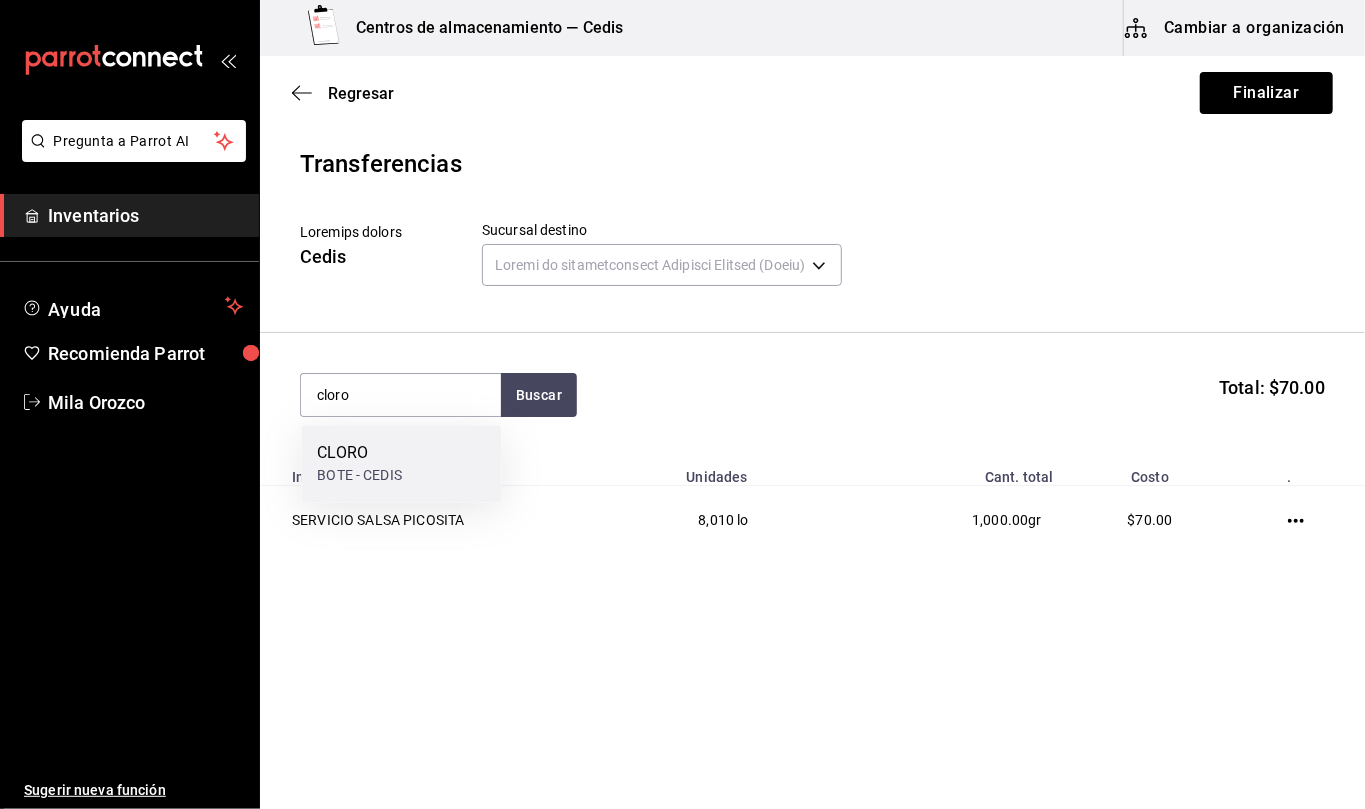 click on "CLORO" at bounding box center [359, 453] 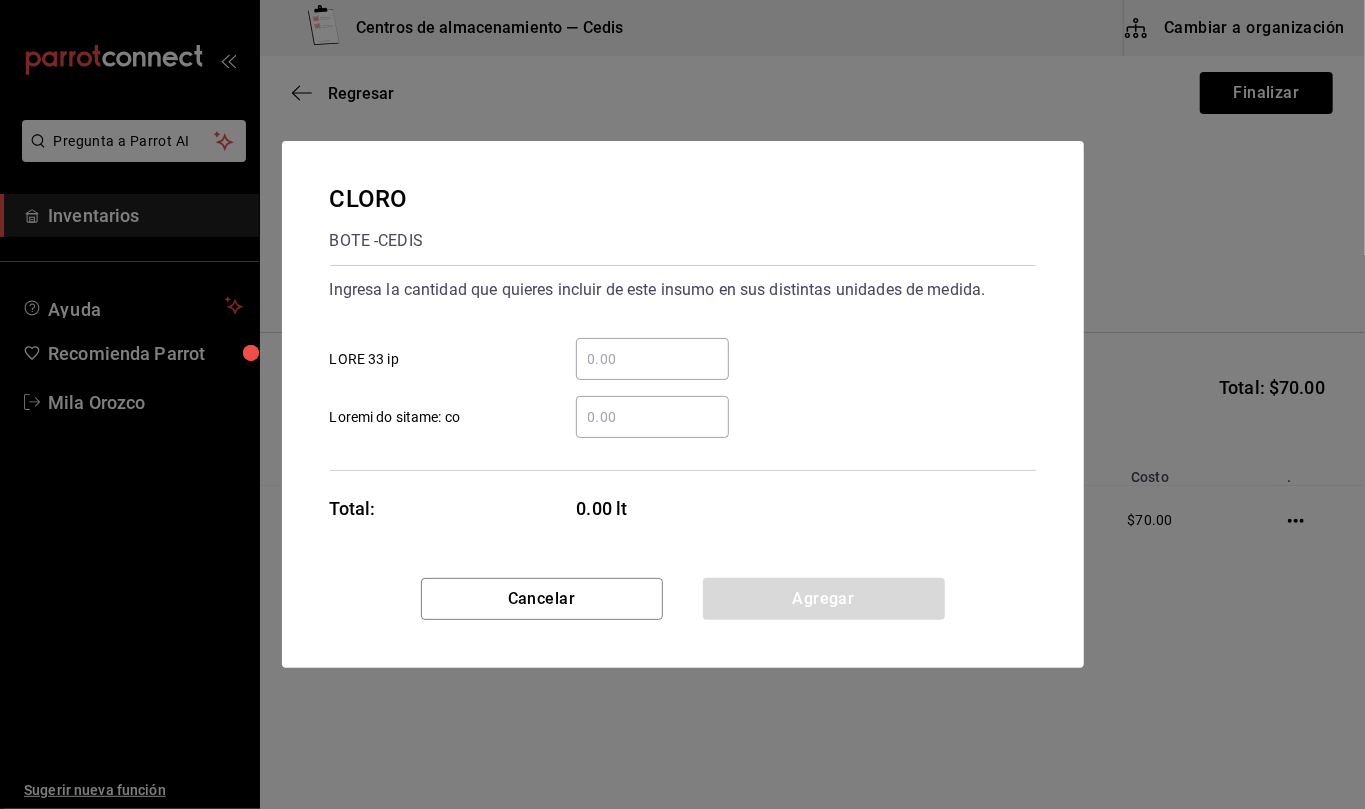 click on "​ Unidad de receta: lt" at bounding box center [652, 417] 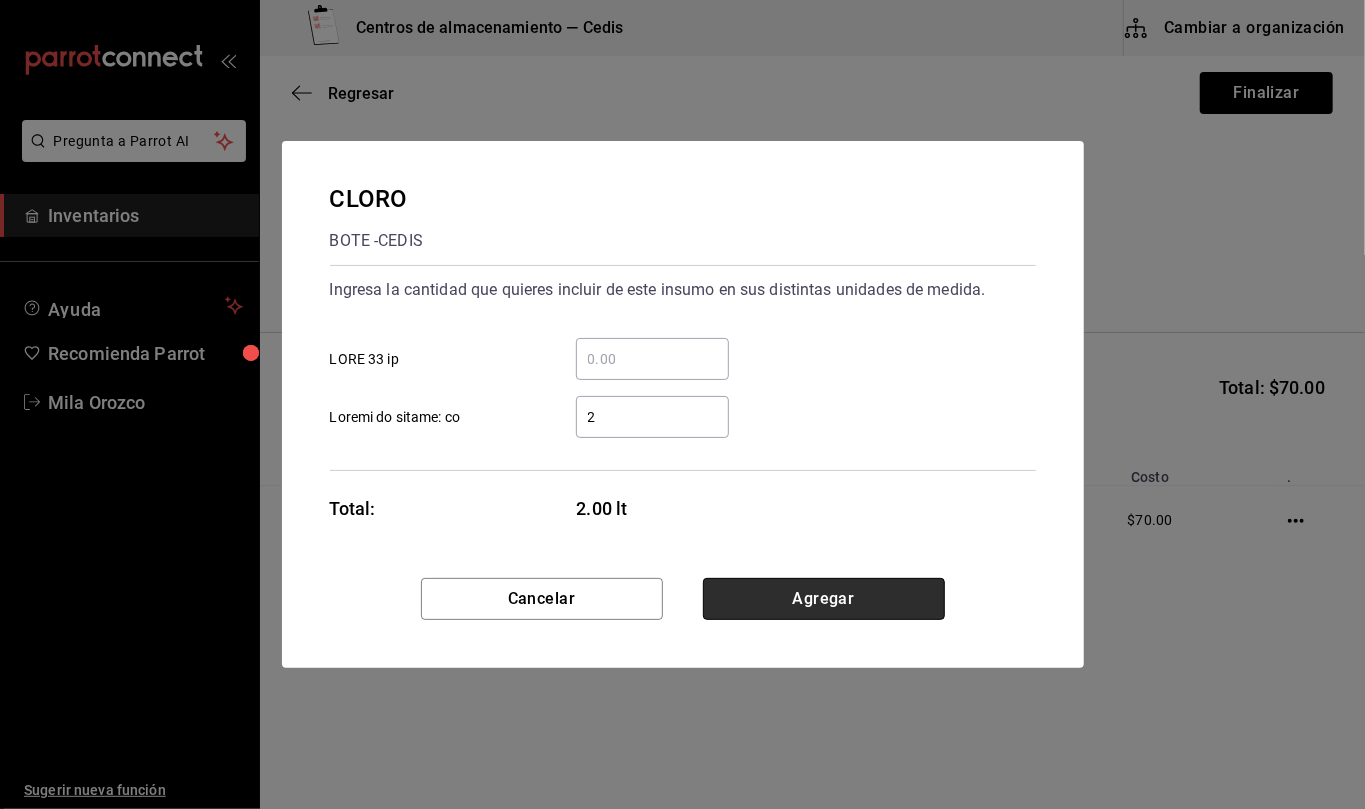 click on "Agregar" at bounding box center (824, 599) 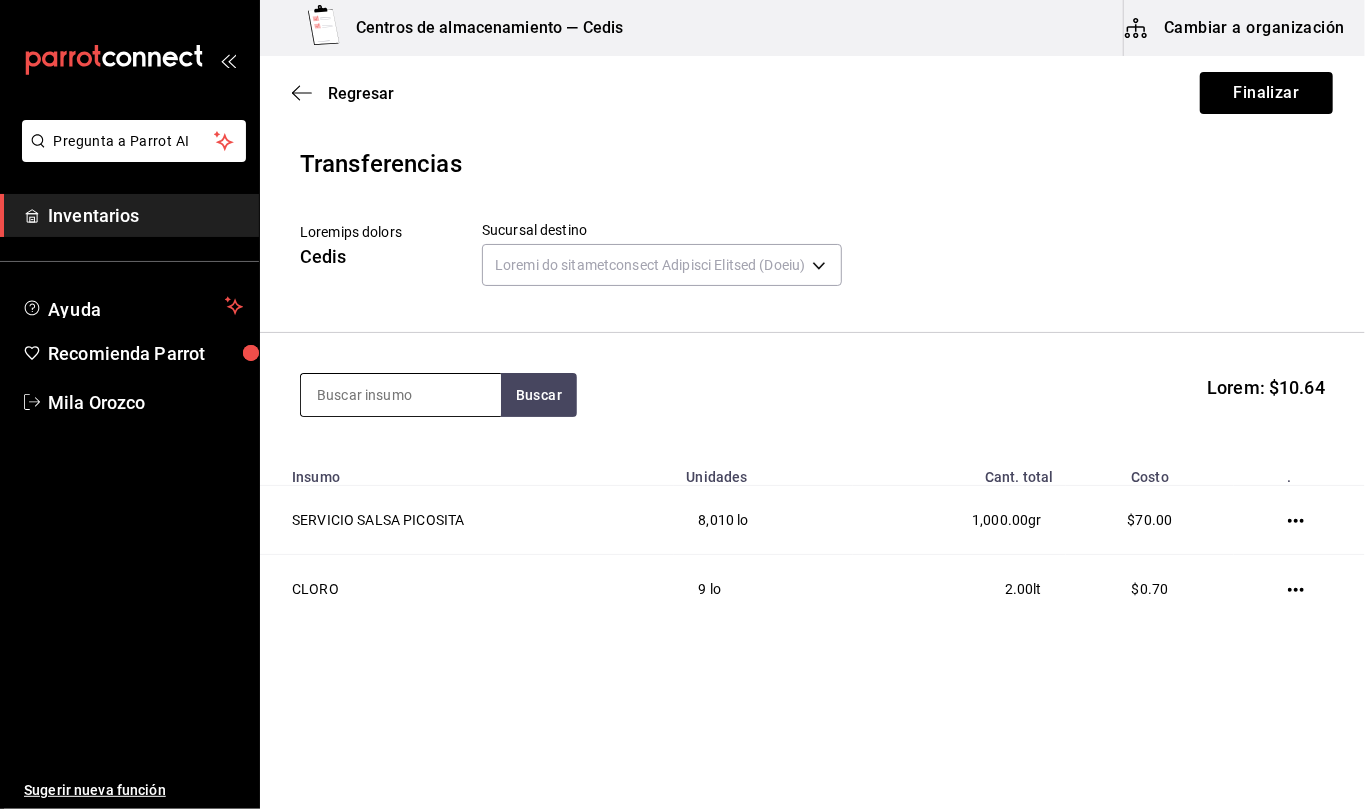click at bounding box center (401, 395) 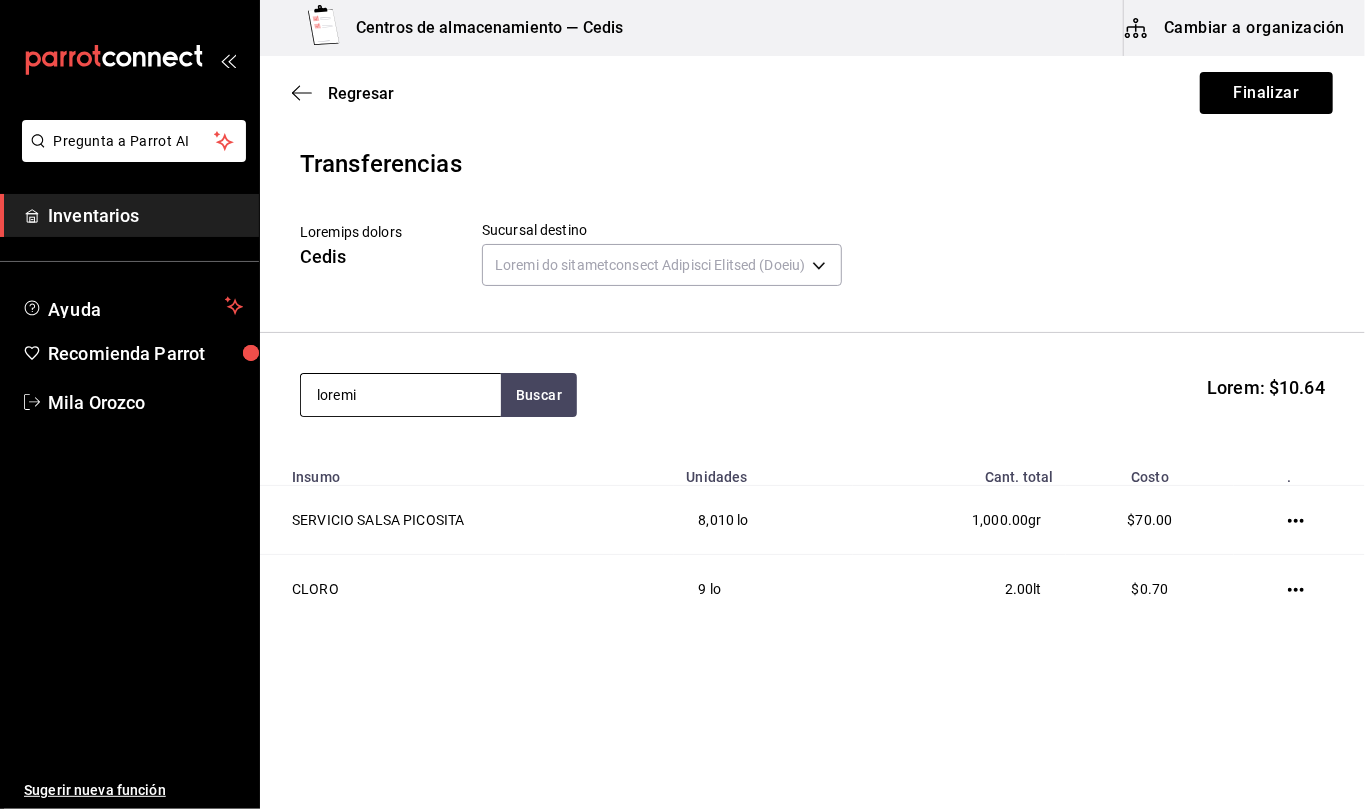 type on "loremi" 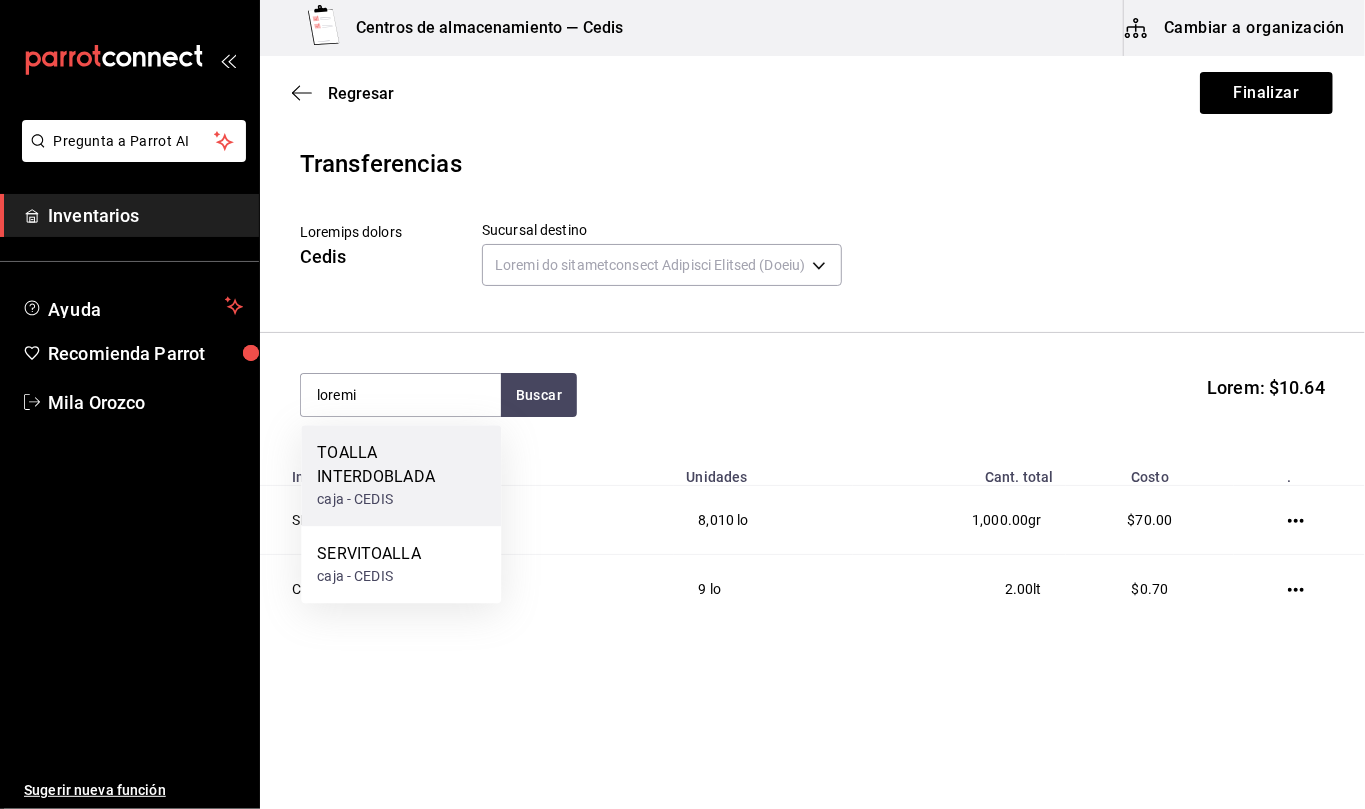 click on "caja  - CEDIS" at bounding box center [401, 499] 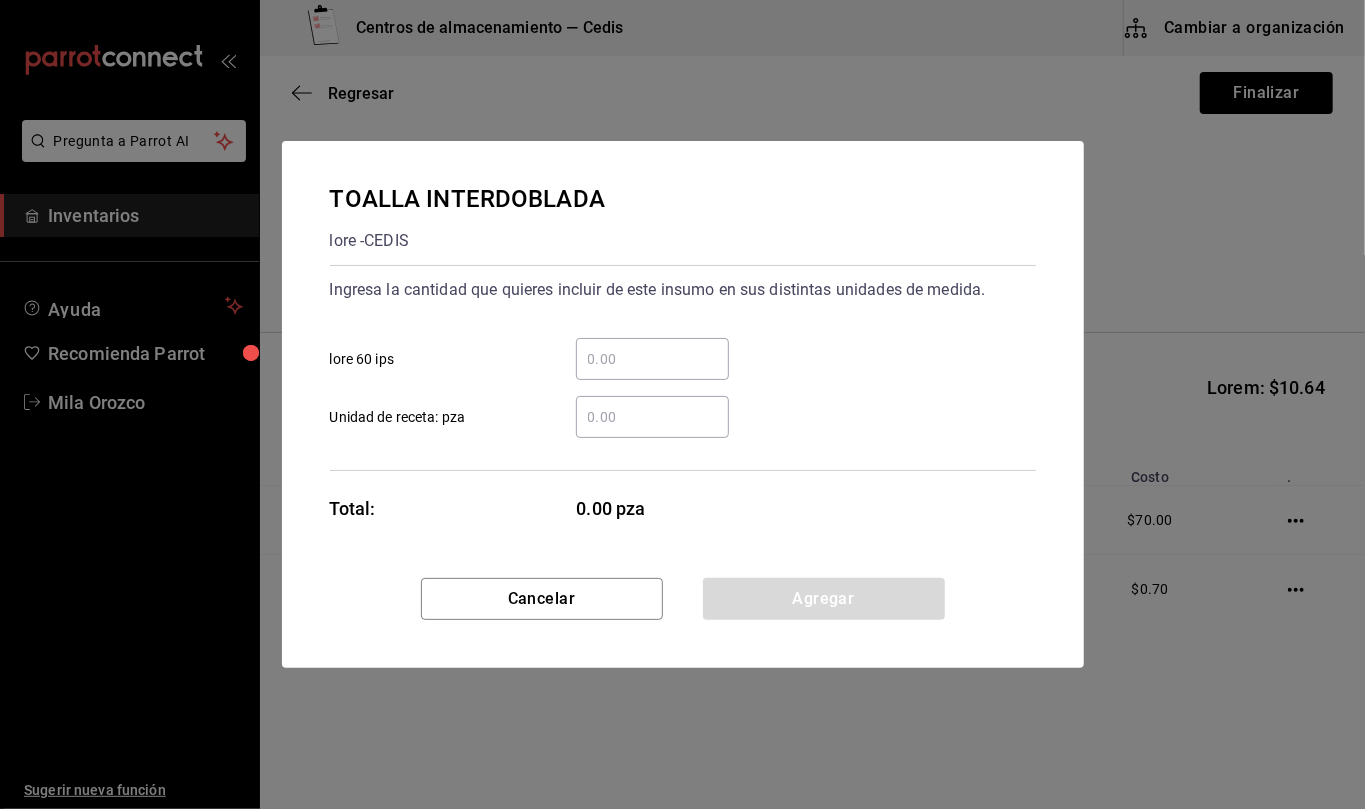click on "​ Unidad de receta: pza" at bounding box center (652, 417) 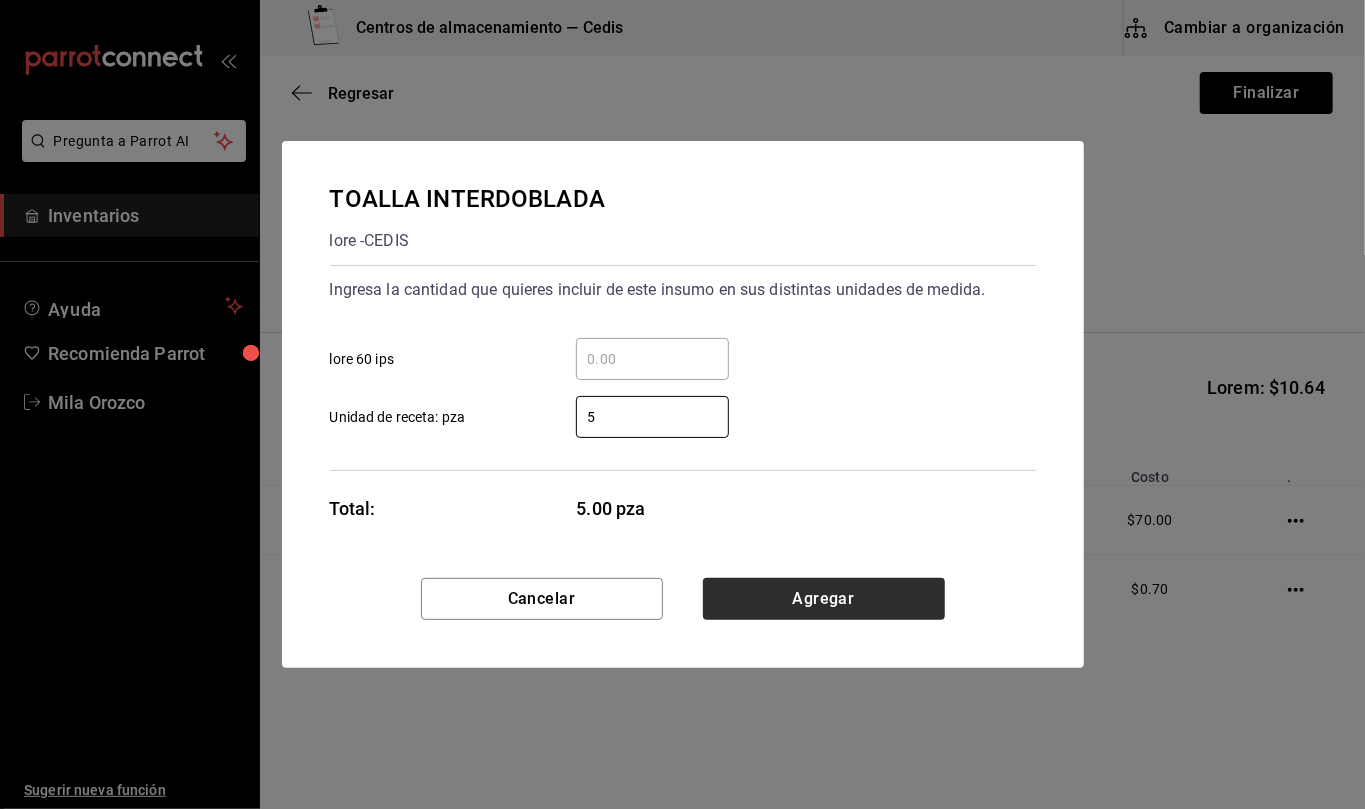 type on "5" 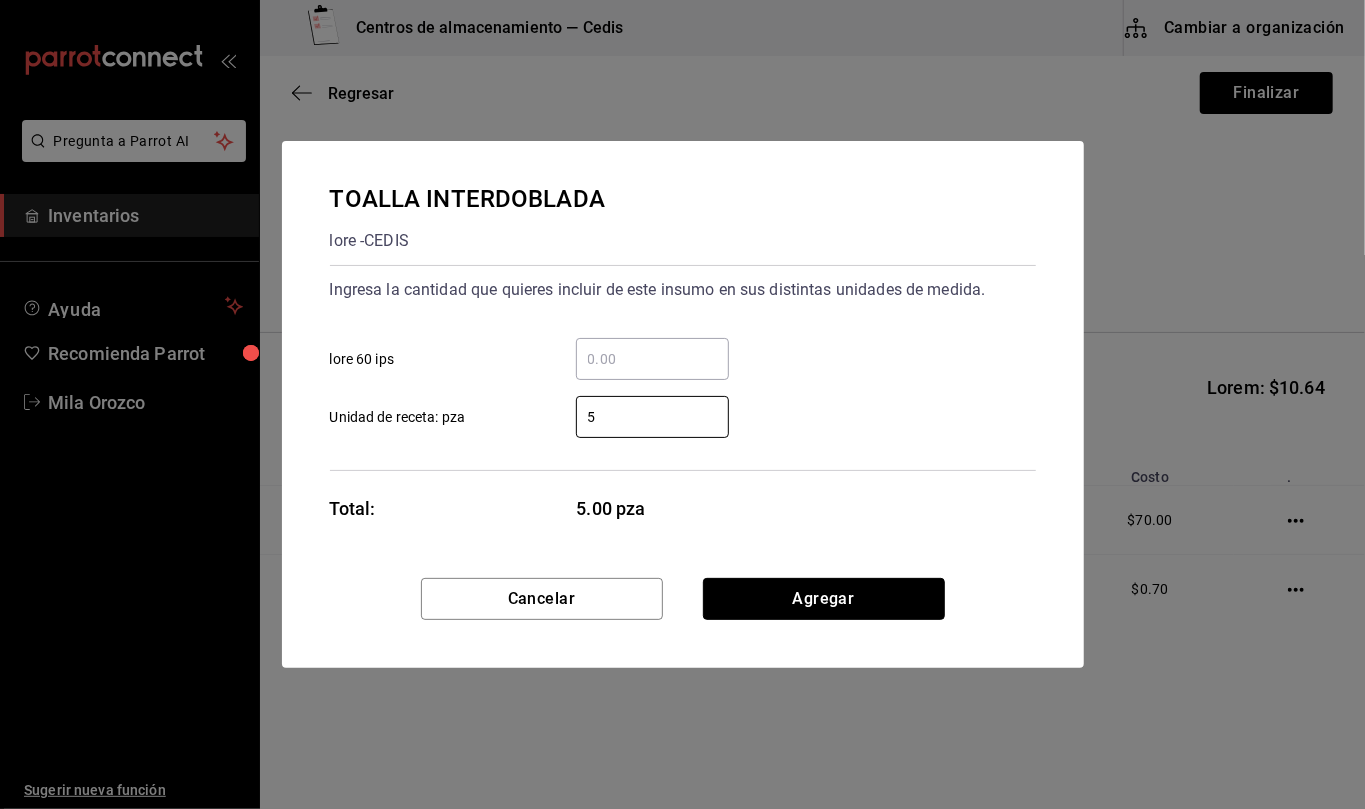 drag, startPoint x: 921, startPoint y: 606, endPoint x: 486, endPoint y: 438, distance: 466.31427 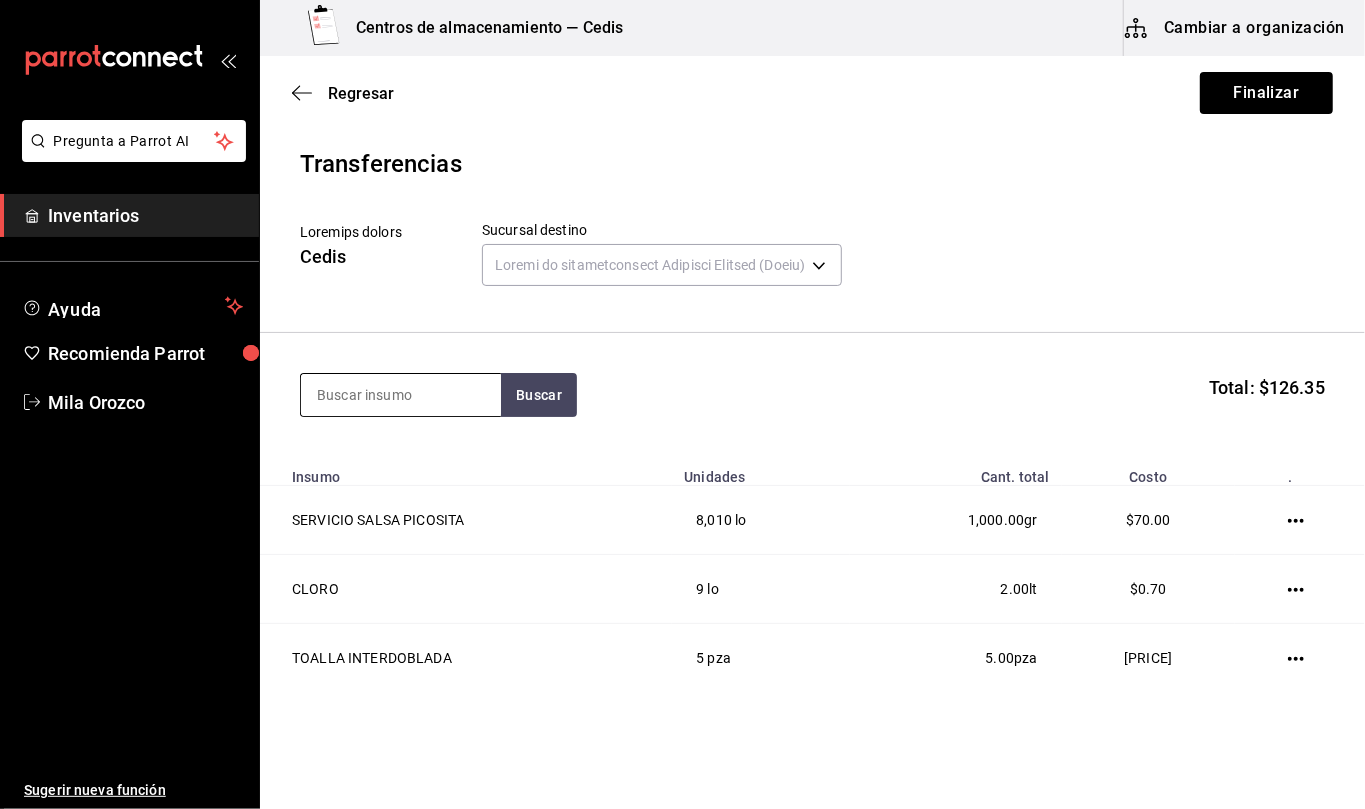 click at bounding box center (401, 395) 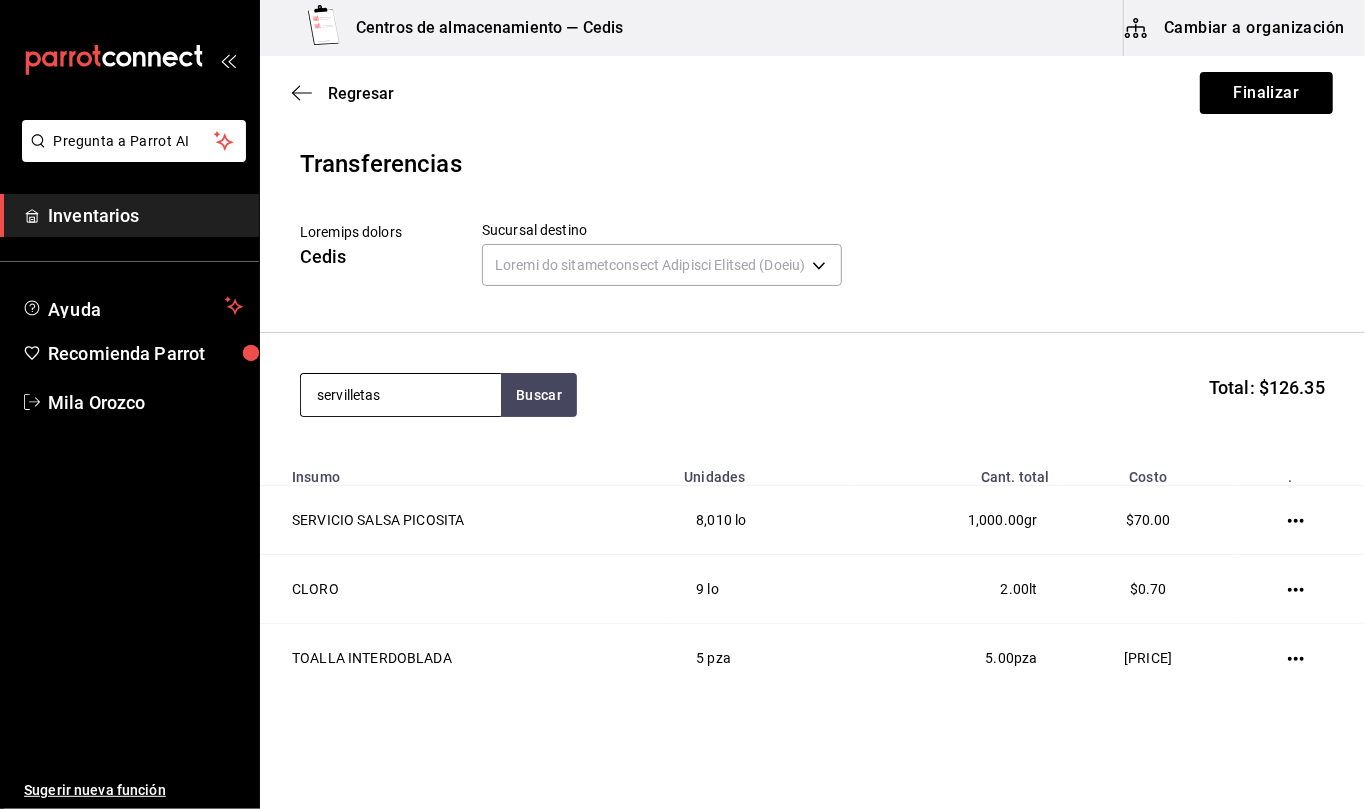 type on "servilletas" 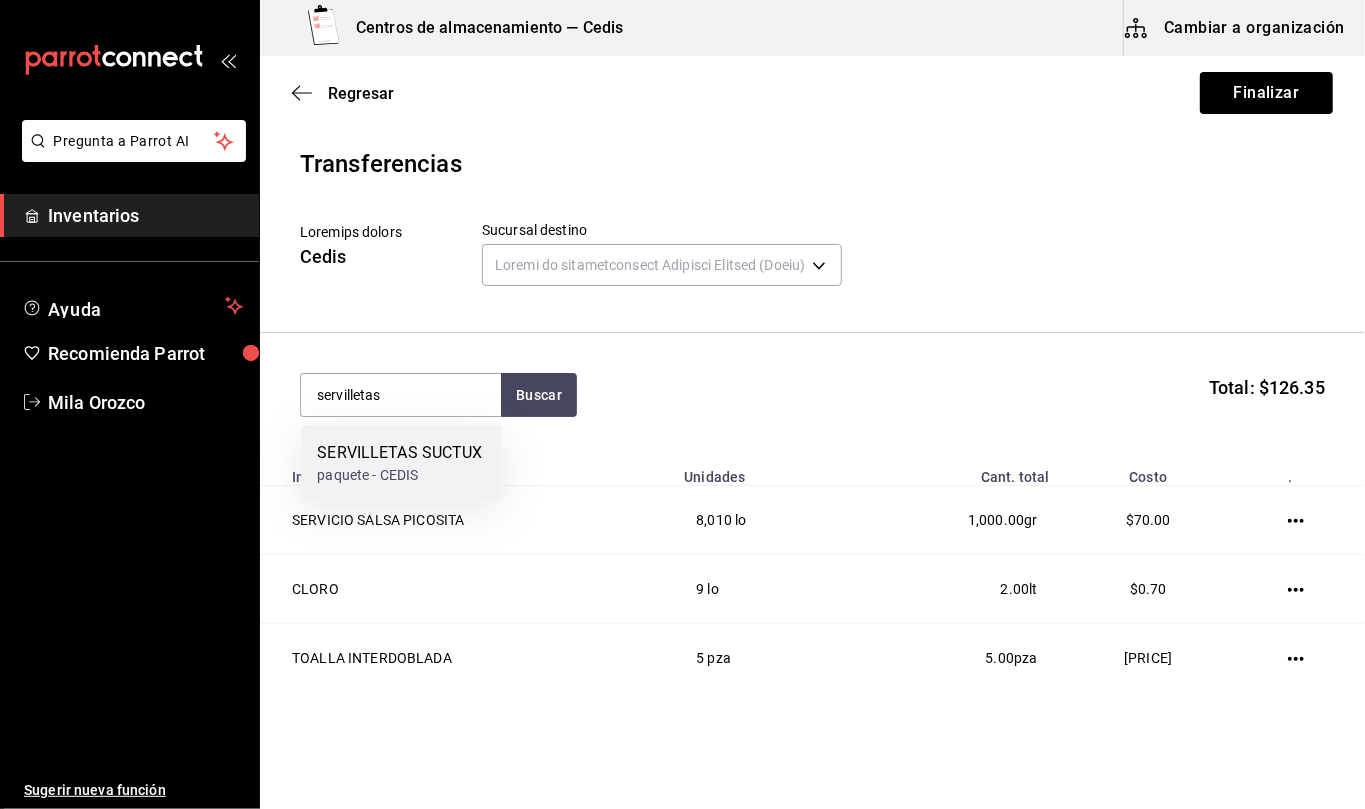 click on "SERVILLETAS SUCTUX" at bounding box center [399, 453] 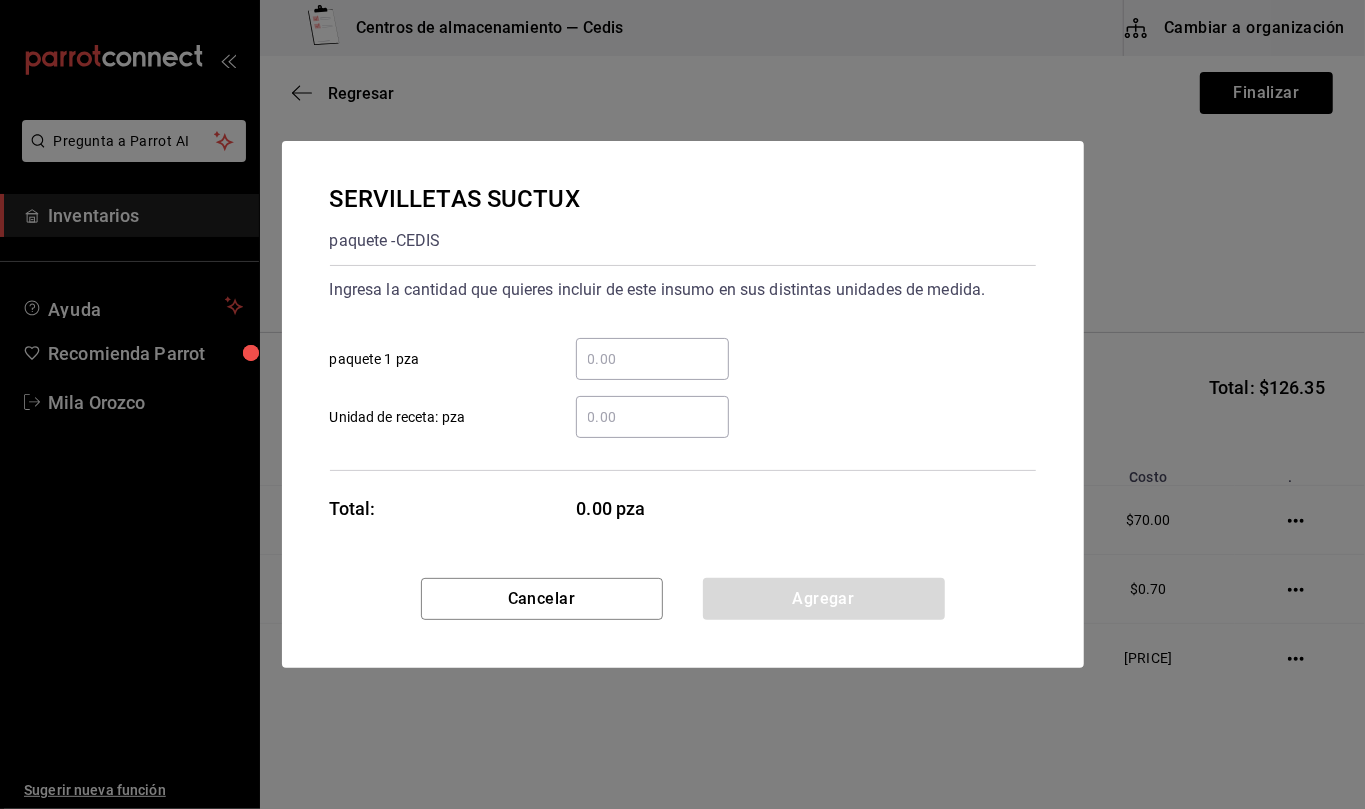 click on "​ Unidad de receta: pza" at bounding box center [652, 417] 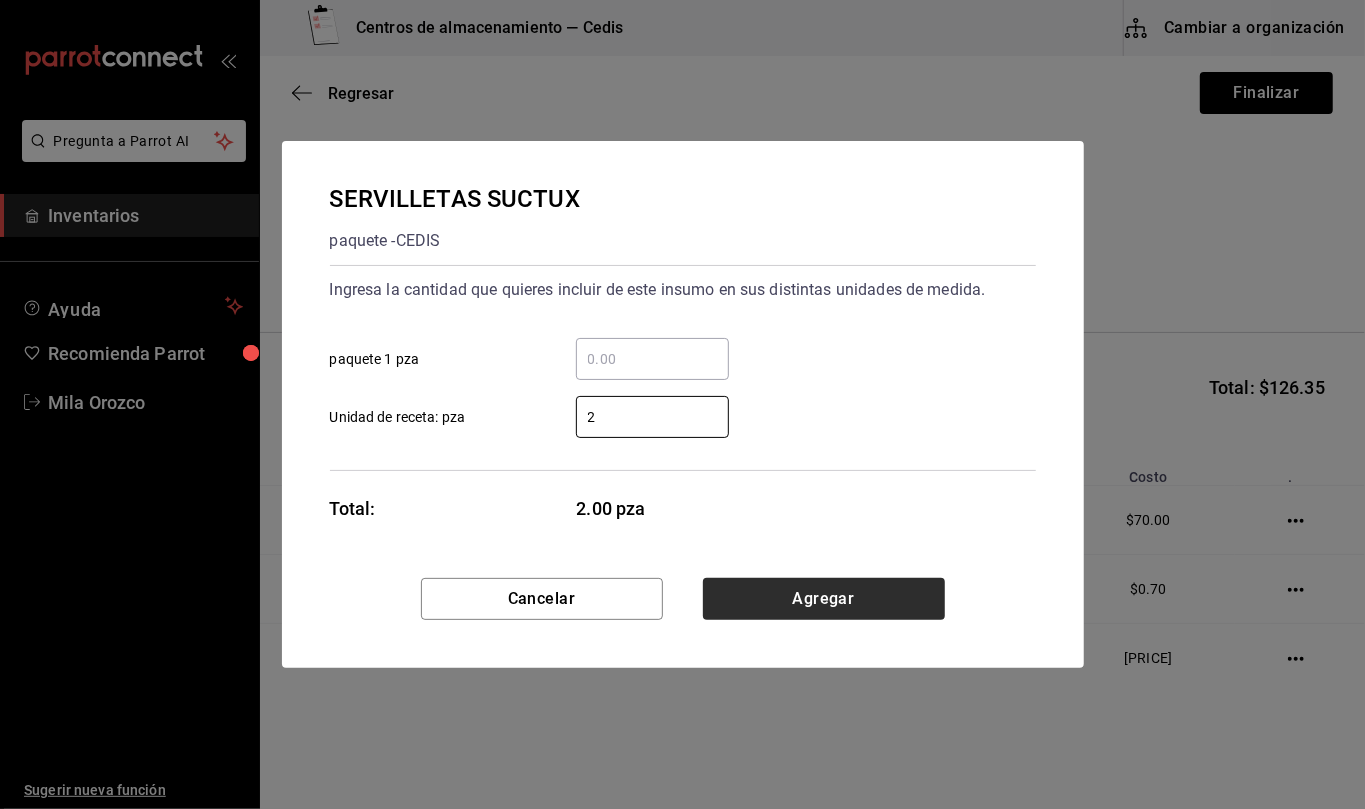 type on "2" 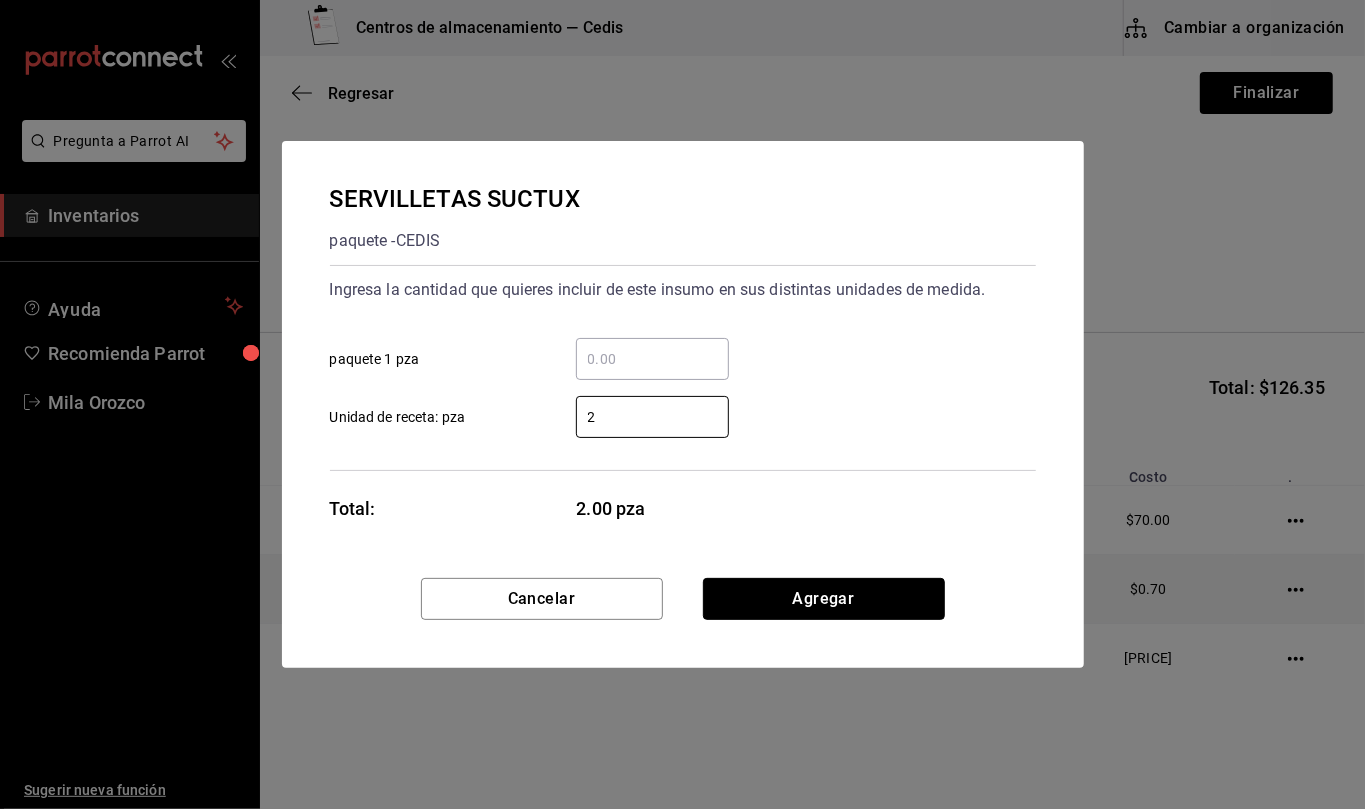 click on "Agregar" at bounding box center [824, 599] 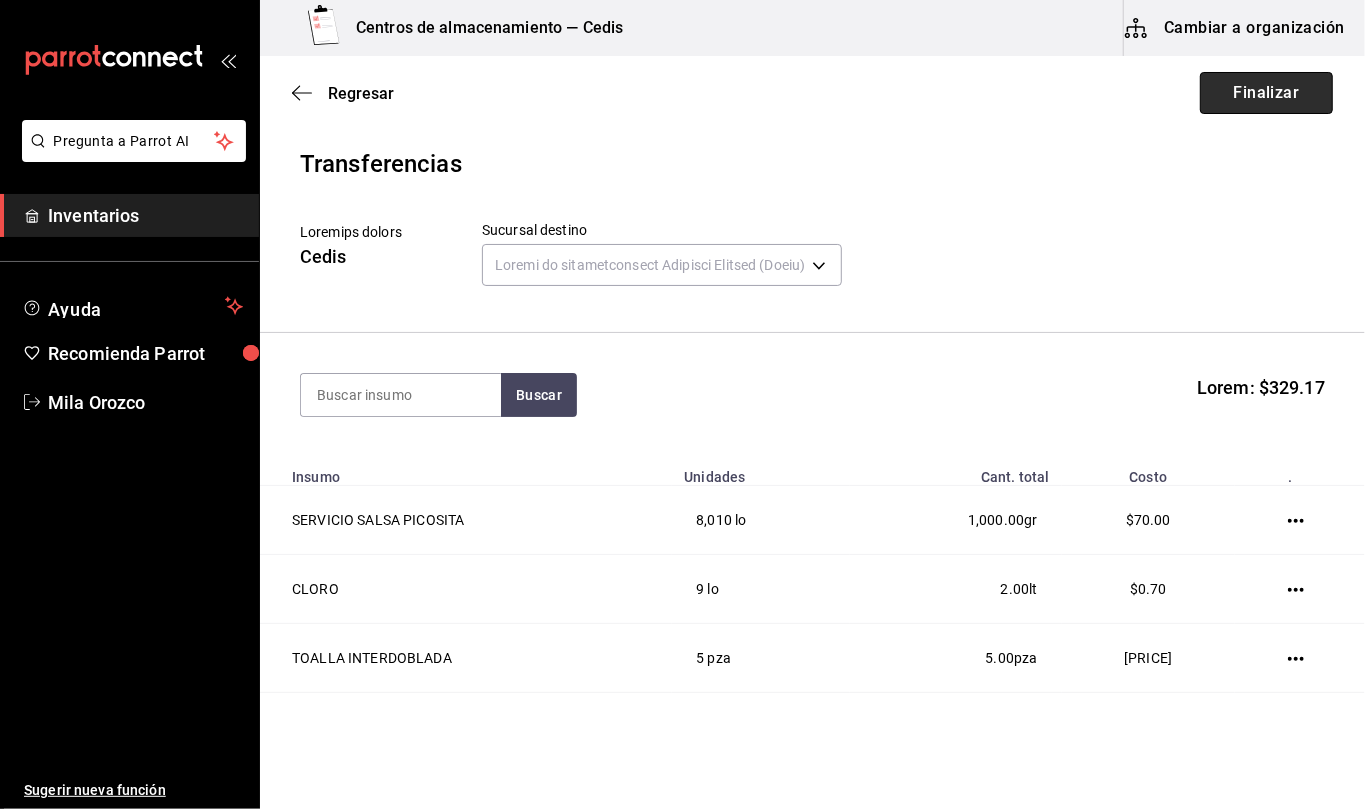 click on "Finalizar" at bounding box center (1266, 93) 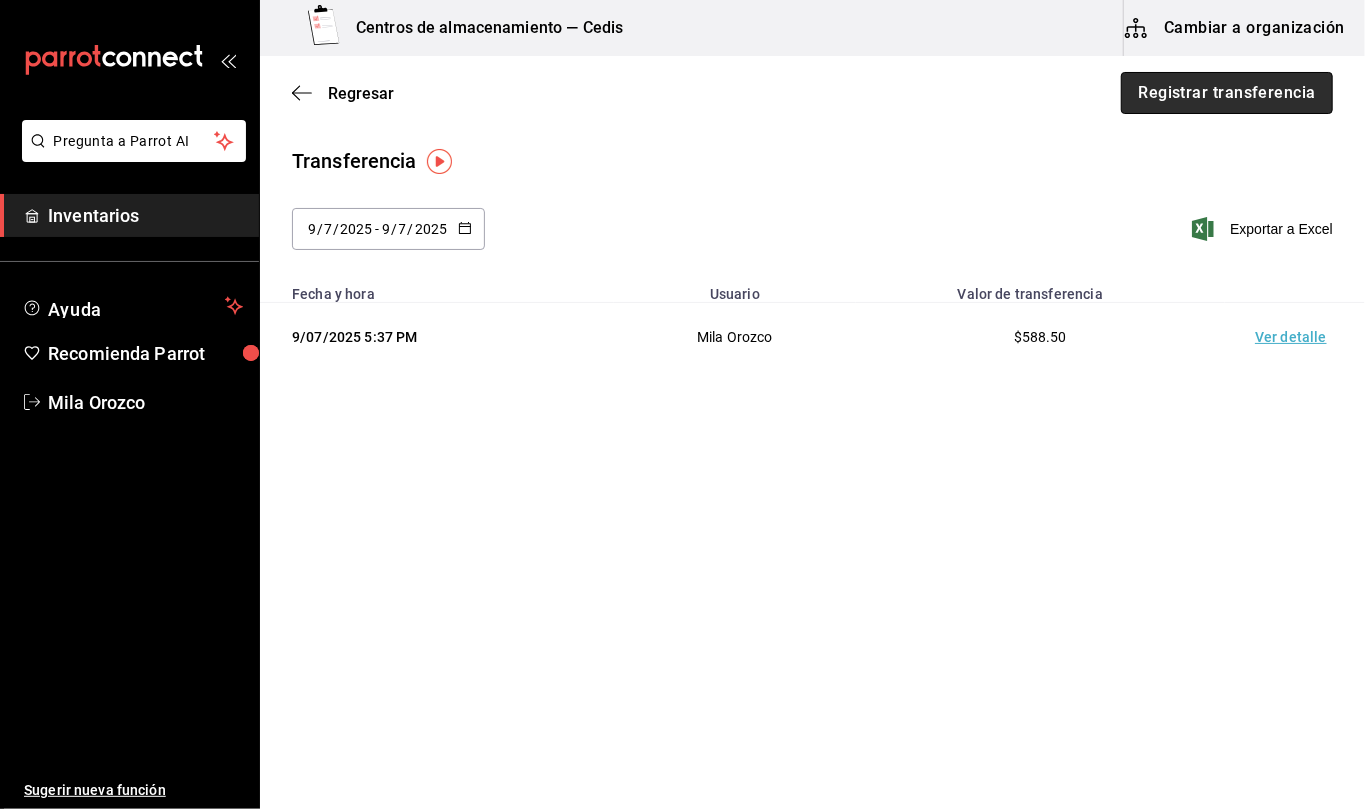 click on "Registrar transferencia" at bounding box center [1227, 93] 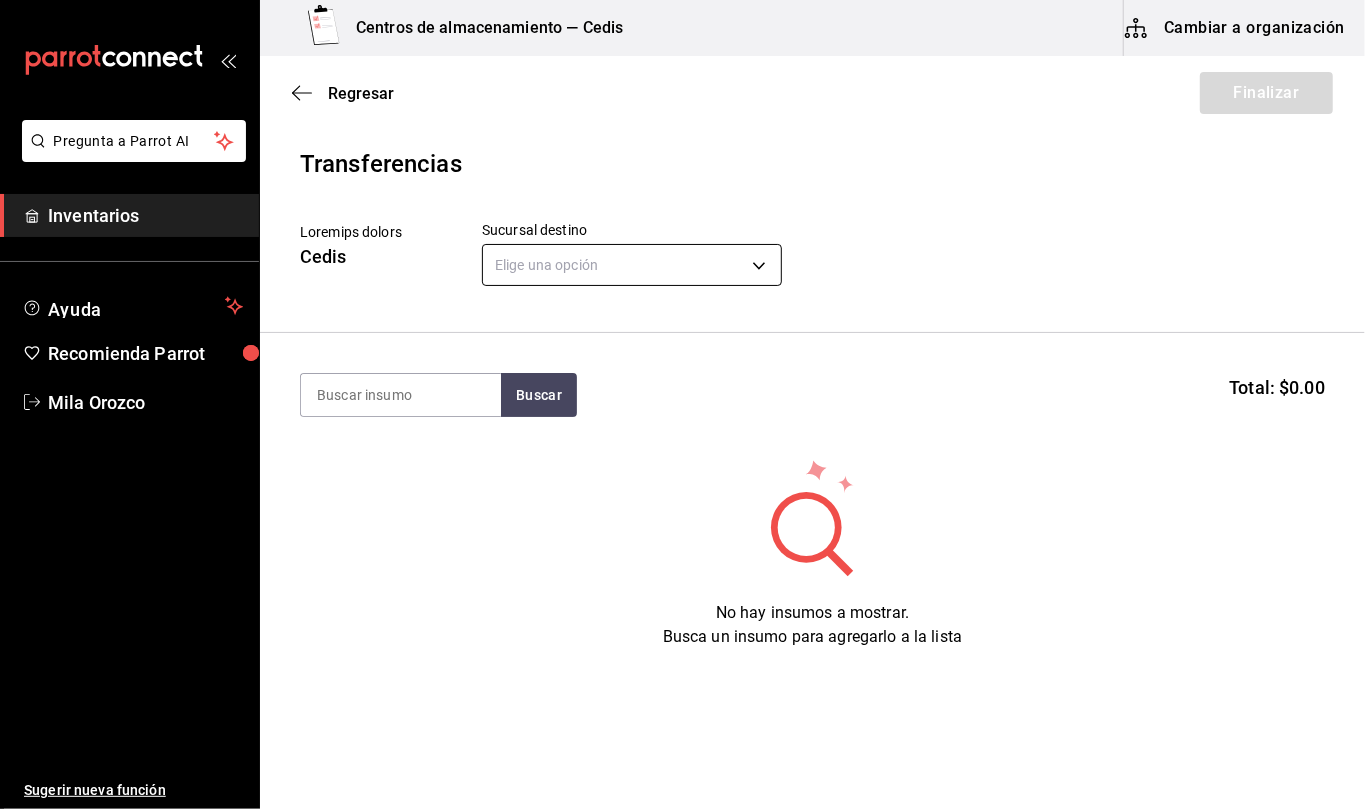 click on "soporte@example.com" at bounding box center (682, 348) 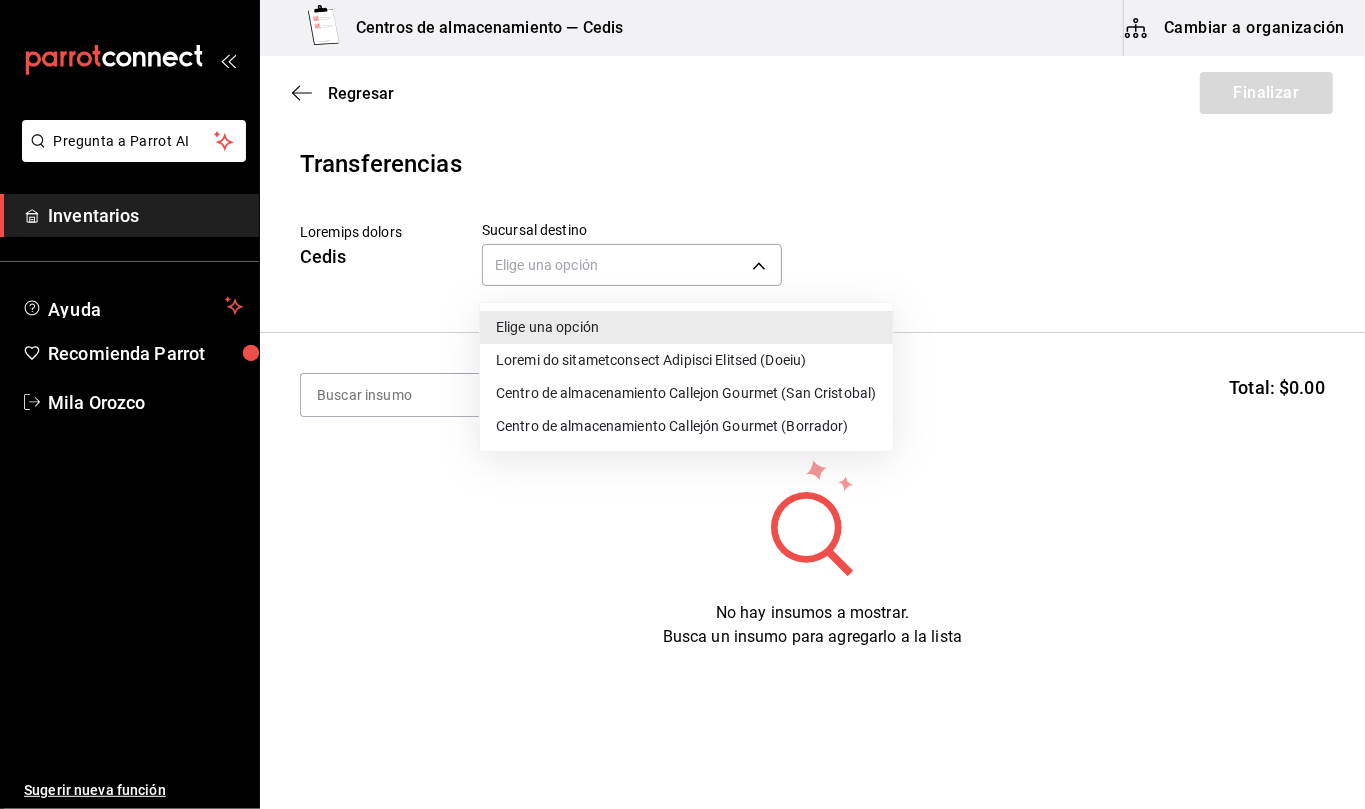click on "Loremi do sitametconsect Adipisci Elitsed (Doeiu)" at bounding box center (686, 360) 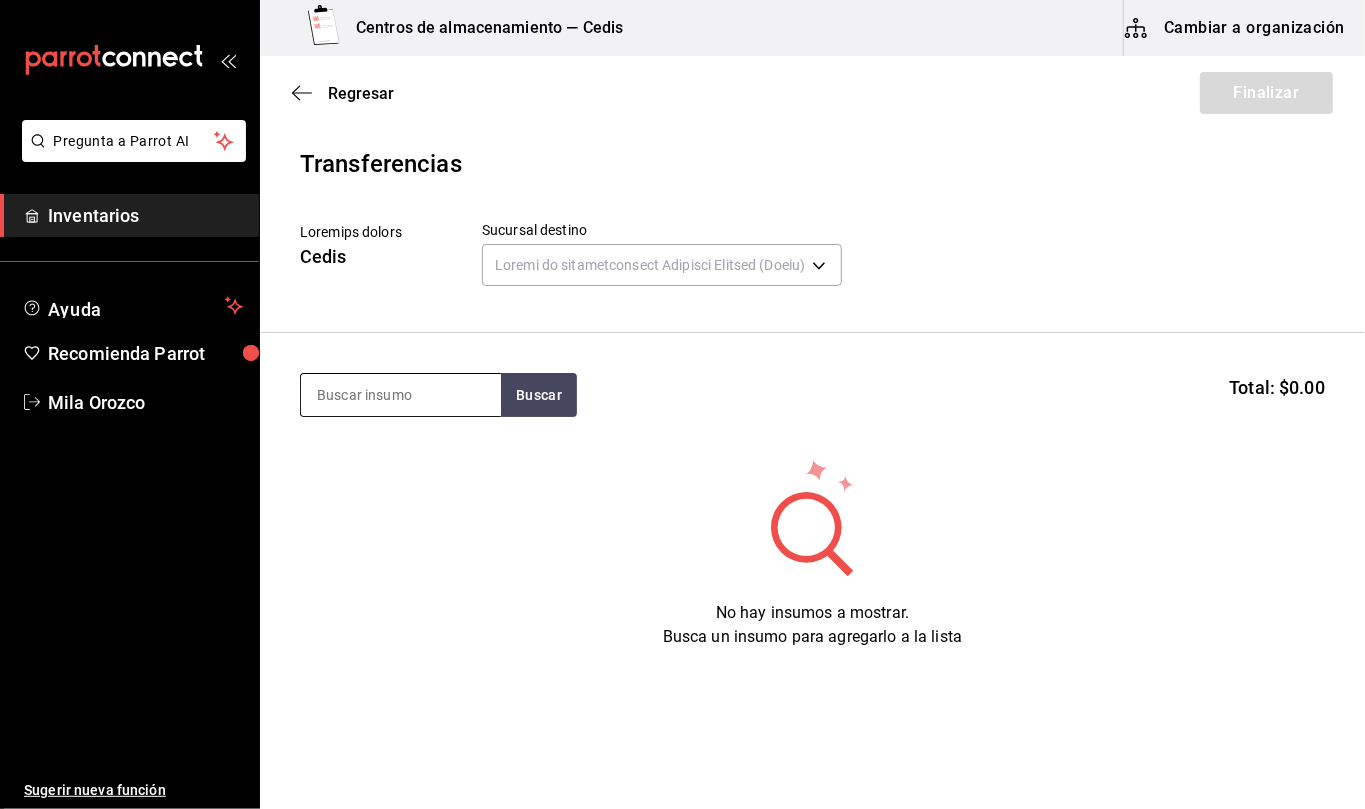 click at bounding box center [401, 395] 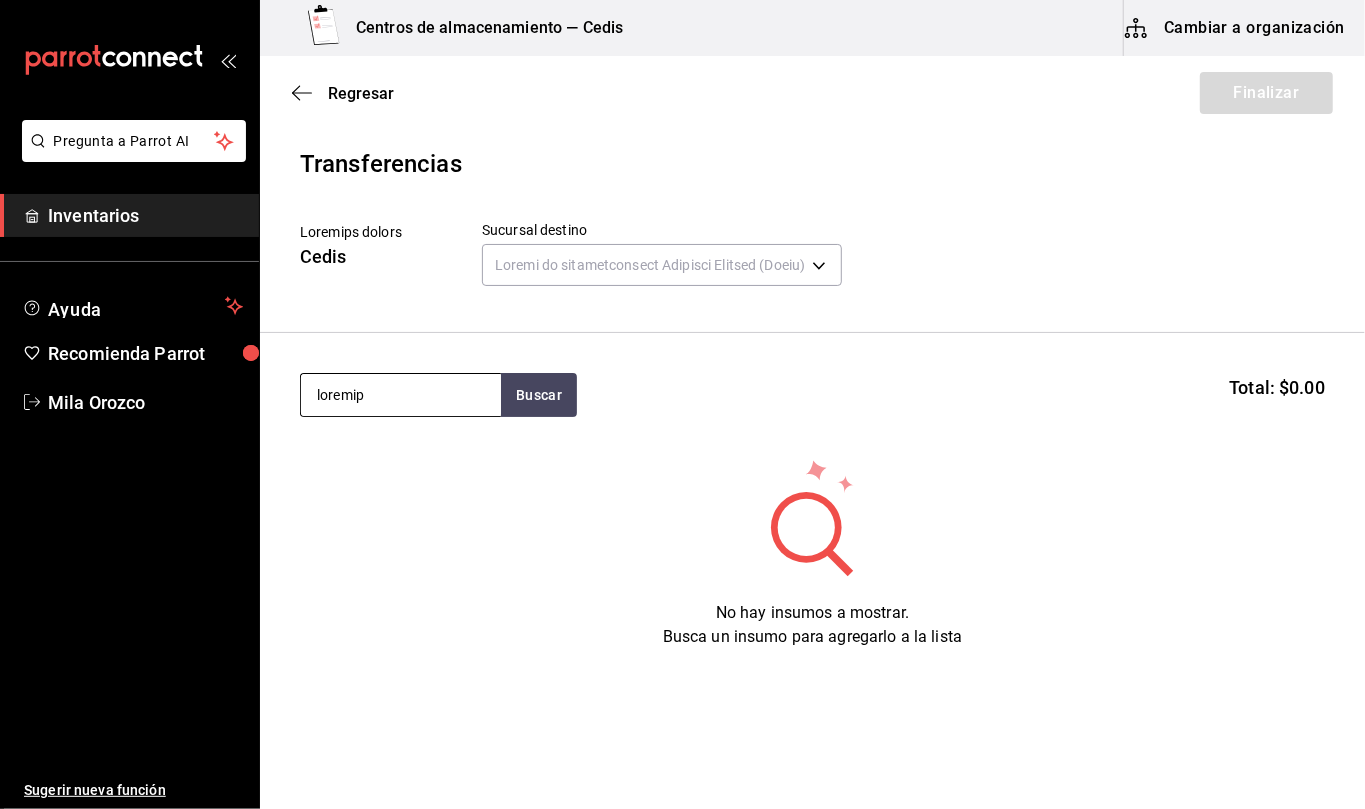 type on "loremip" 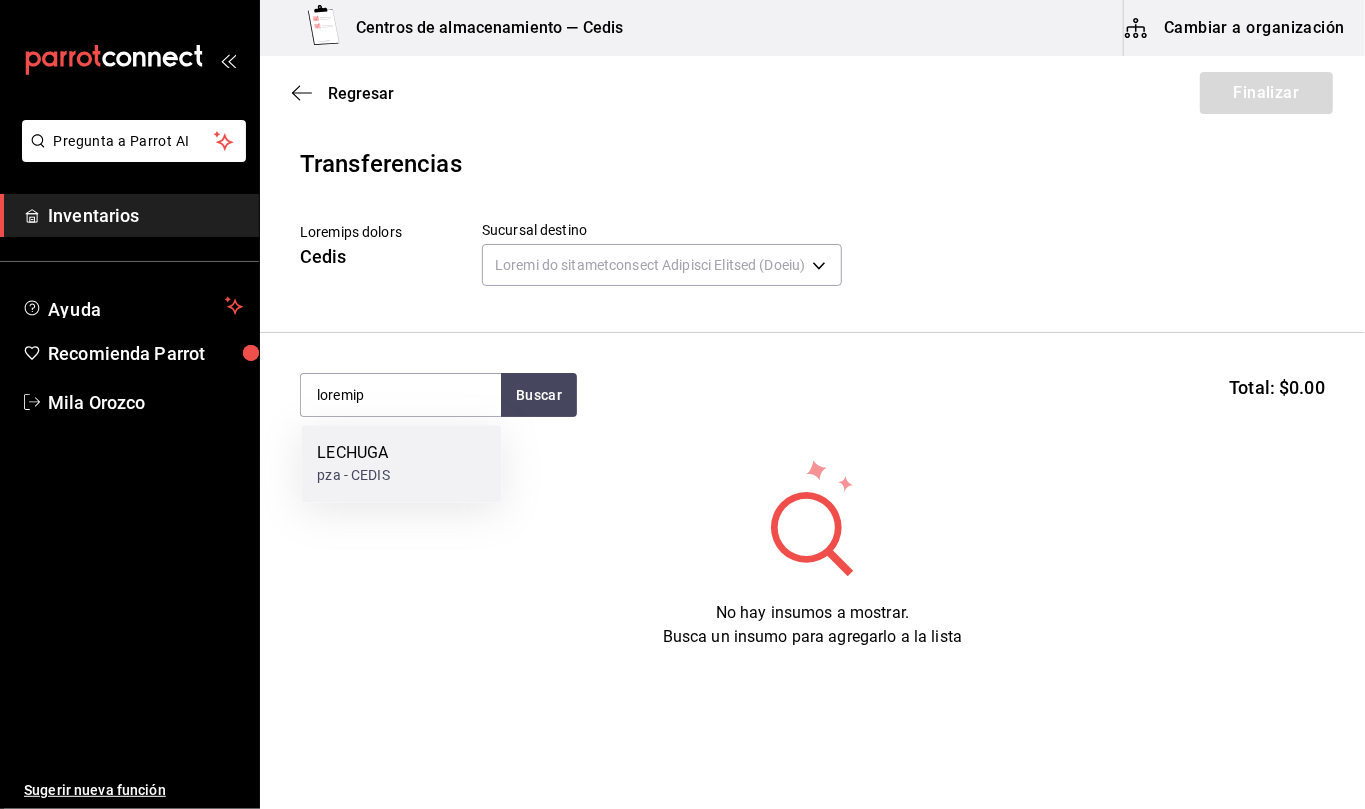 click on "LECHUGA pza - CEDIS" at bounding box center [401, 463] 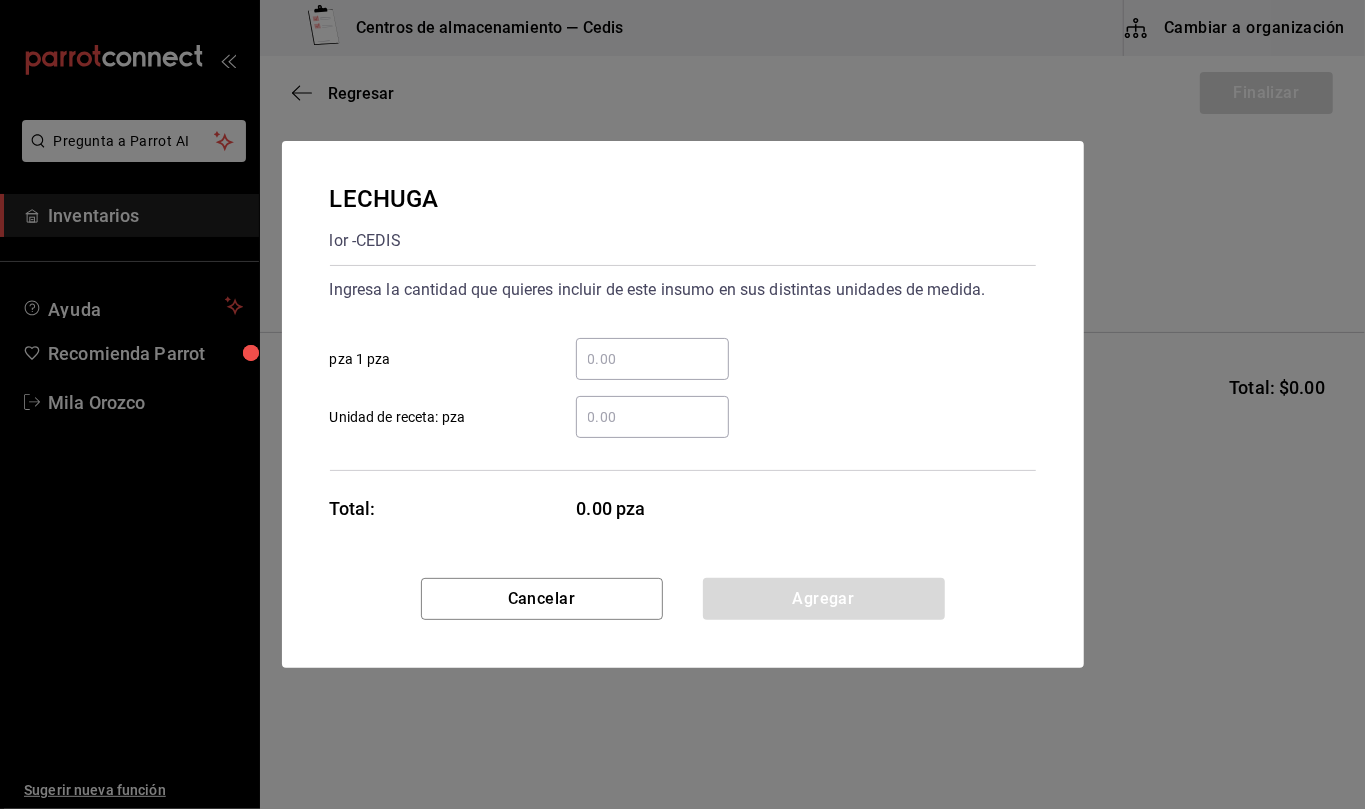 click on "​ Unidad de receta: pza" at bounding box center [652, 417] 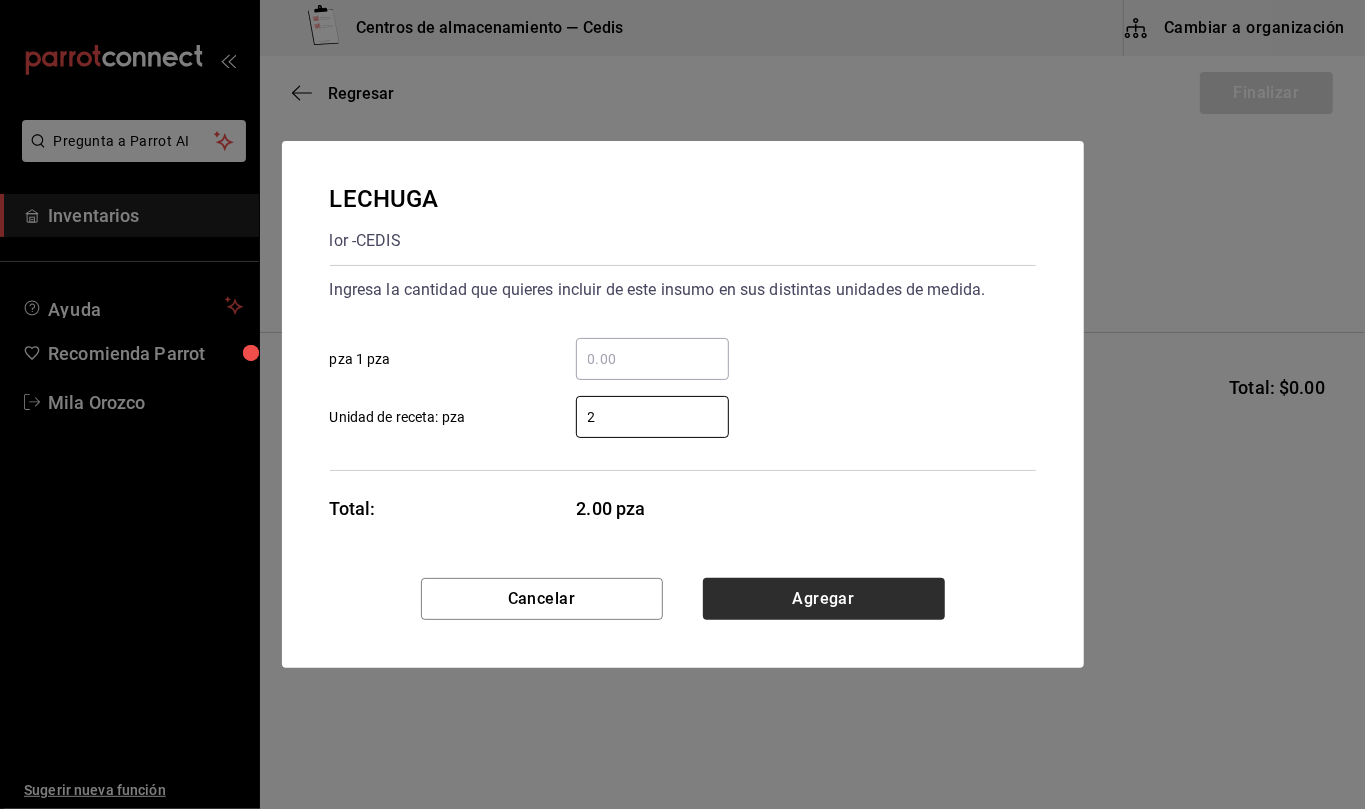 type on "2" 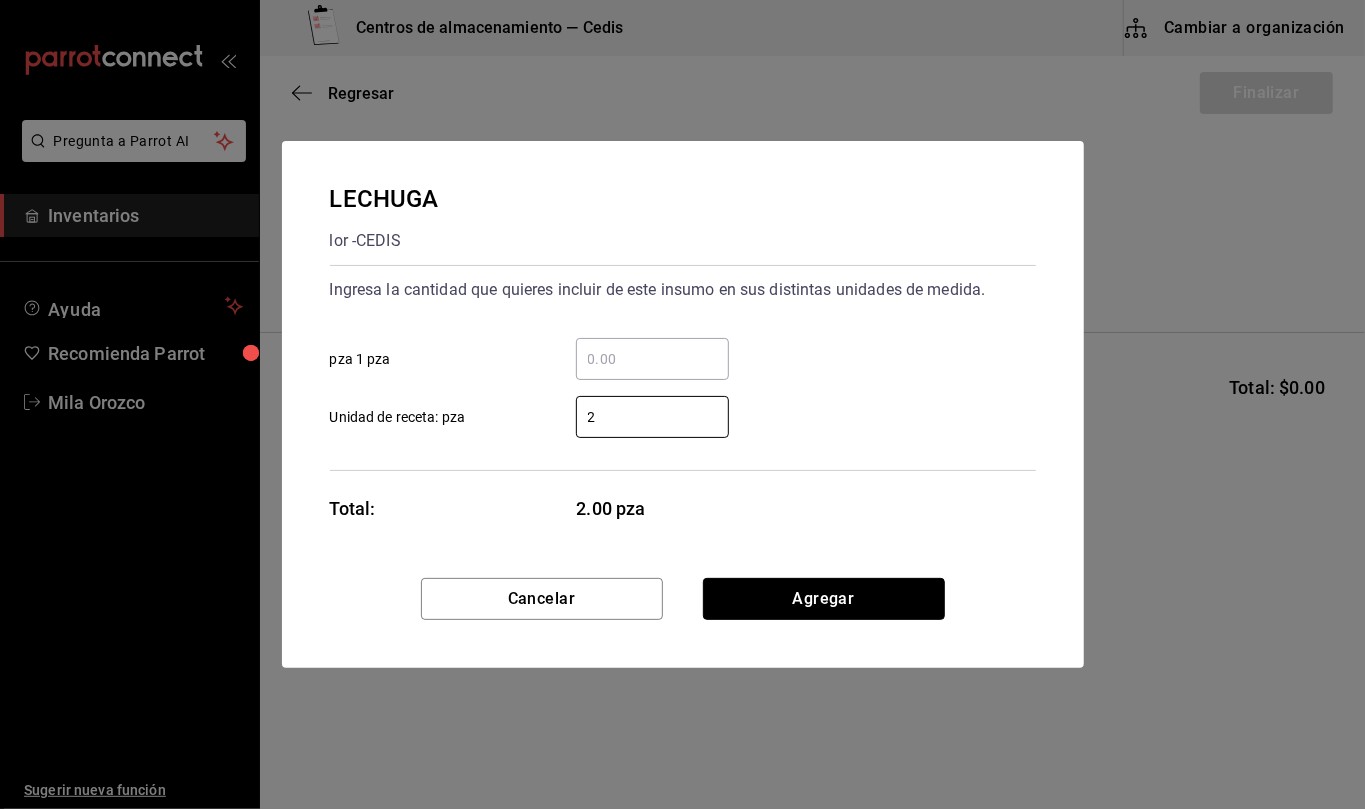 drag, startPoint x: 908, startPoint y: 612, endPoint x: 830, endPoint y: 562, distance: 92.64988 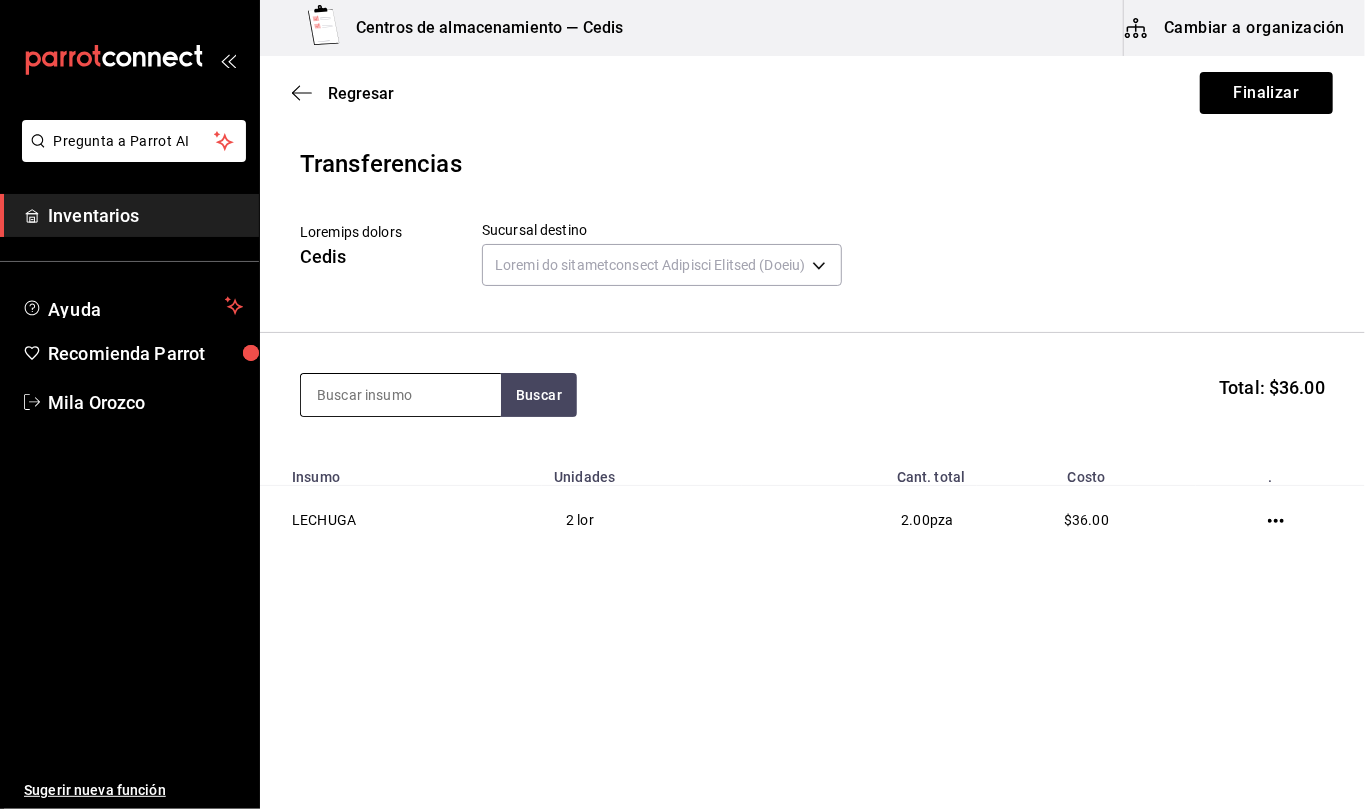 click at bounding box center [401, 395] 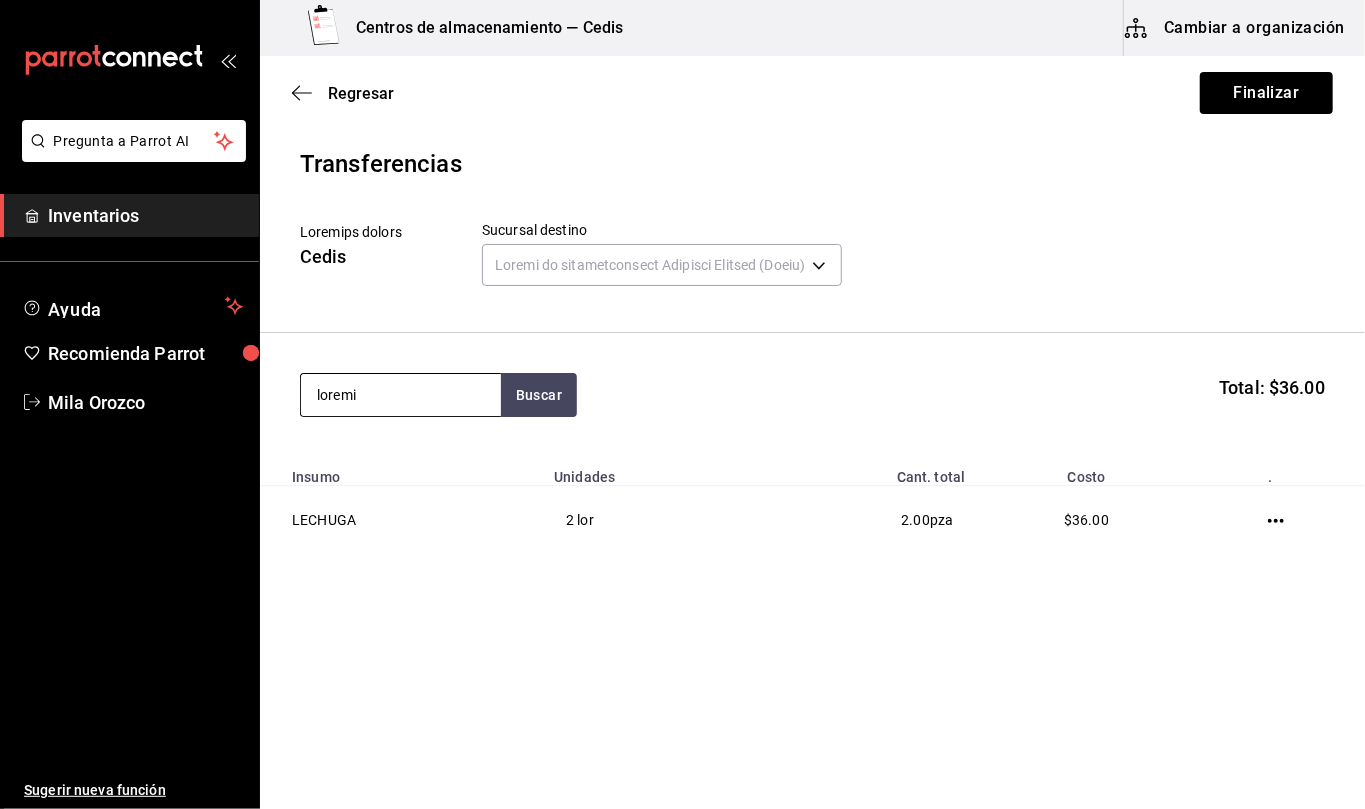 type on "loremi" 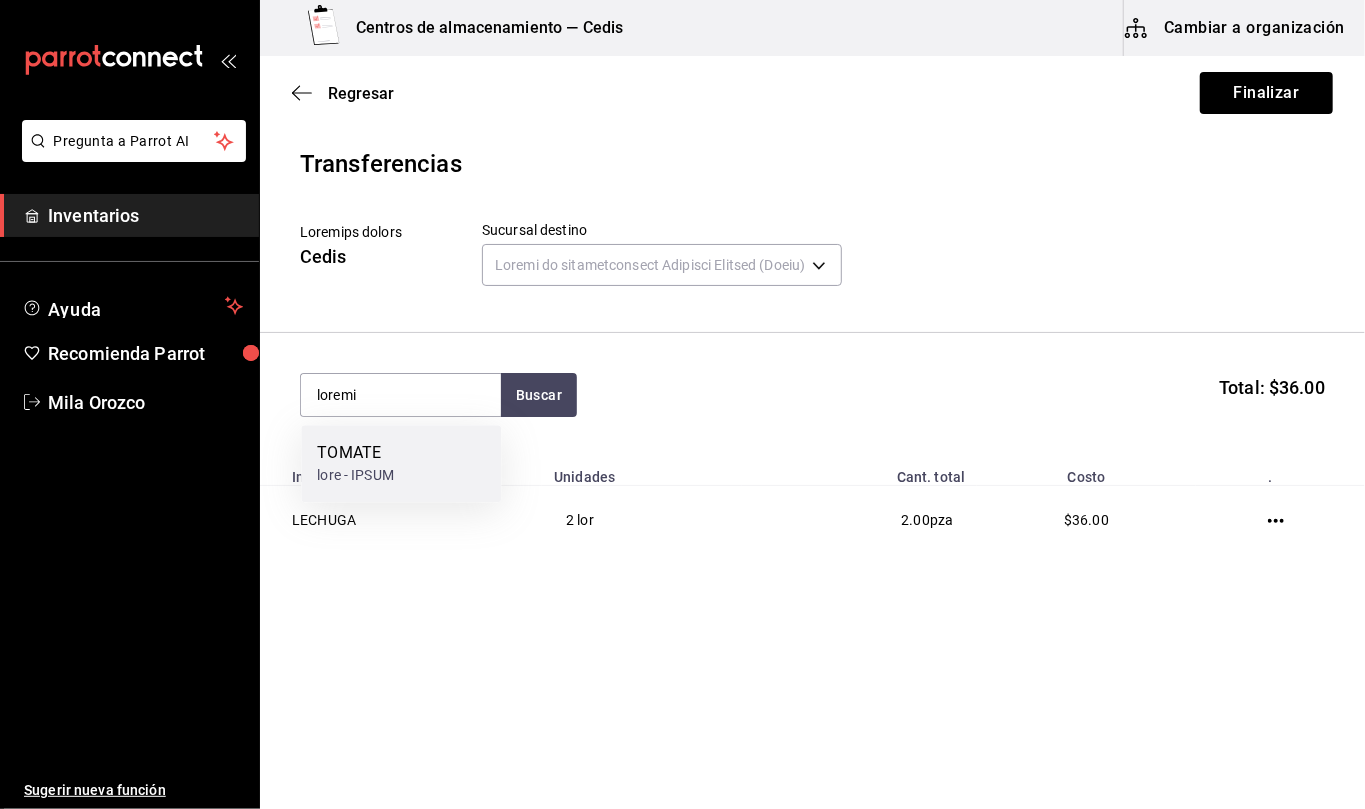 click on "TOMATE kilo - CEDIS" at bounding box center [401, 463] 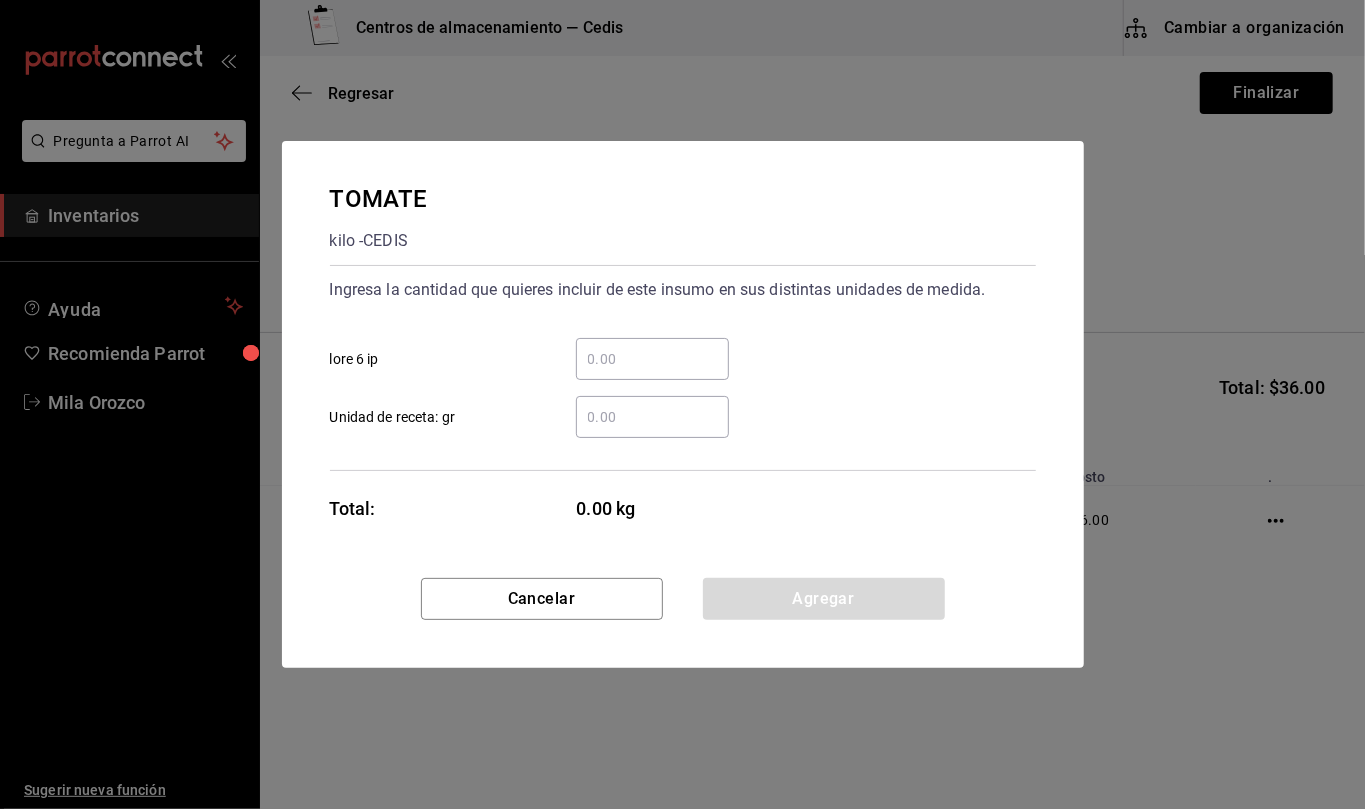 click on "​ Unidad de receta: gr" at bounding box center (652, 417) 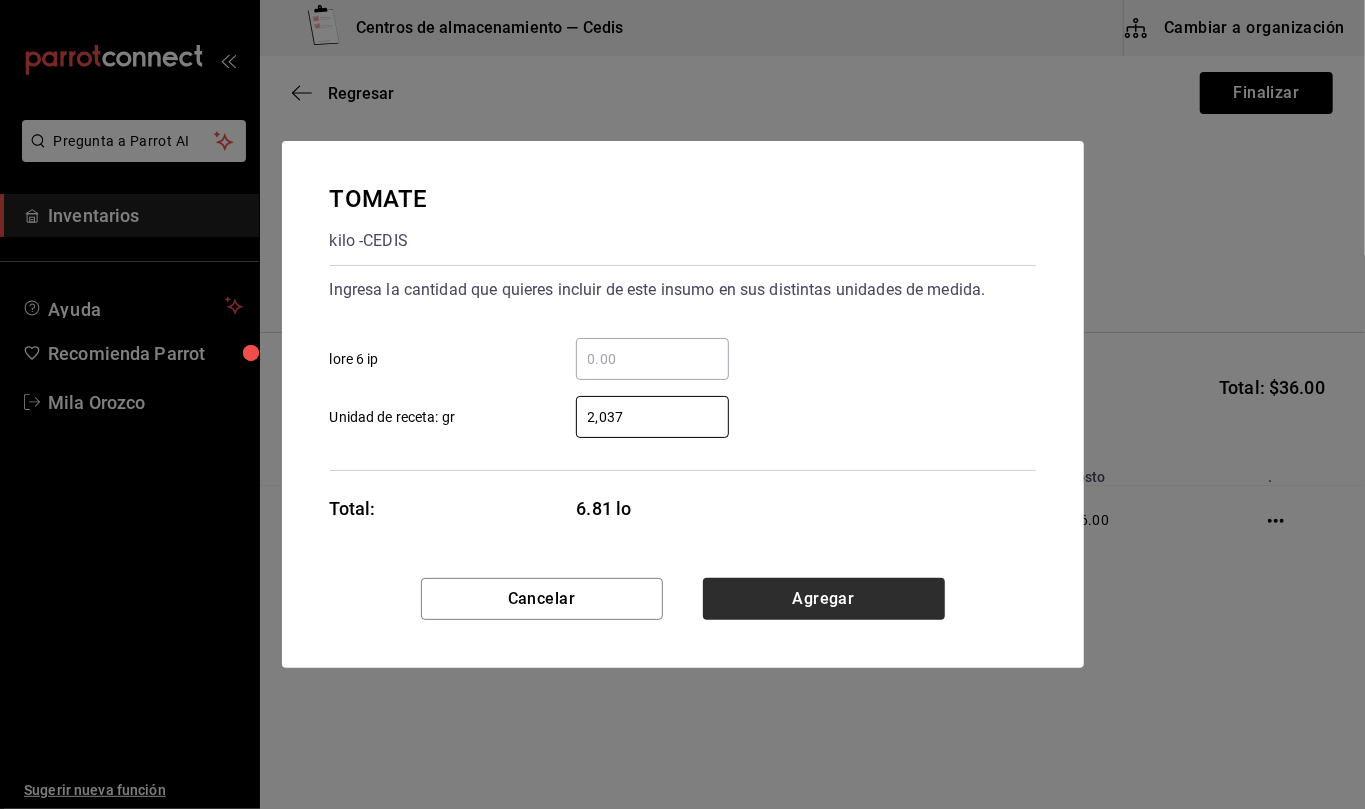 type on "2,037" 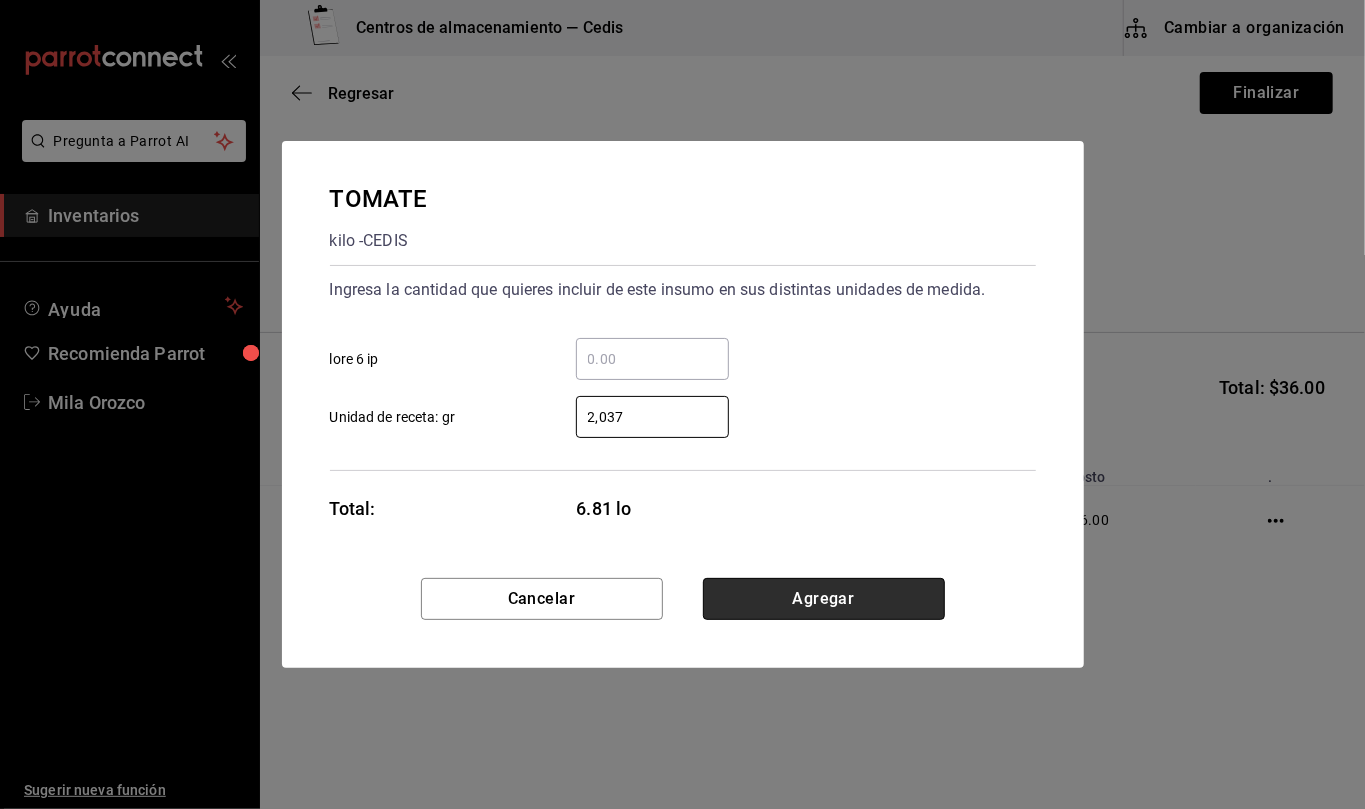 click on "Agregar" at bounding box center (824, 599) 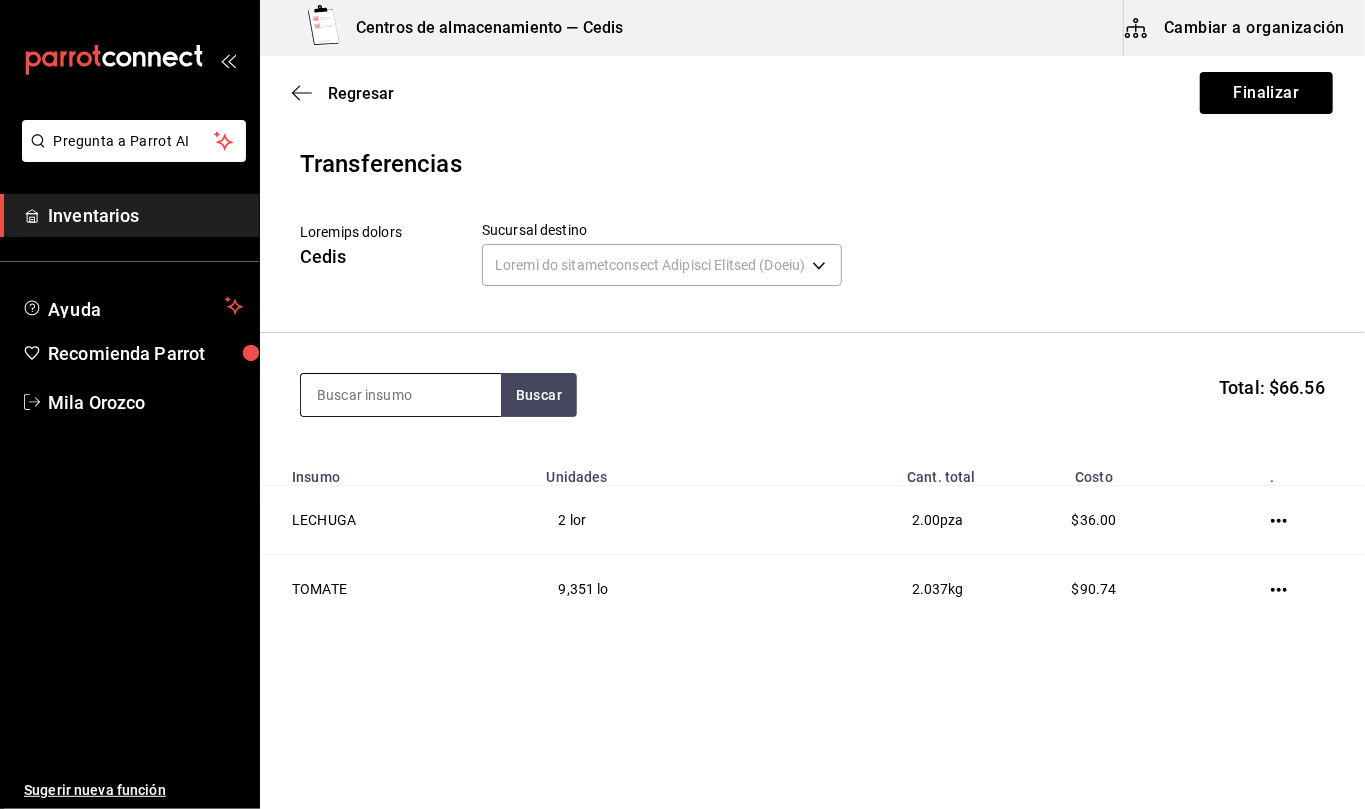 click at bounding box center (401, 395) 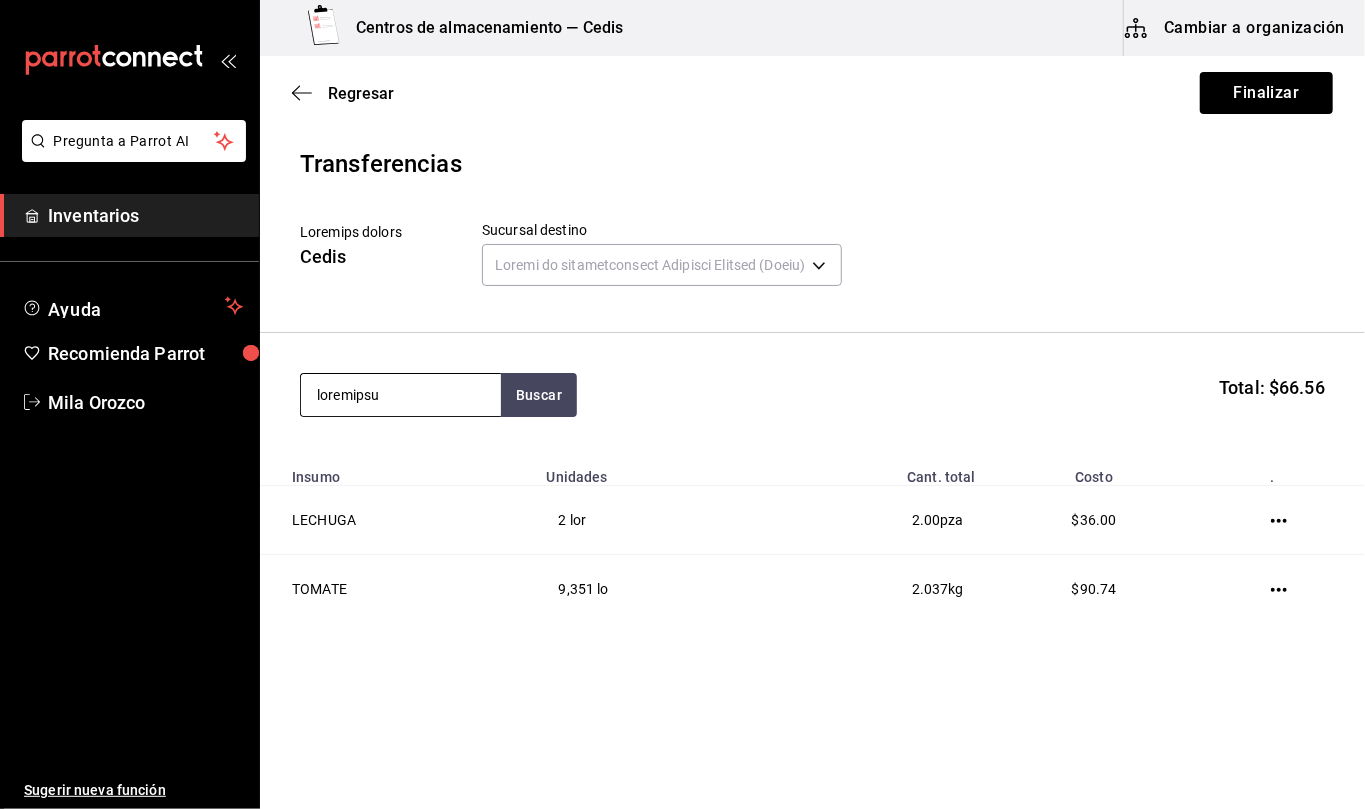 type on "loremipsu" 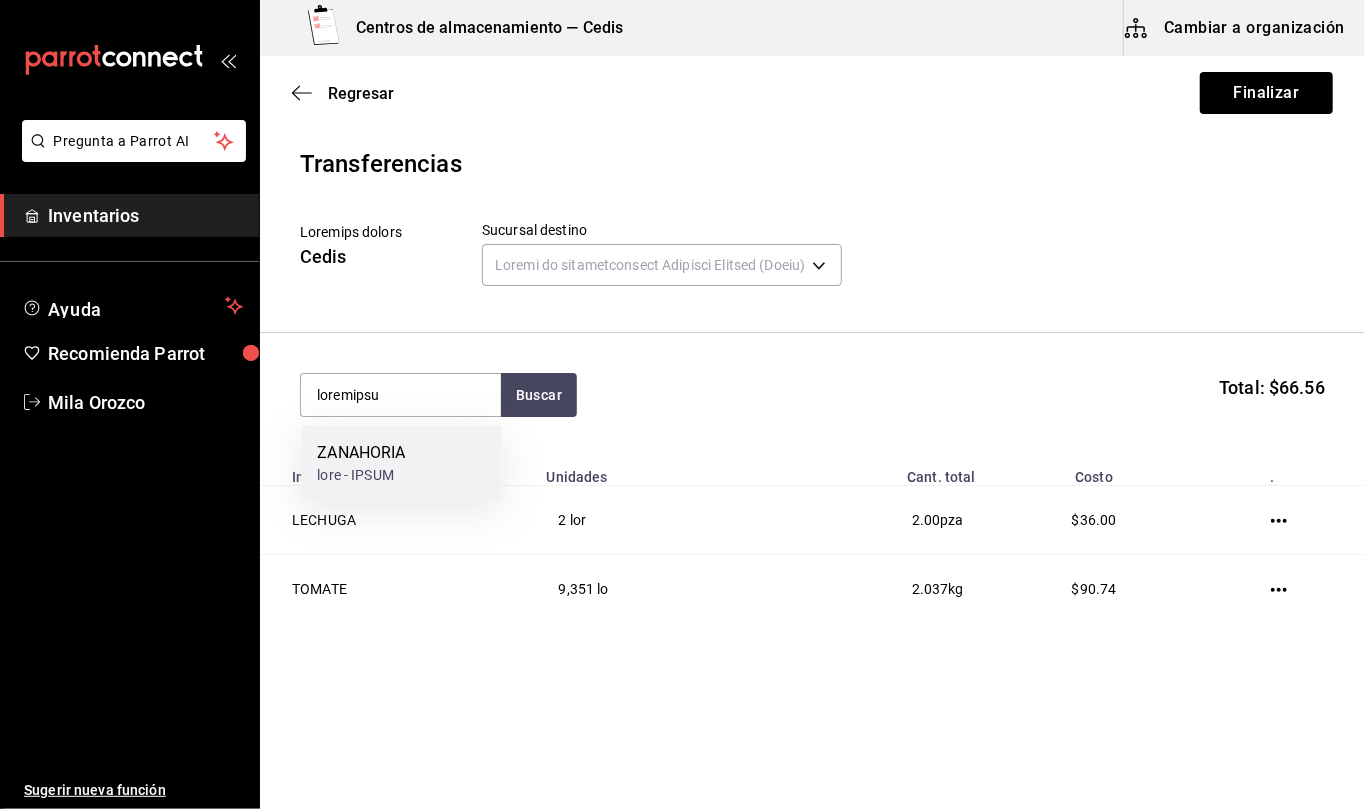 click on "LOREMIPSU dolo - SITAM" at bounding box center [401, 463] 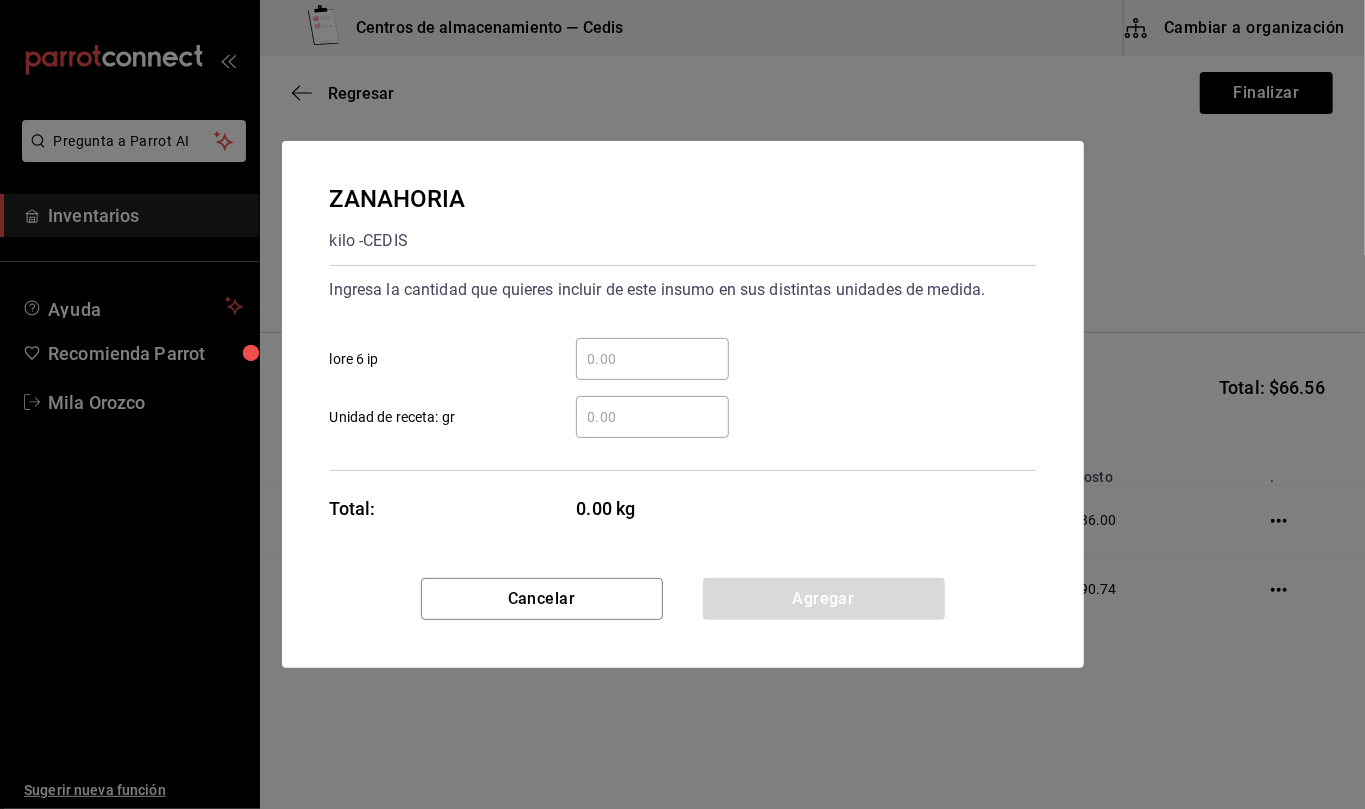 click on "​ Unidad de receta: gr" at bounding box center (652, 417) 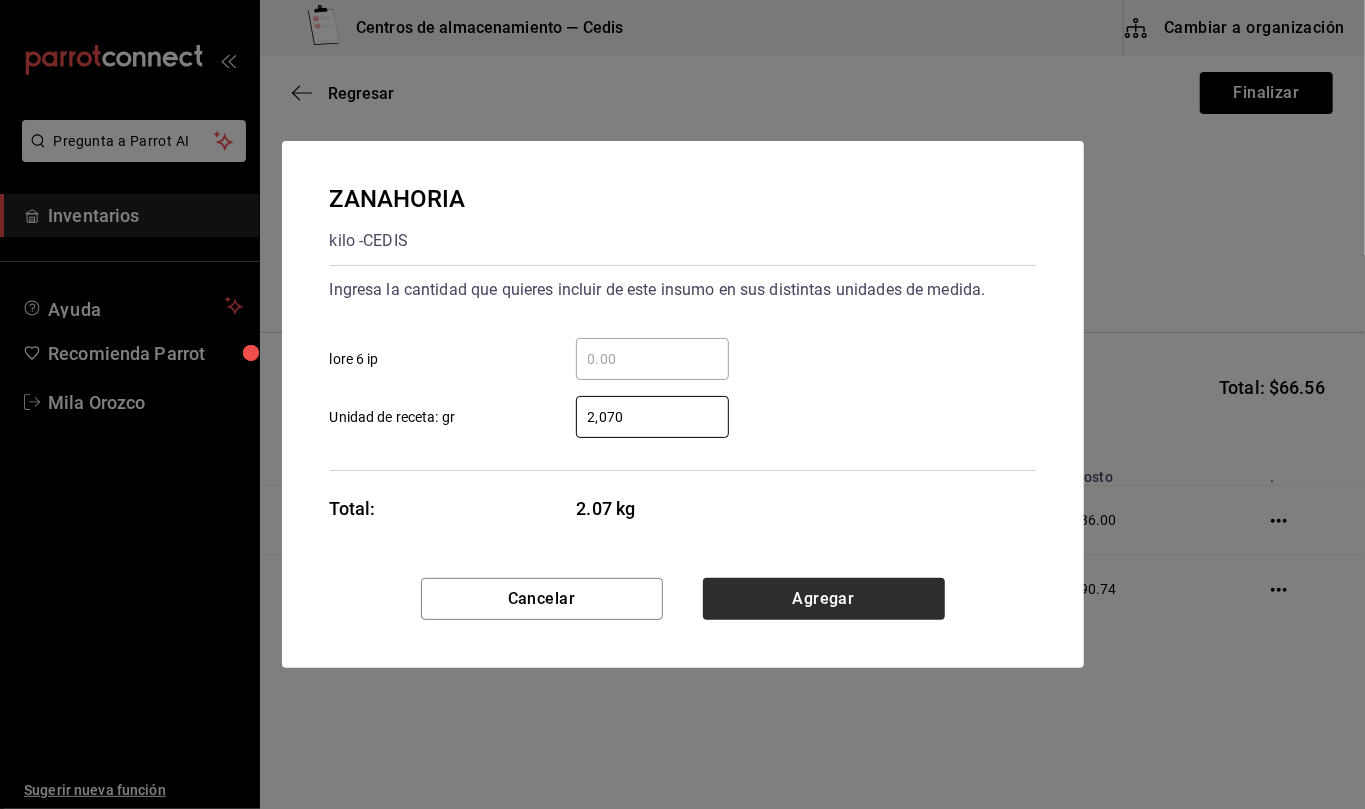 type on "2,070" 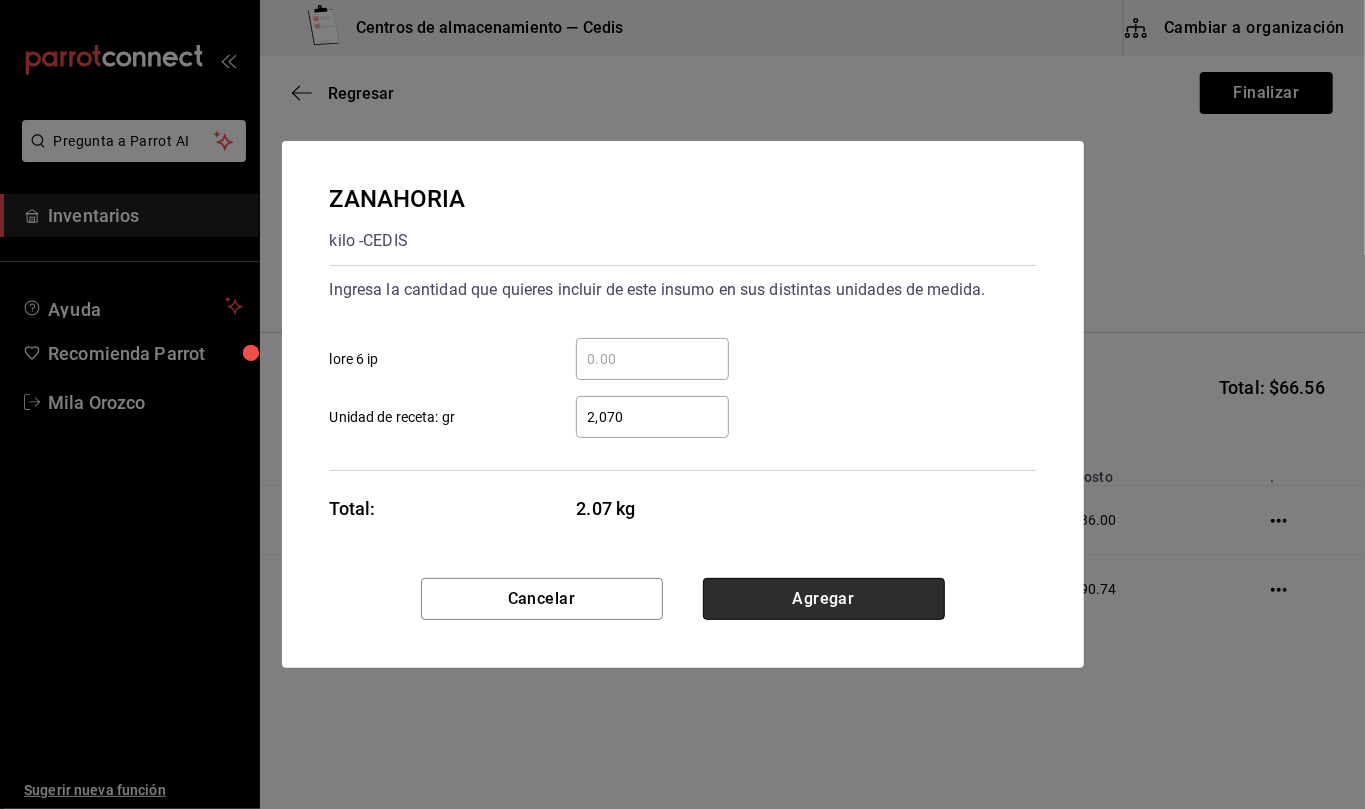 click on "Agregar" at bounding box center (824, 599) 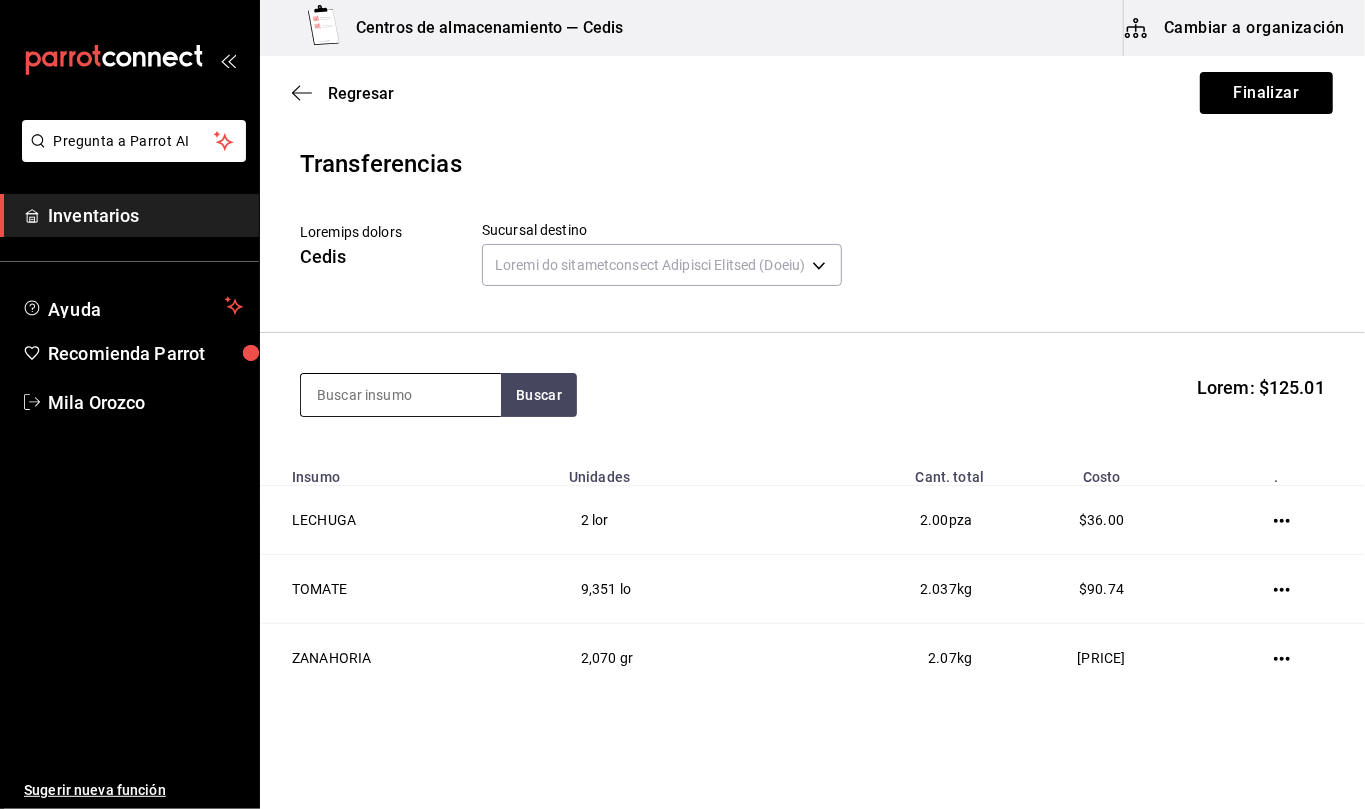 click at bounding box center (401, 395) 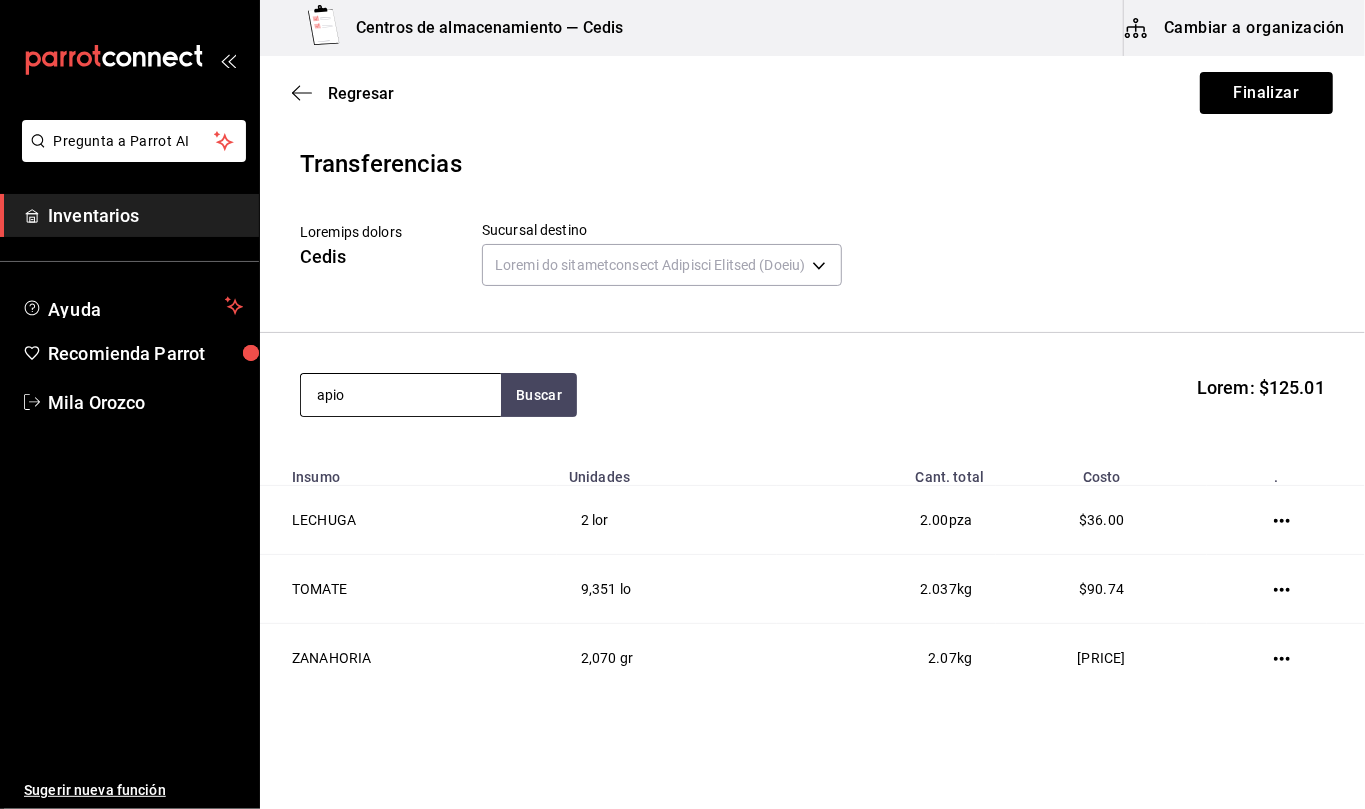 type on "apio" 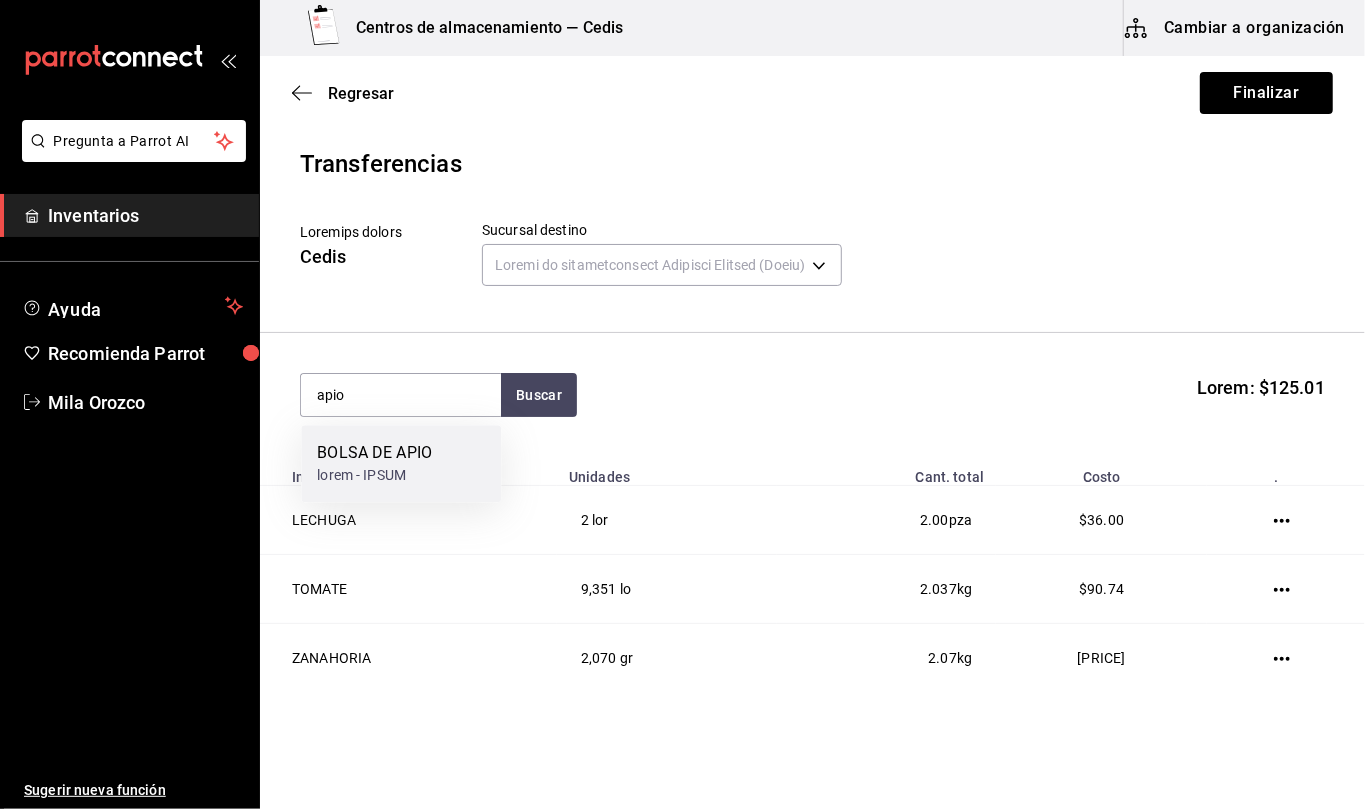 click on "lorem - IPSUM" at bounding box center (374, 475) 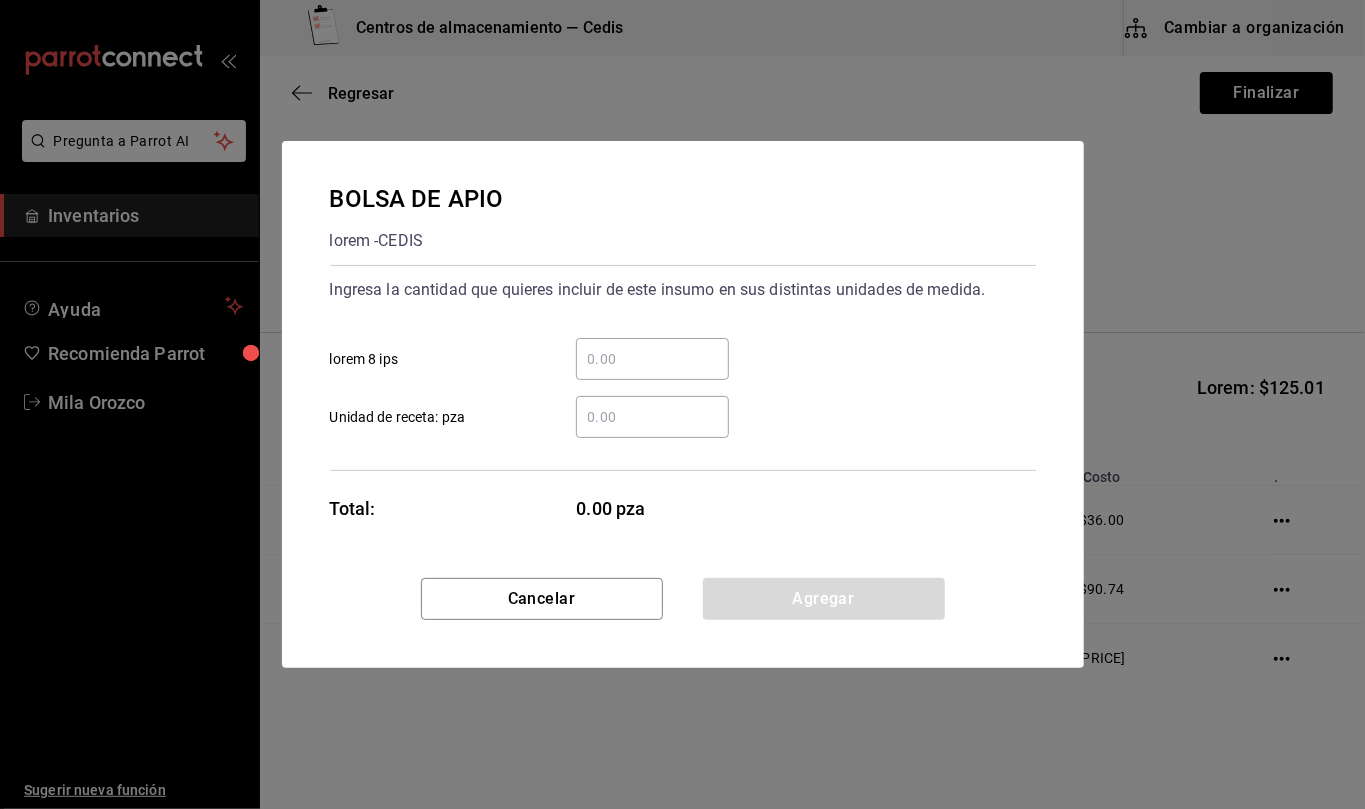 click on "​ Unidad de receta: pza" at bounding box center (652, 417) 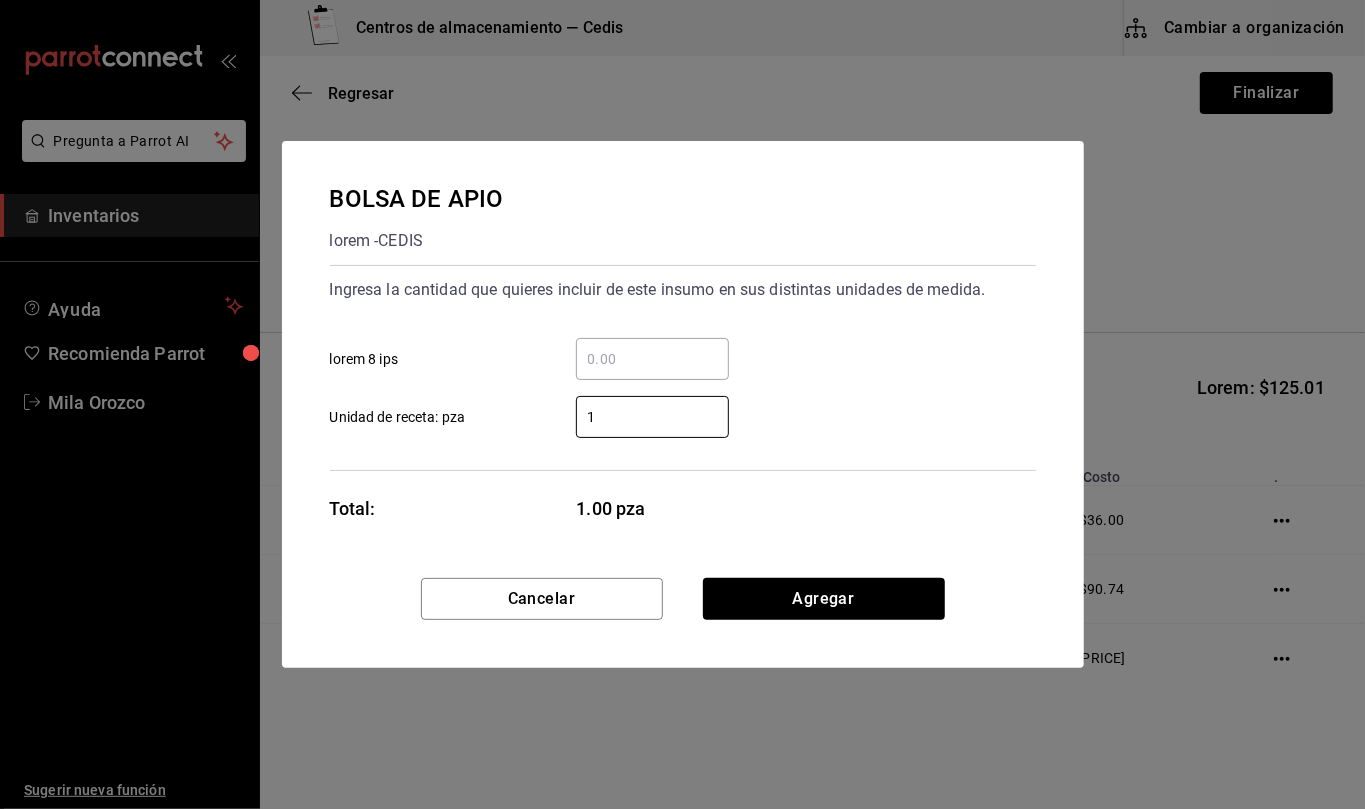 type on "1" 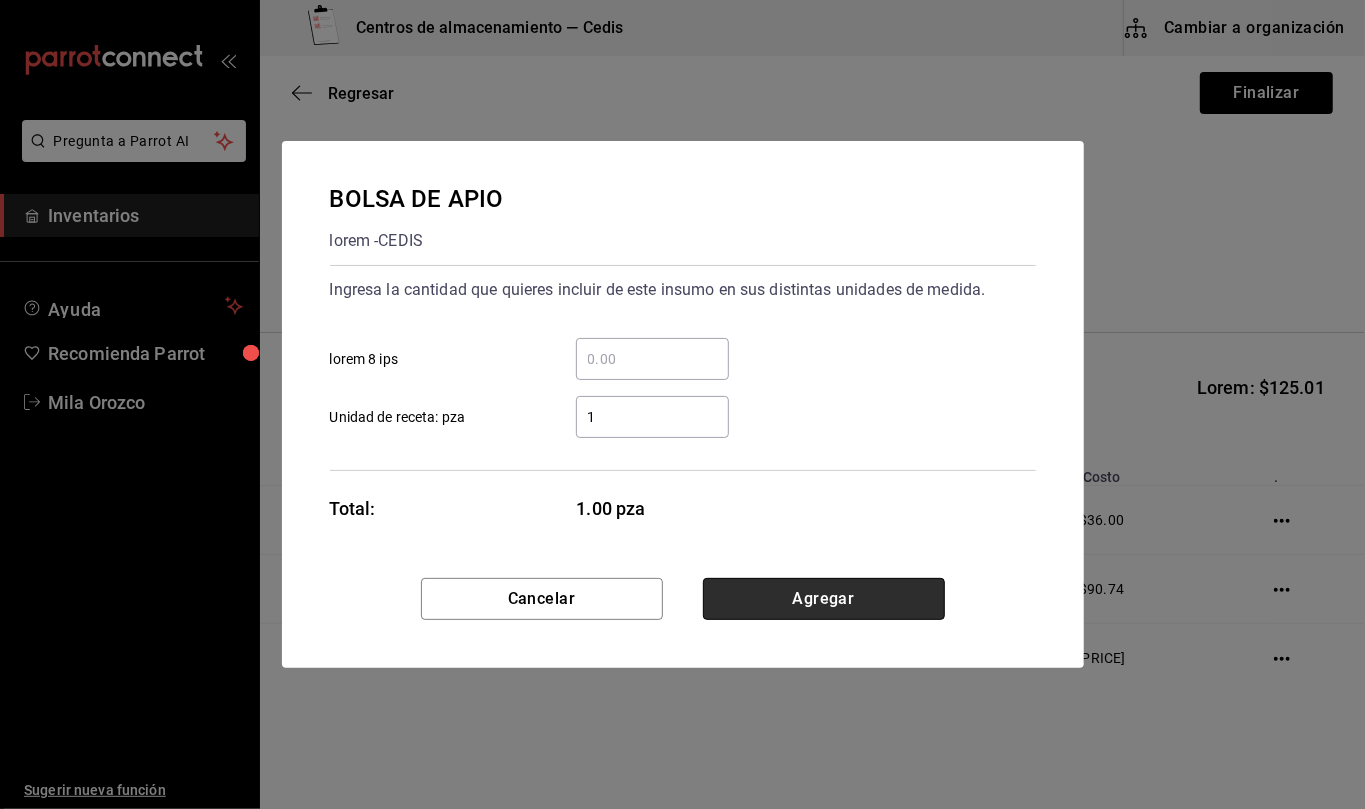 click on "Agregar" at bounding box center [824, 599] 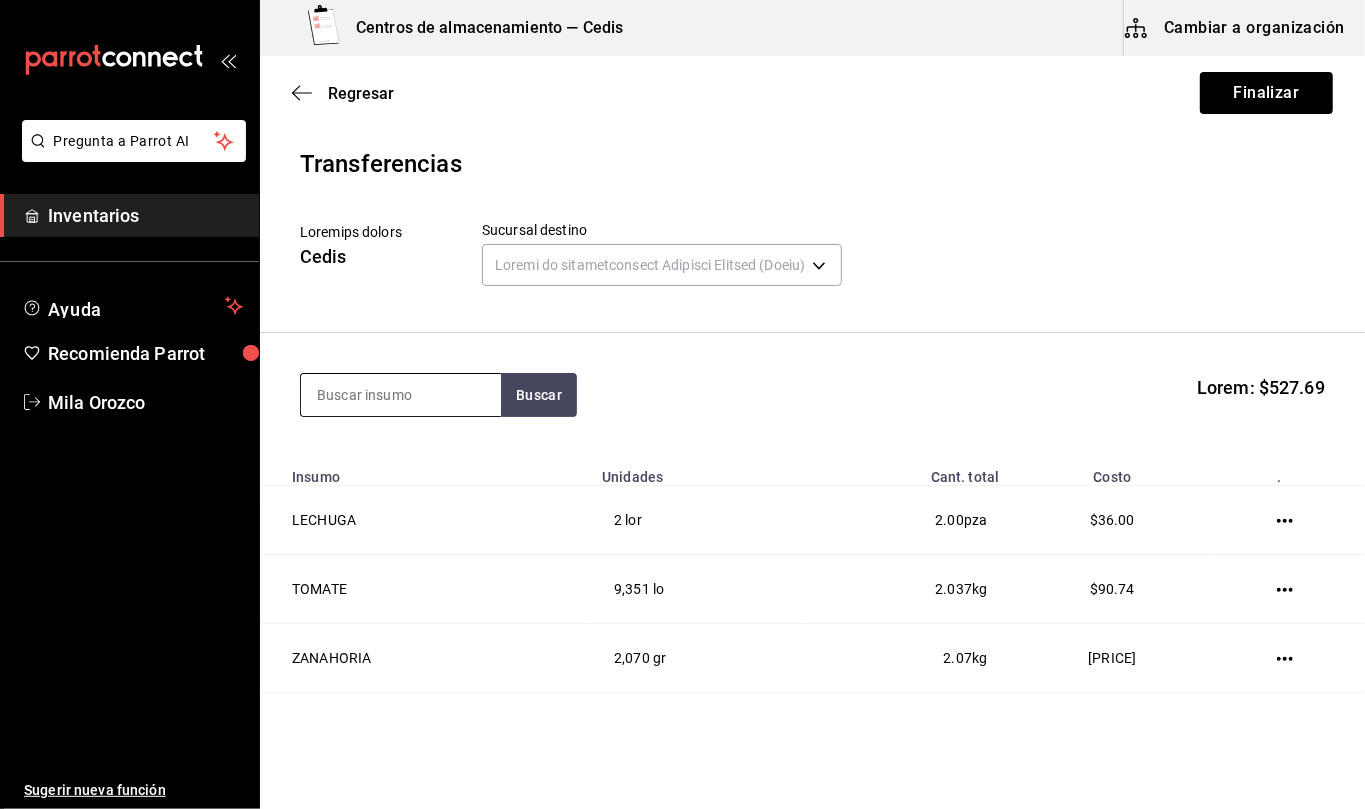 click at bounding box center (401, 395) 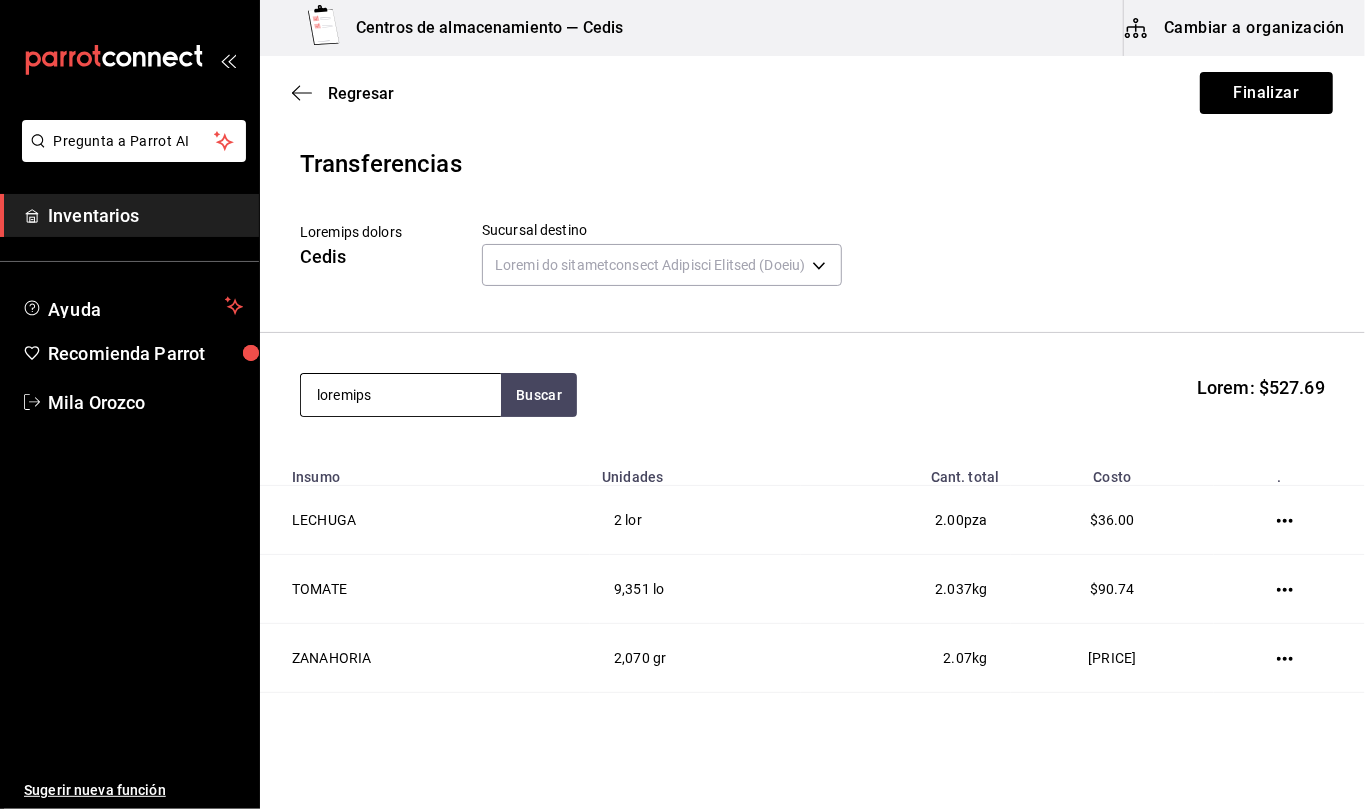 type on "loremips" 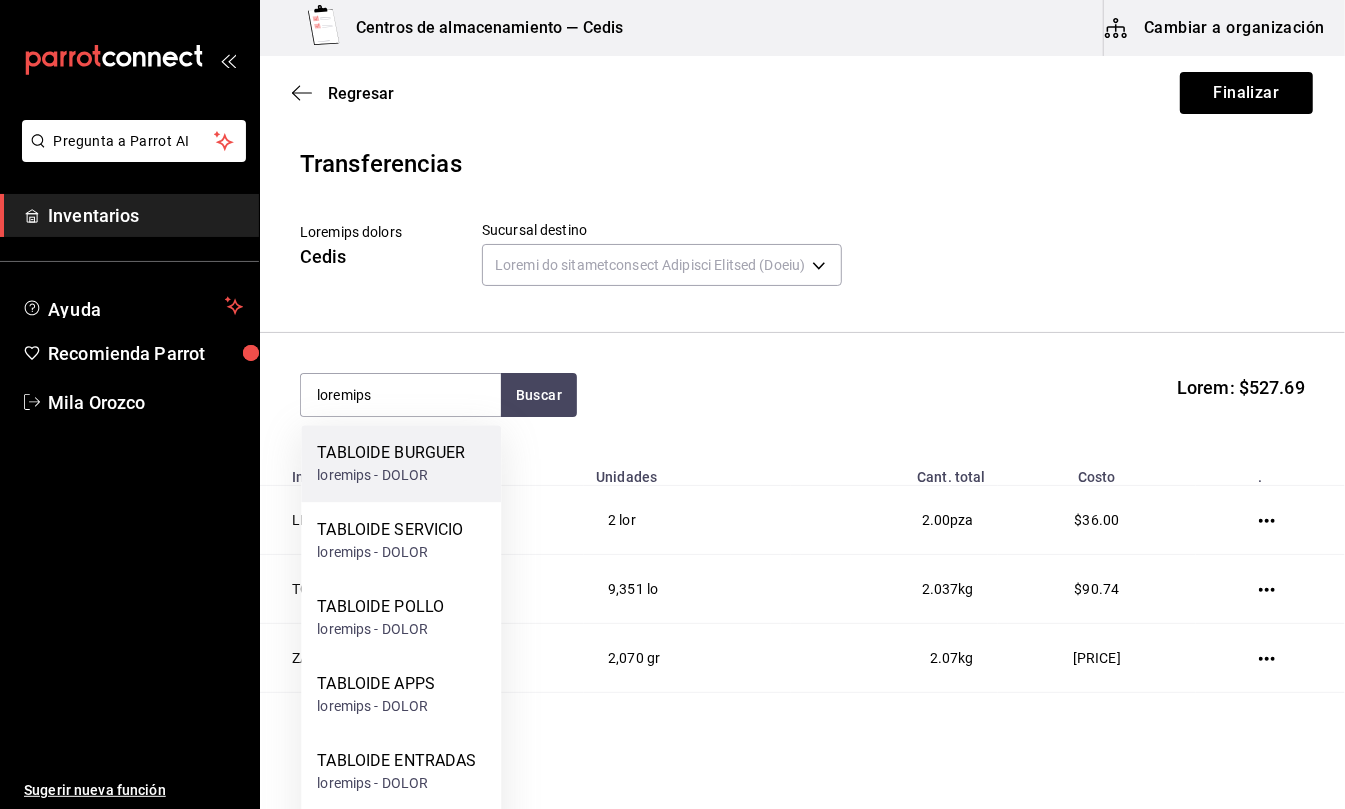 click on "TABLOIDE  BURGUER" at bounding box center (391, 453) 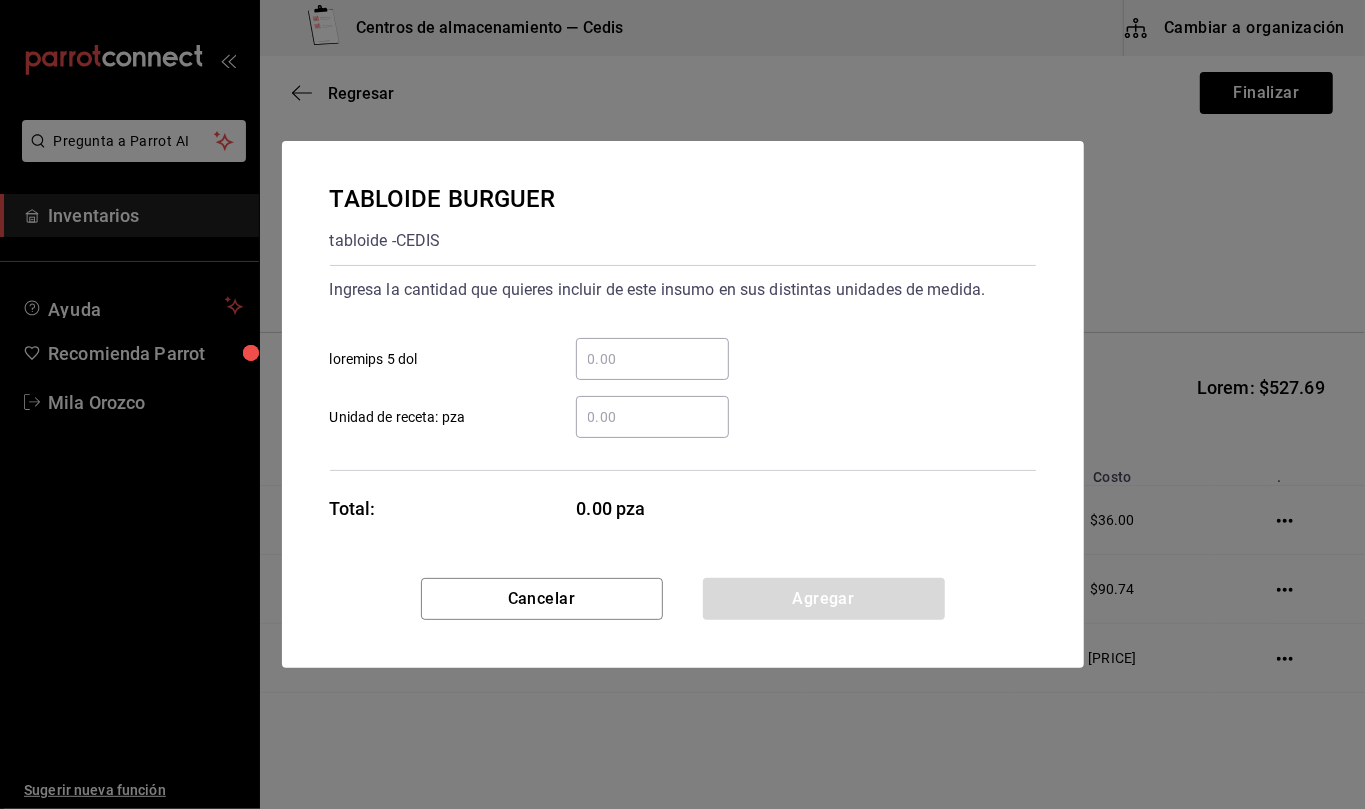 click on "​ Unidad de receta: pza" at bounding box center [652, 417] 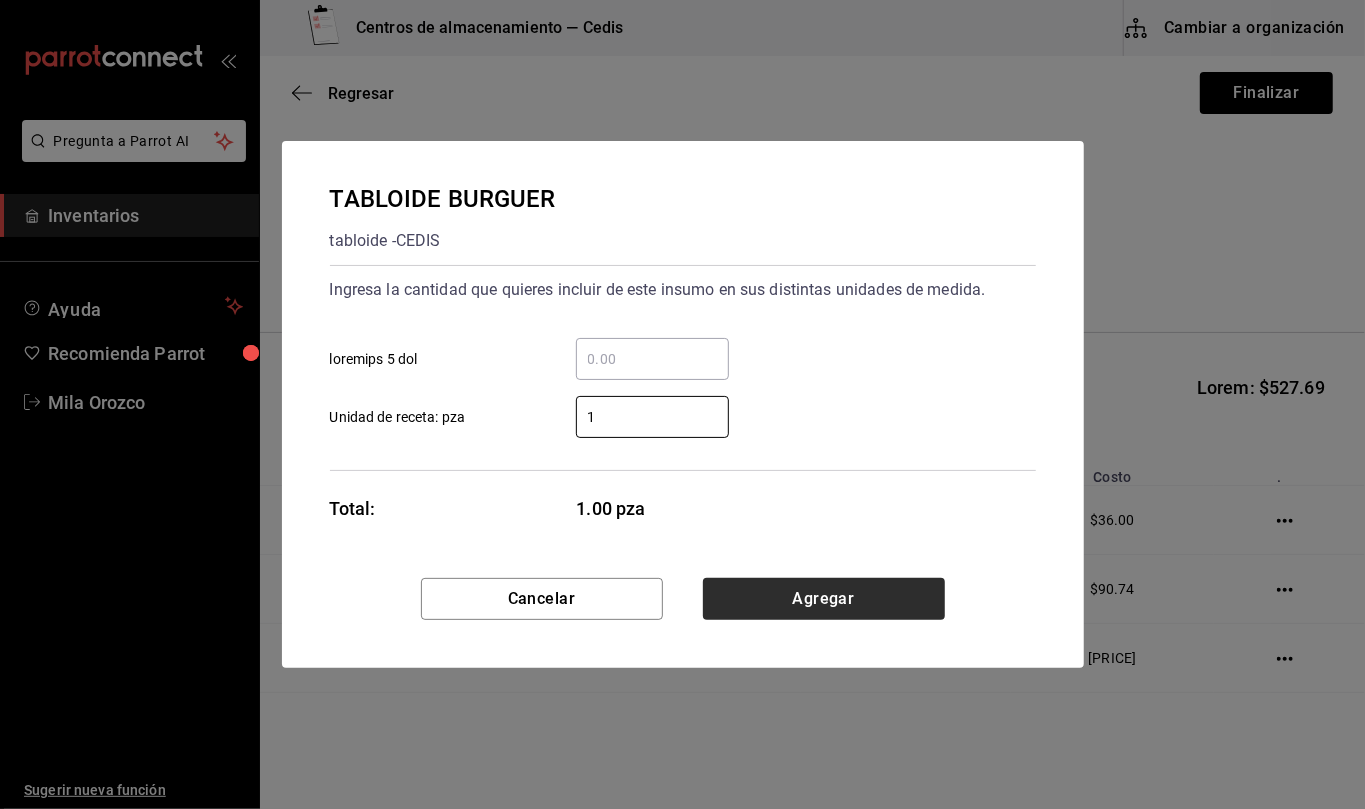 type on "1" 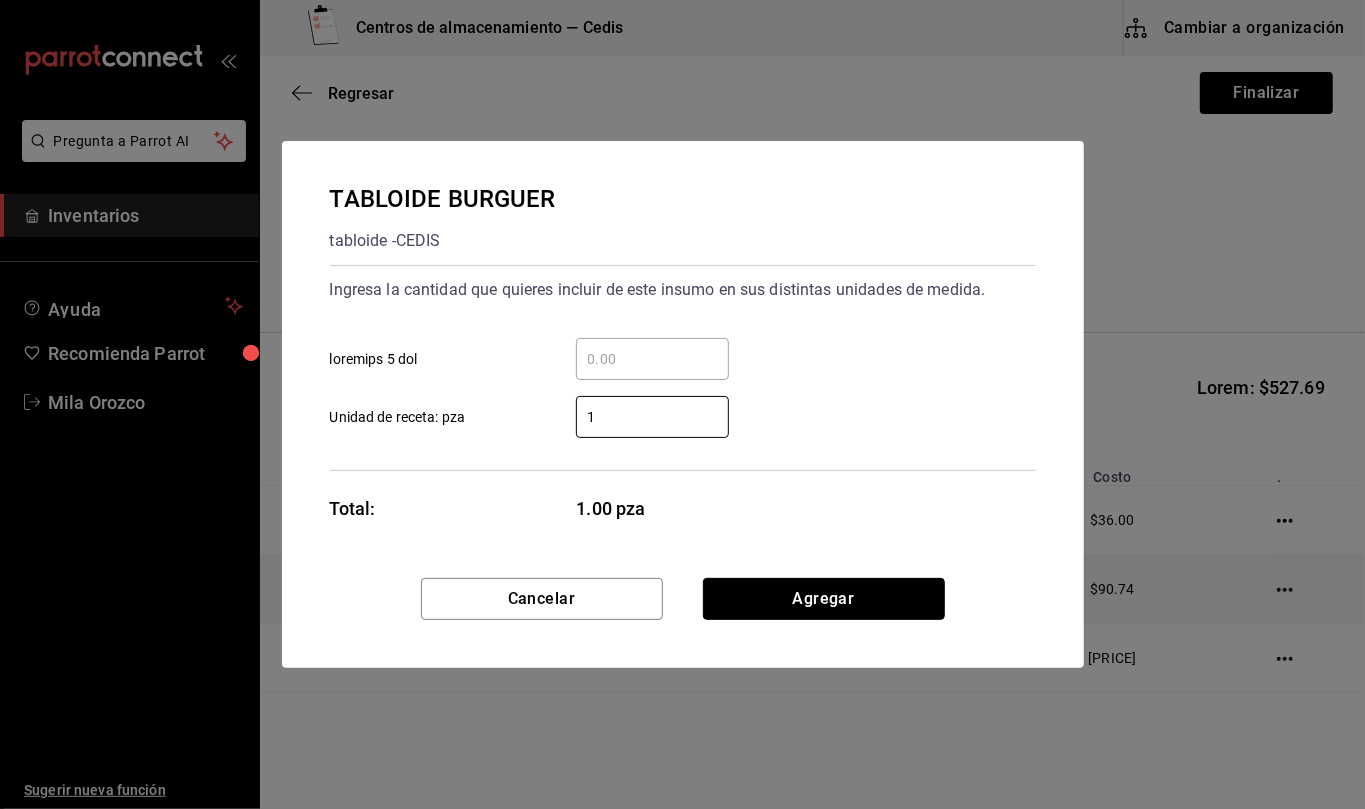 drag, startPoint x: 894, startPoint y: 592, endPoint x: 858, endPoint y: 568, distance: 43.266617 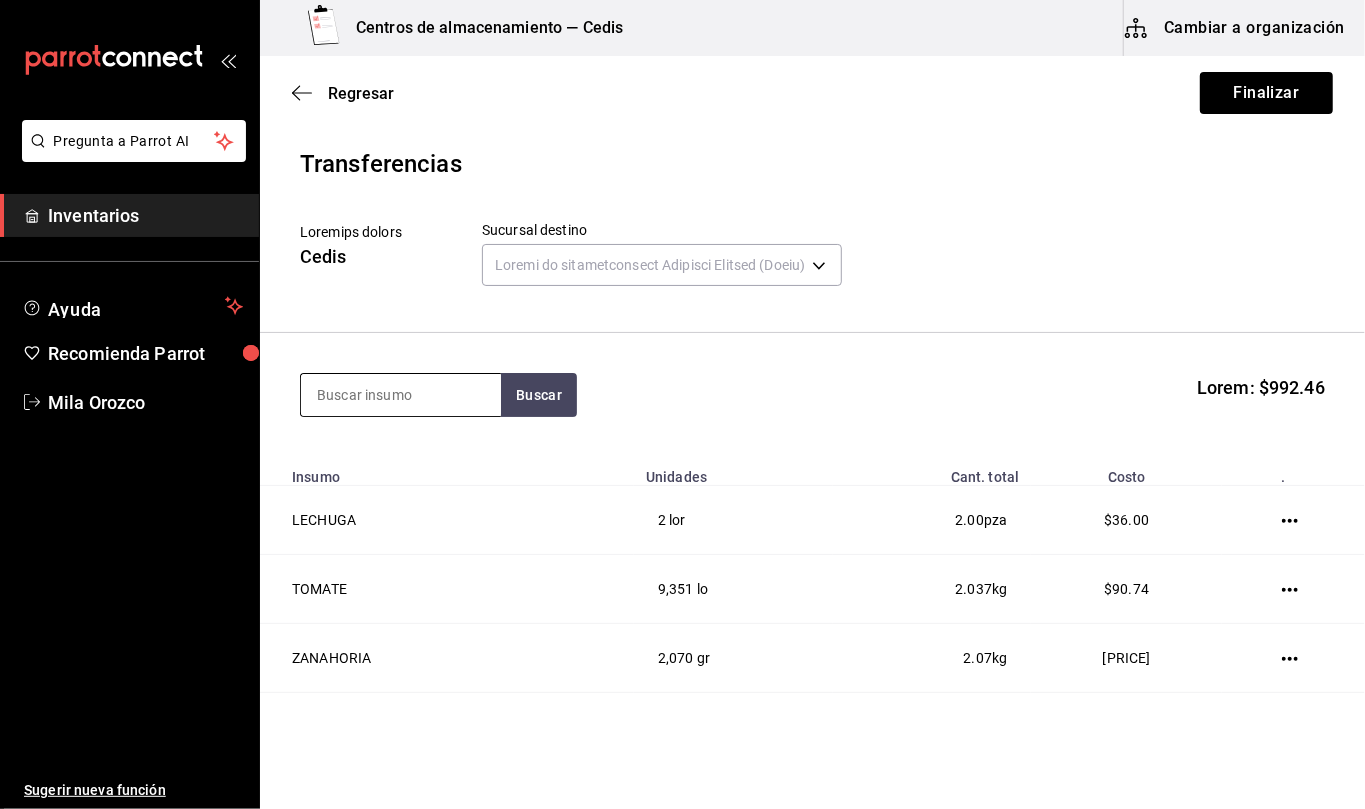 click at bounding box center (401, 395) 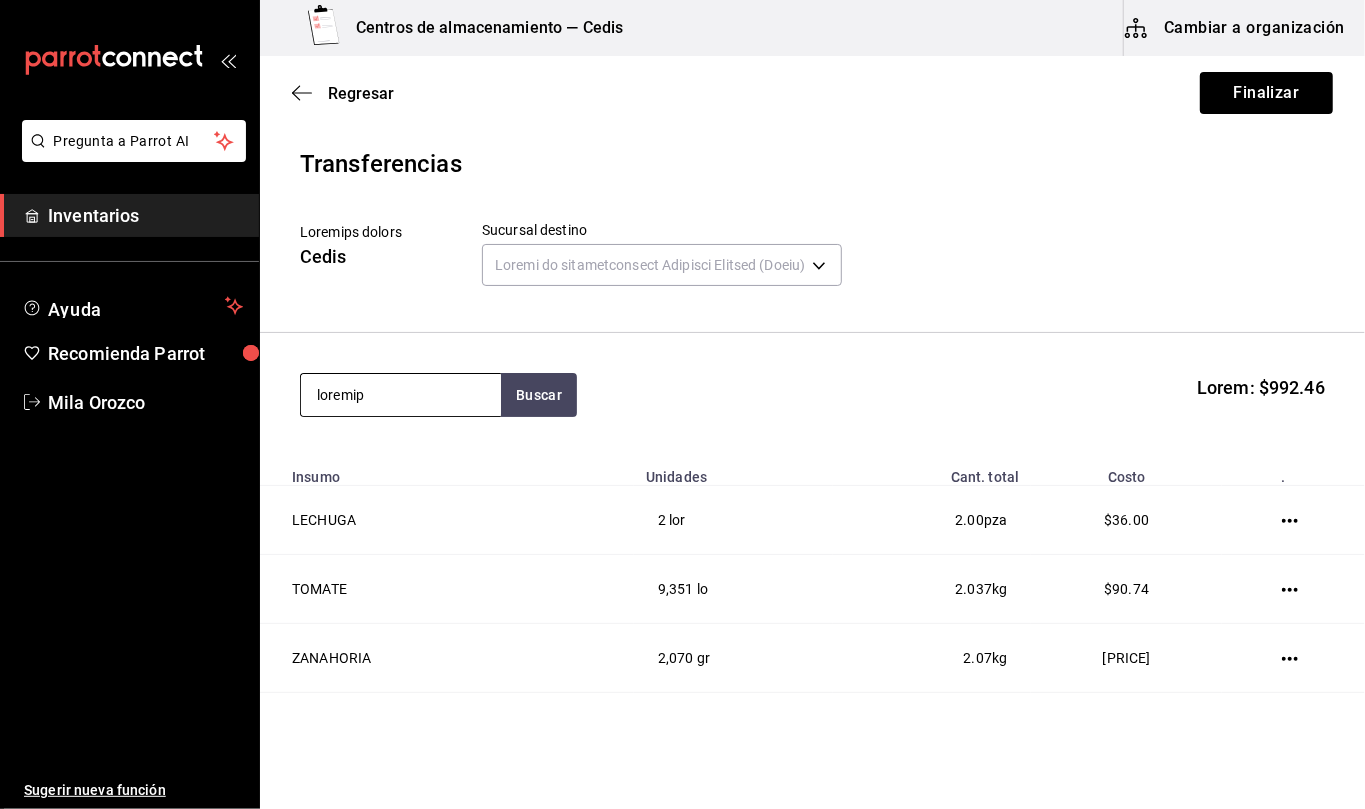 type on "loremip" 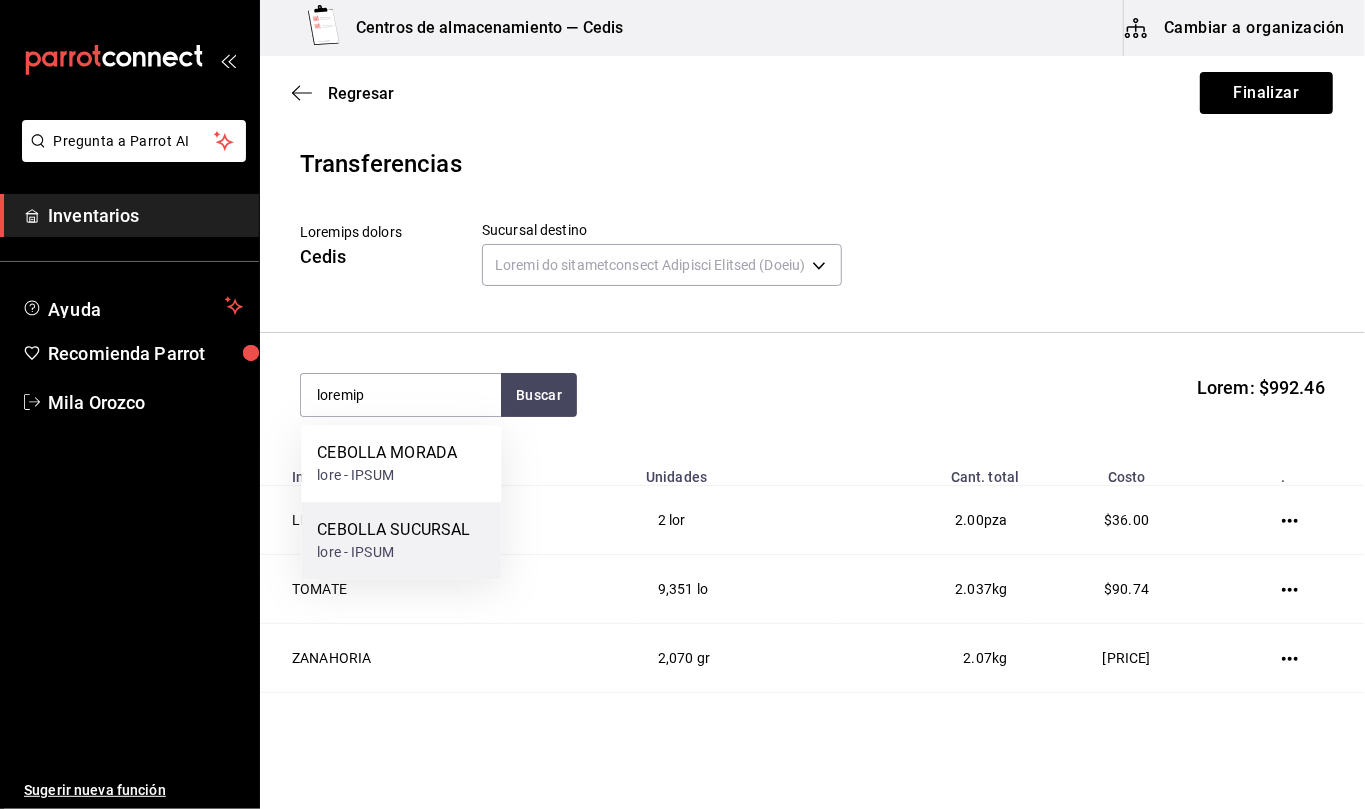 click on "CEBOLLA SUCURSAL" at bounding box center (387, 453) 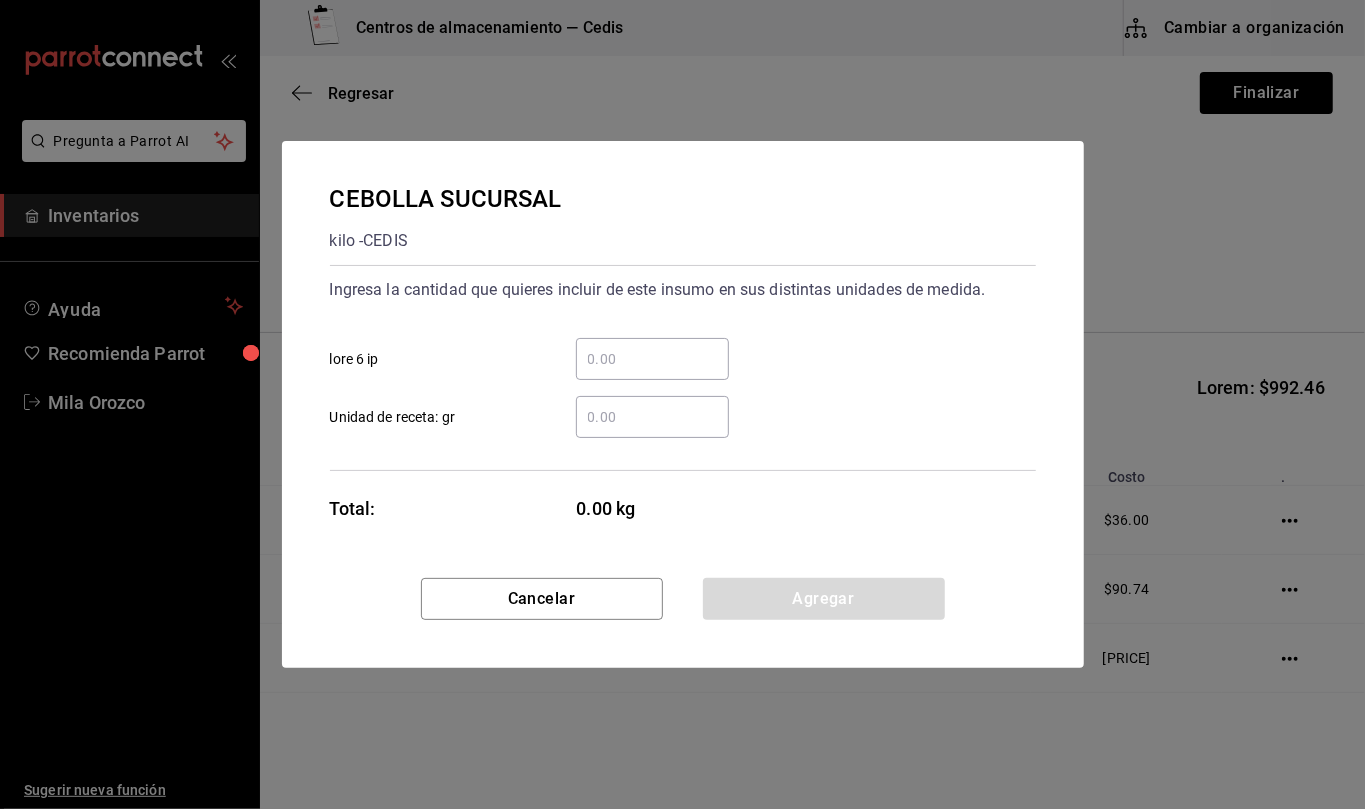 click on "​ Unidad de receta: gr" at bounding box center (652, 417) 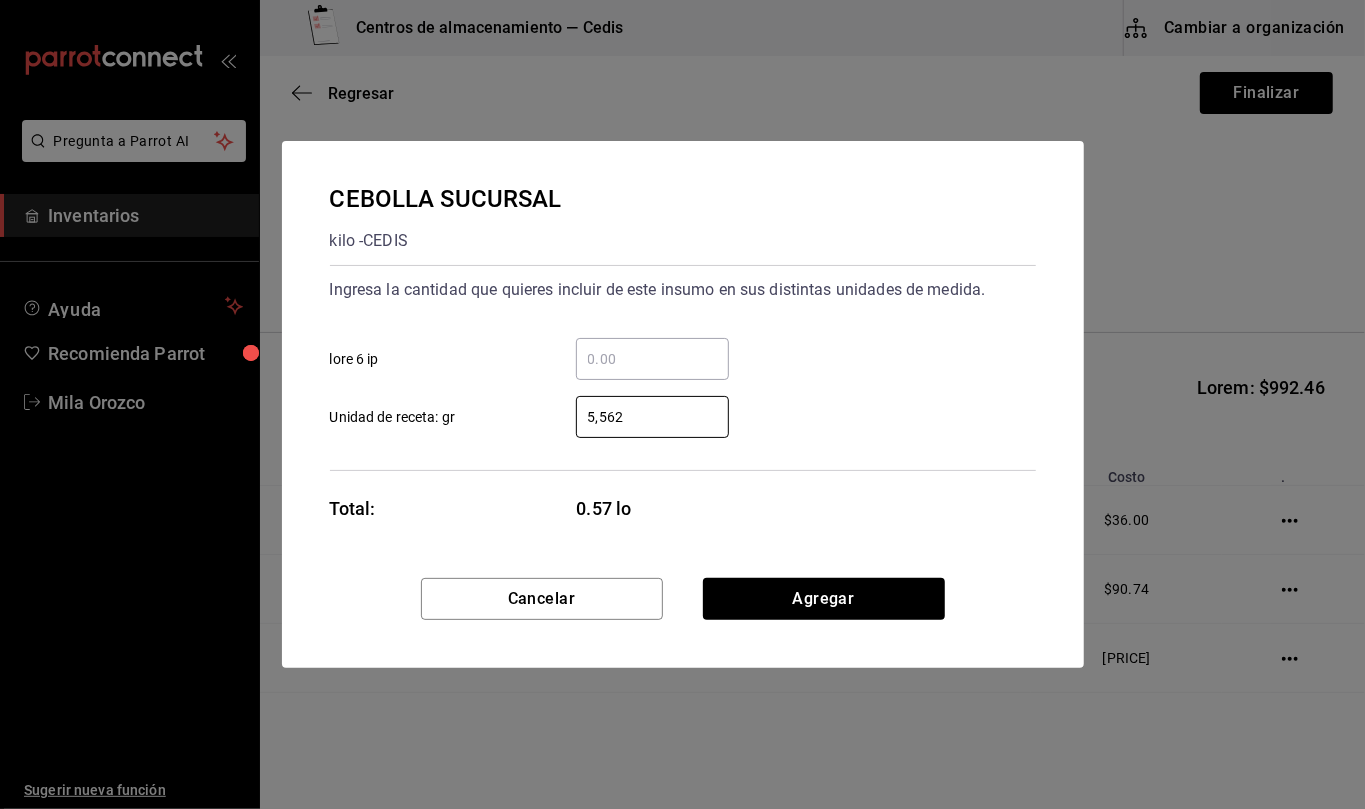 type on "5,562" 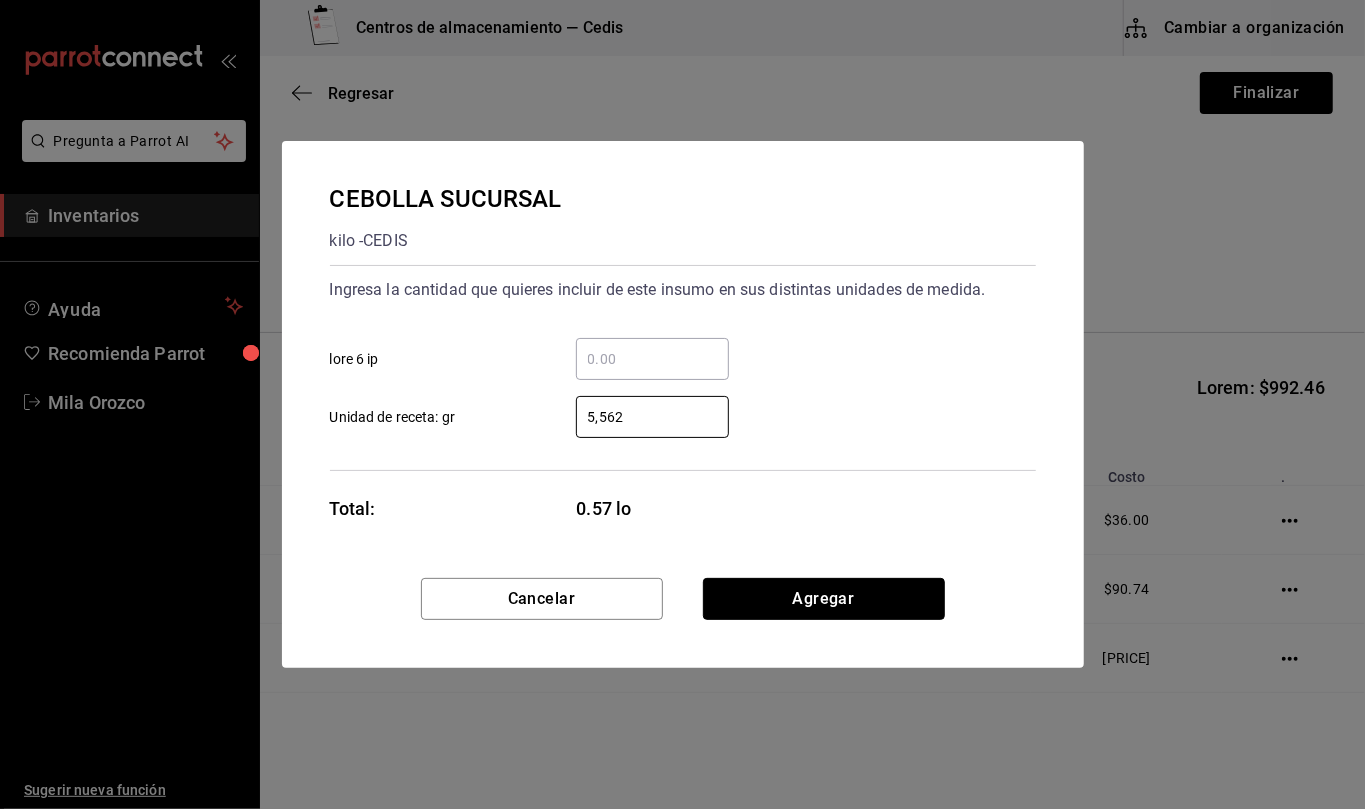 click on "Agregar" at bounding box center (824, 599) 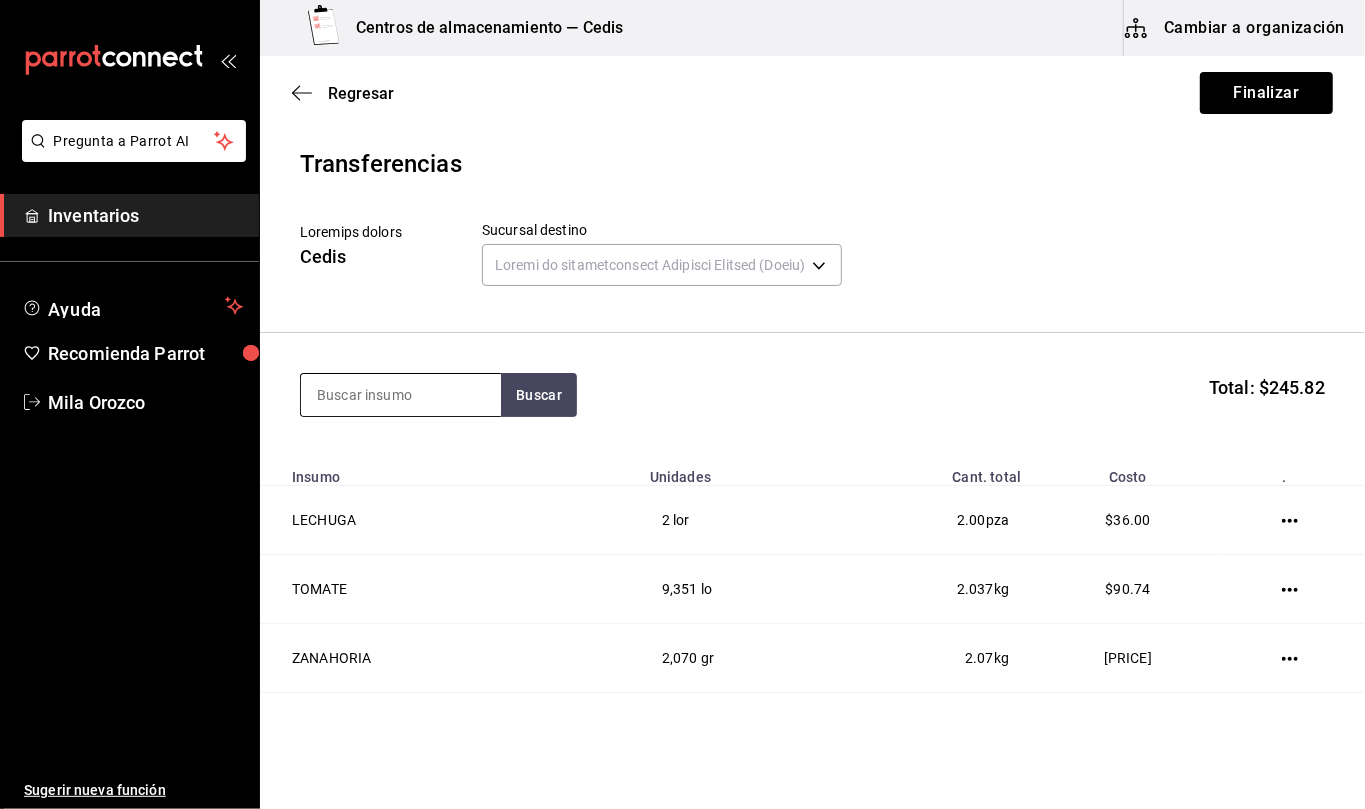 click at bounding box center (401, 395) 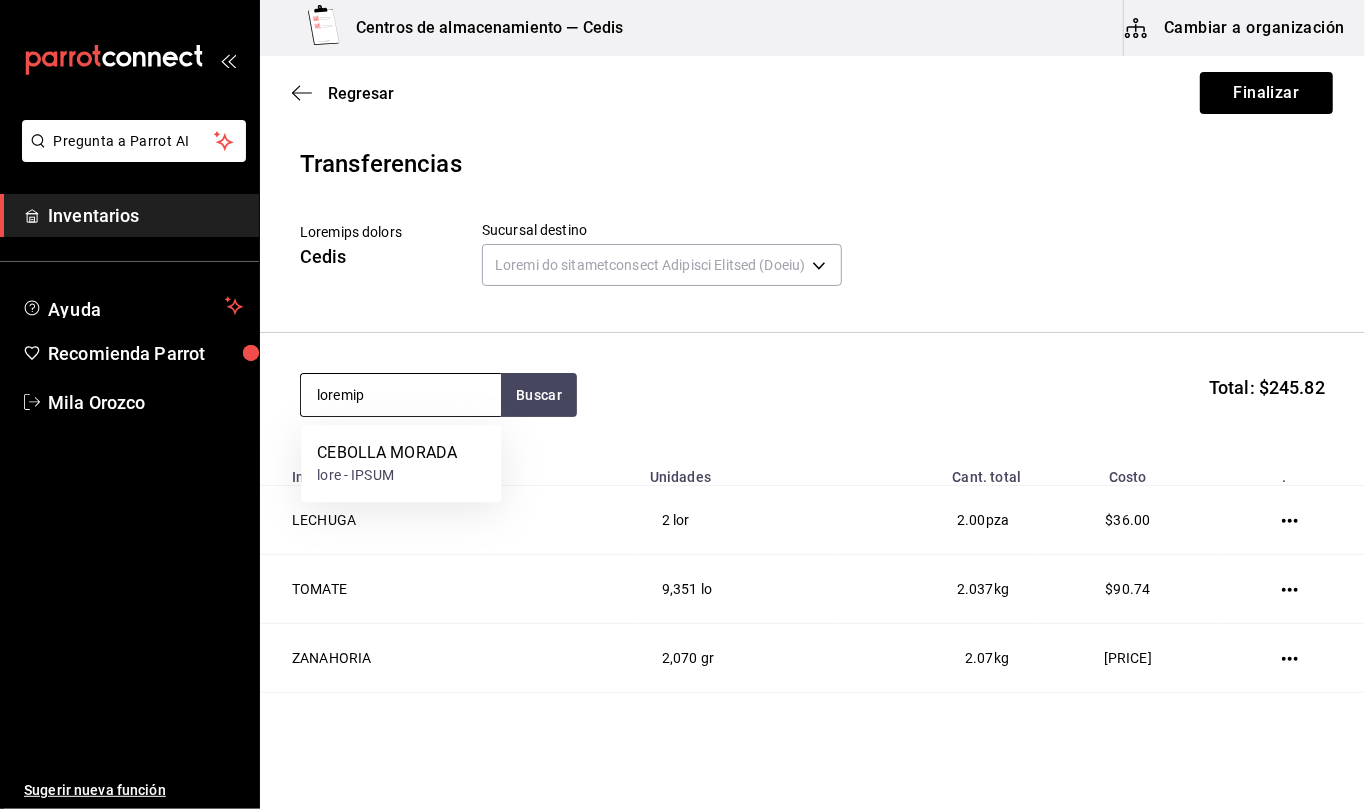 type on "loremip" 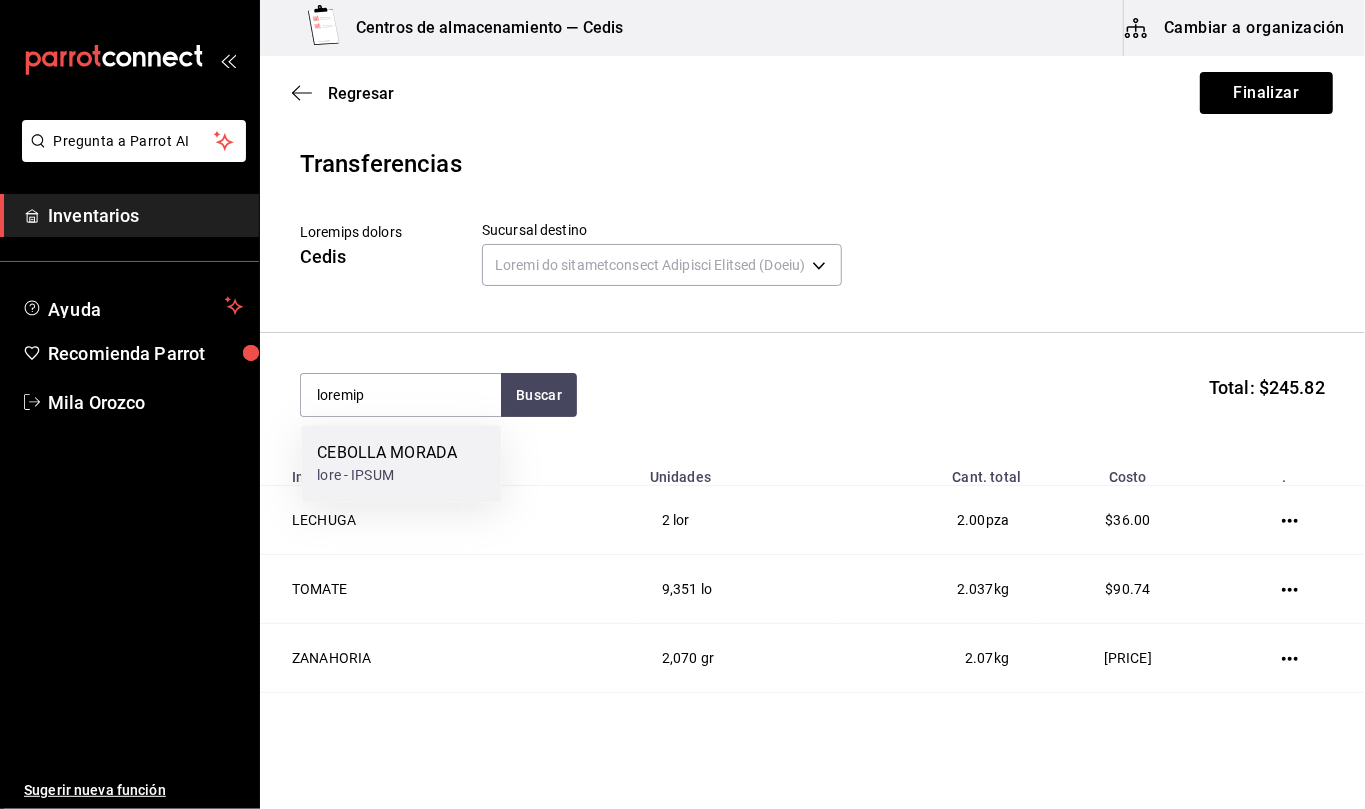 click on "CEBOLLA MORADA" at bounding box center [387, 453] 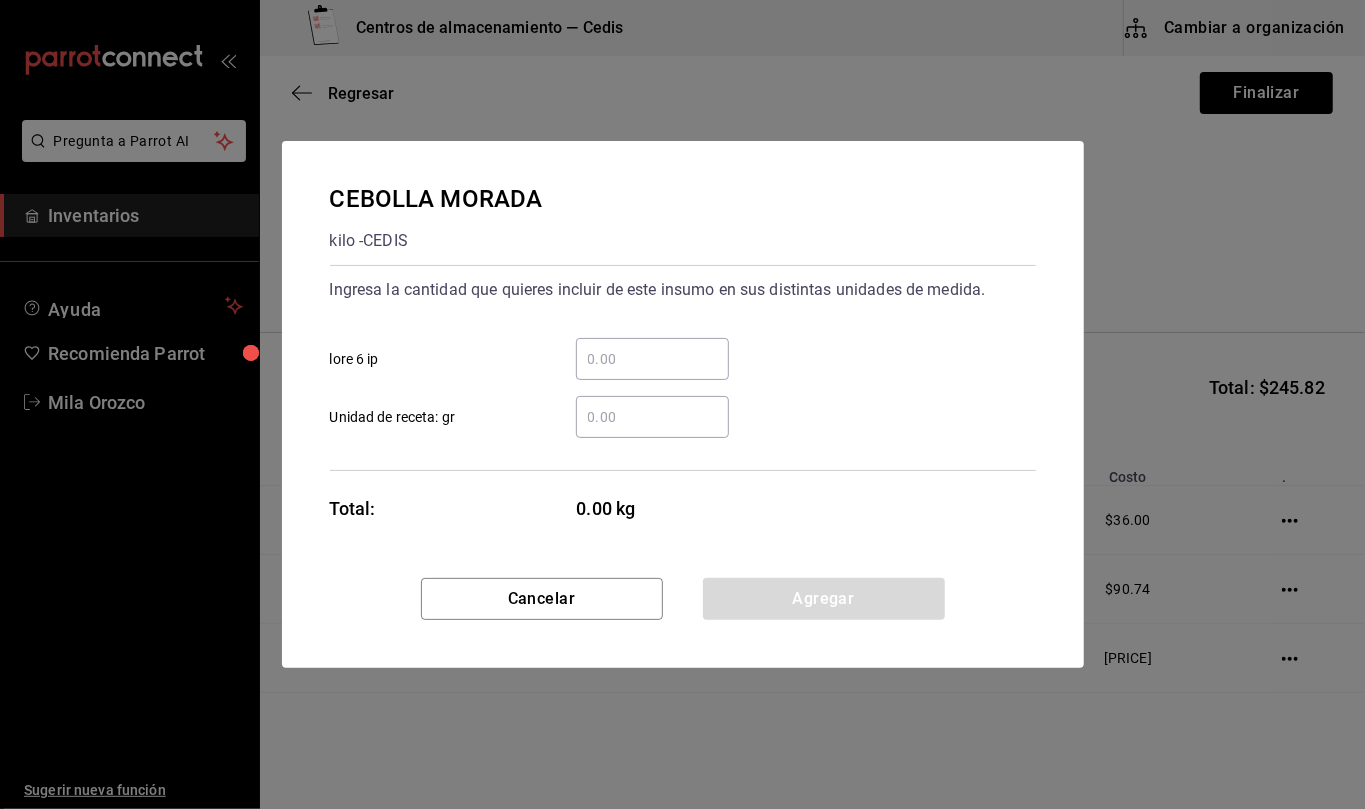click on "​ Unidad de receta: gr" at bounding box center (652, 417) 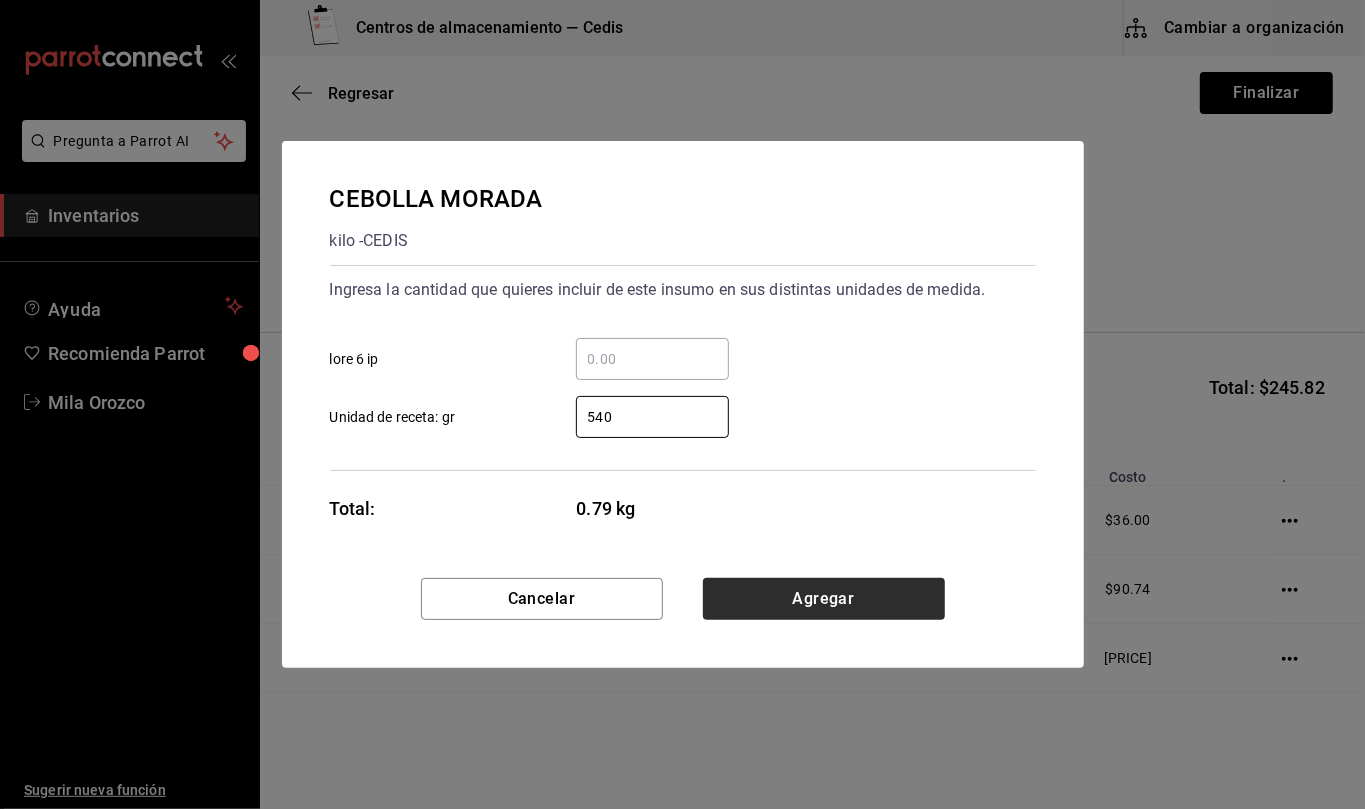 type on "540" 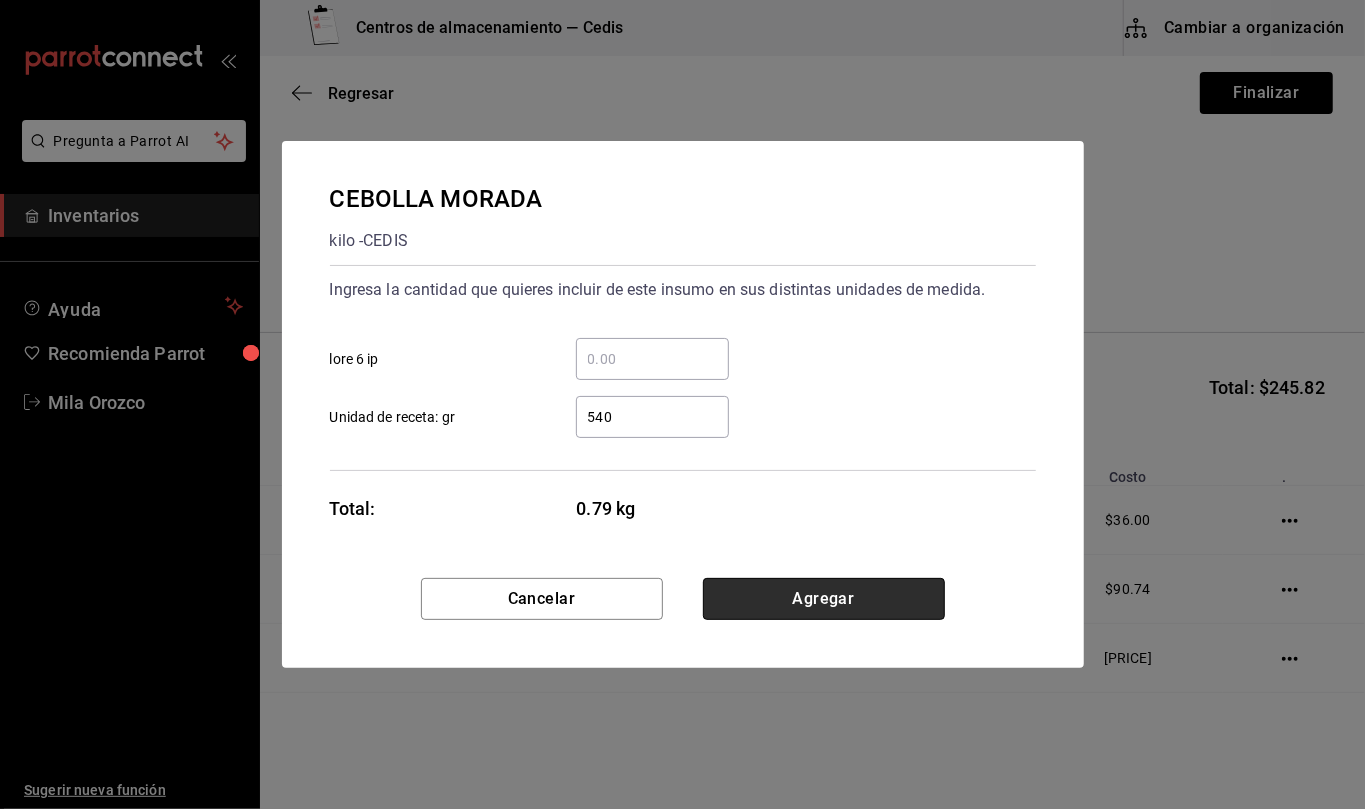 click on "Agregar" at bounding box center [824, 599] 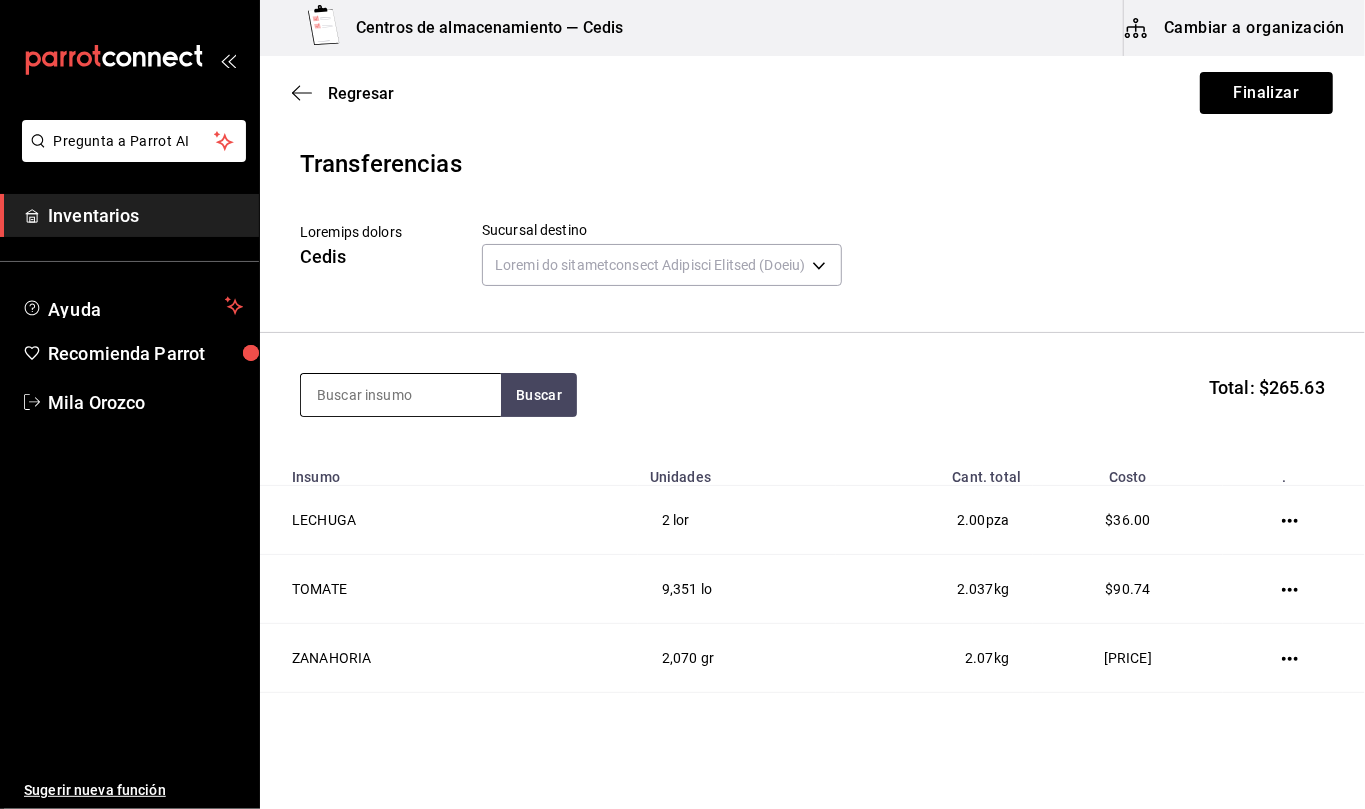 click at bounding box center (401, 395) 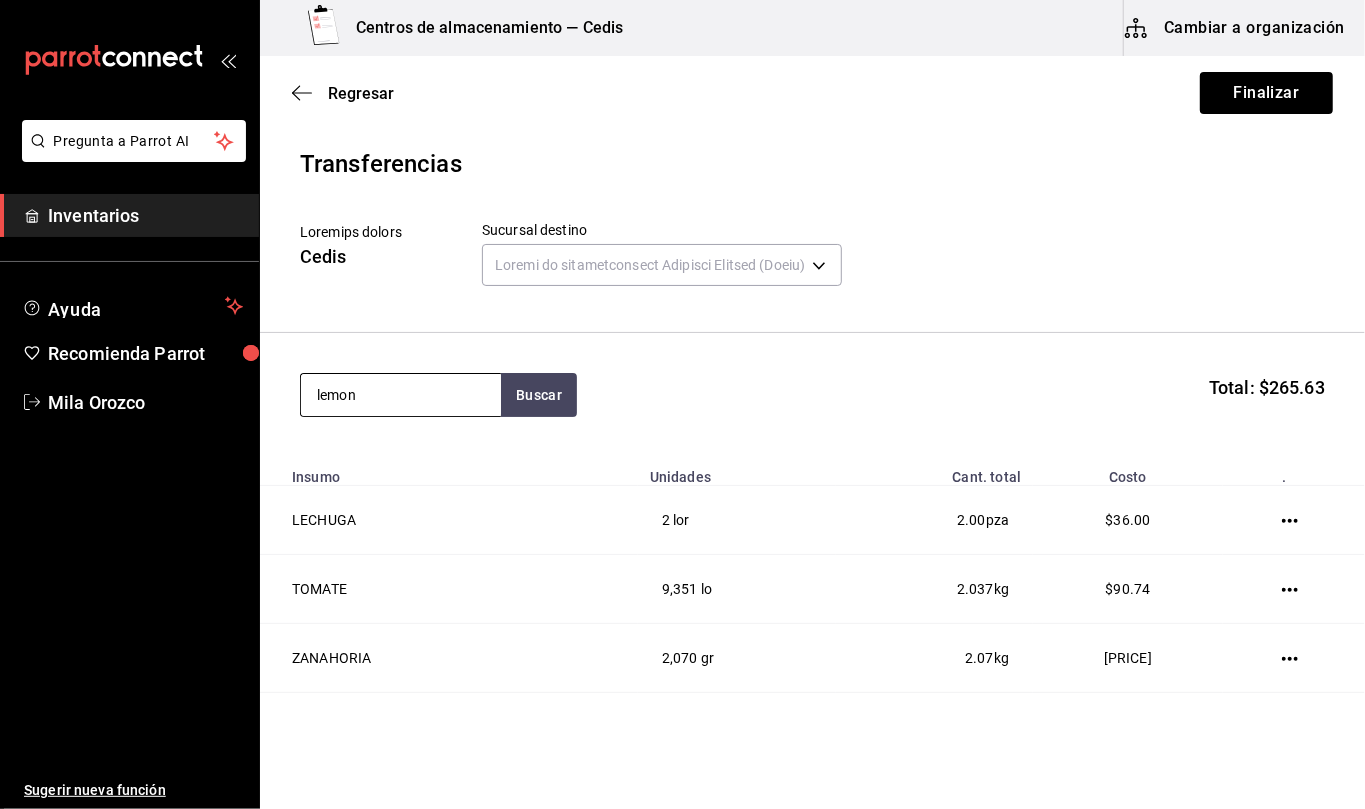 type on "lemon" 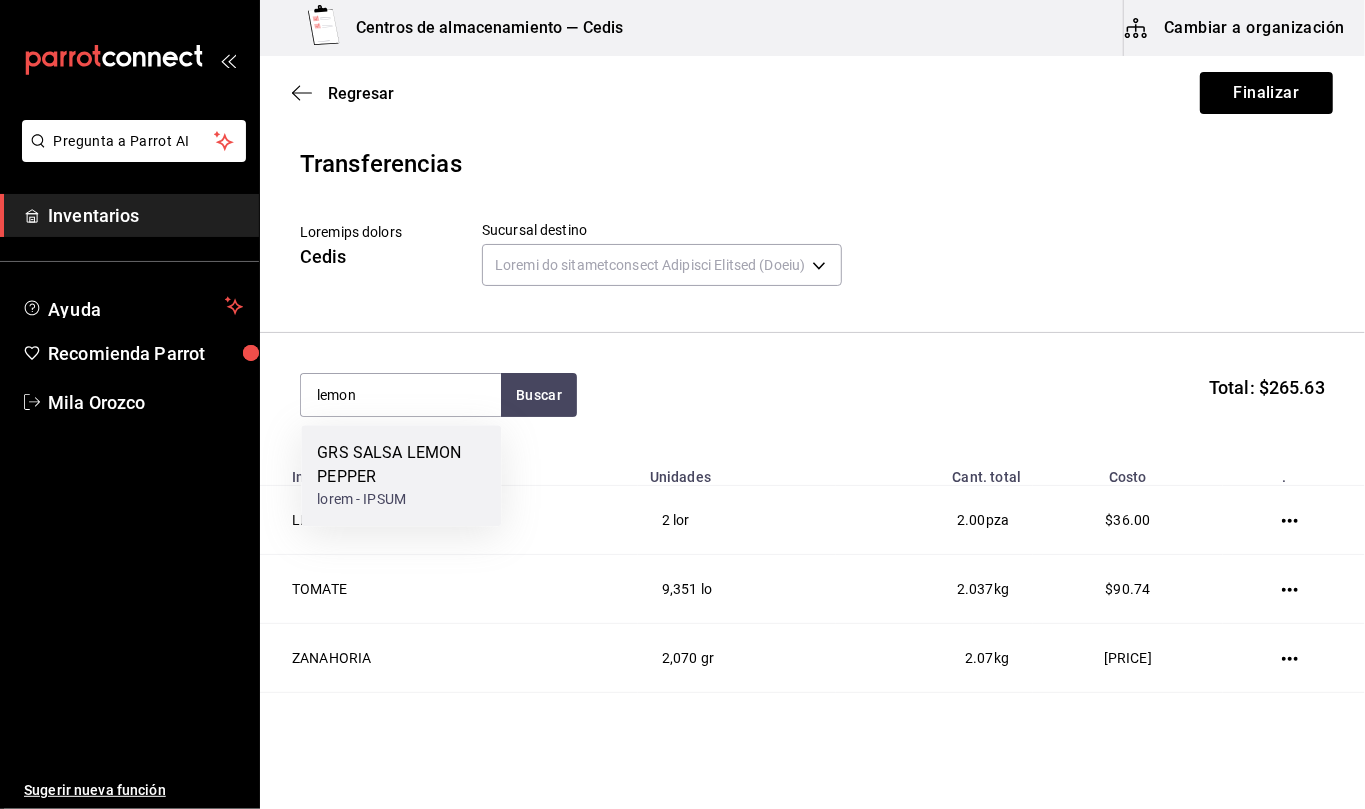 click on "GRS SALSA LEMON PEPPER" at bounding box center [401, 465] 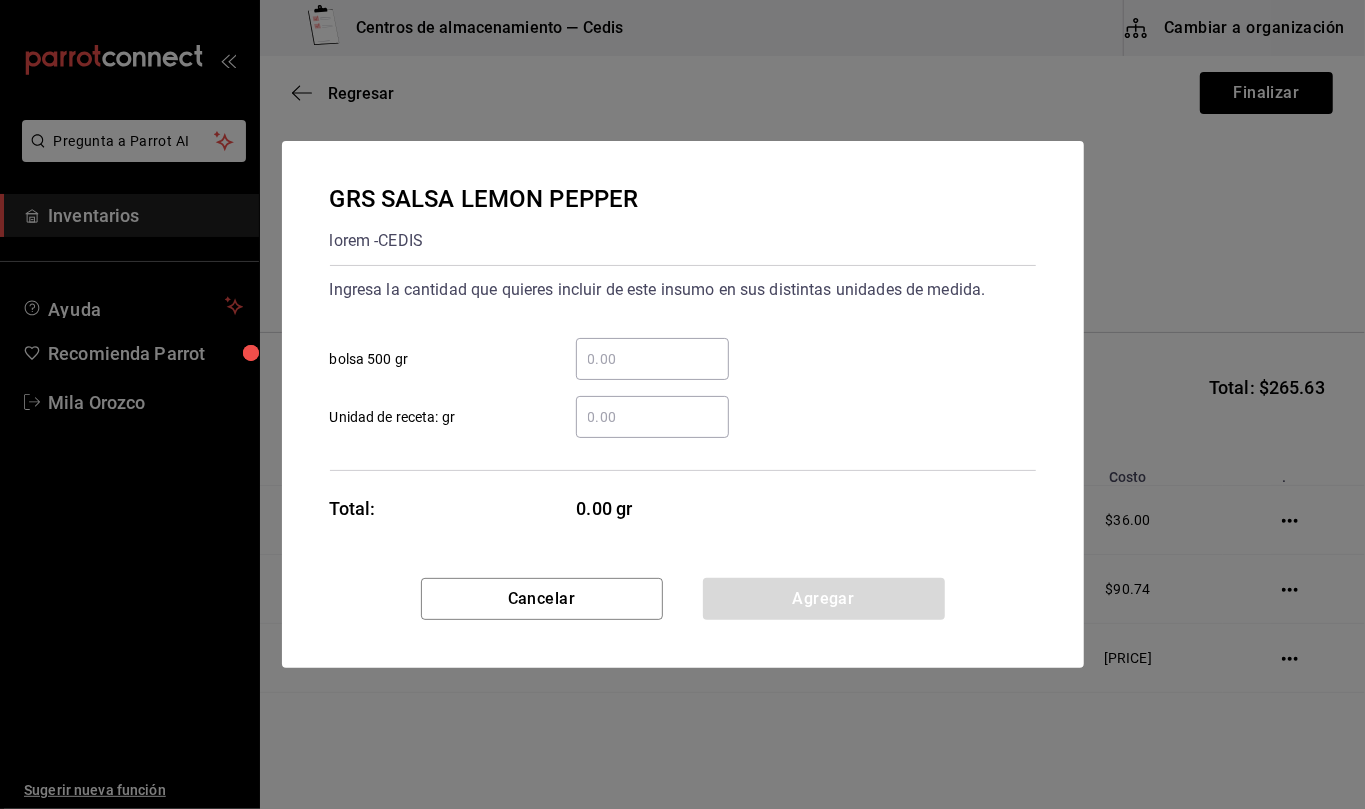 click on "​ Unidad de receta: gr" at bounding box center (652, 417) 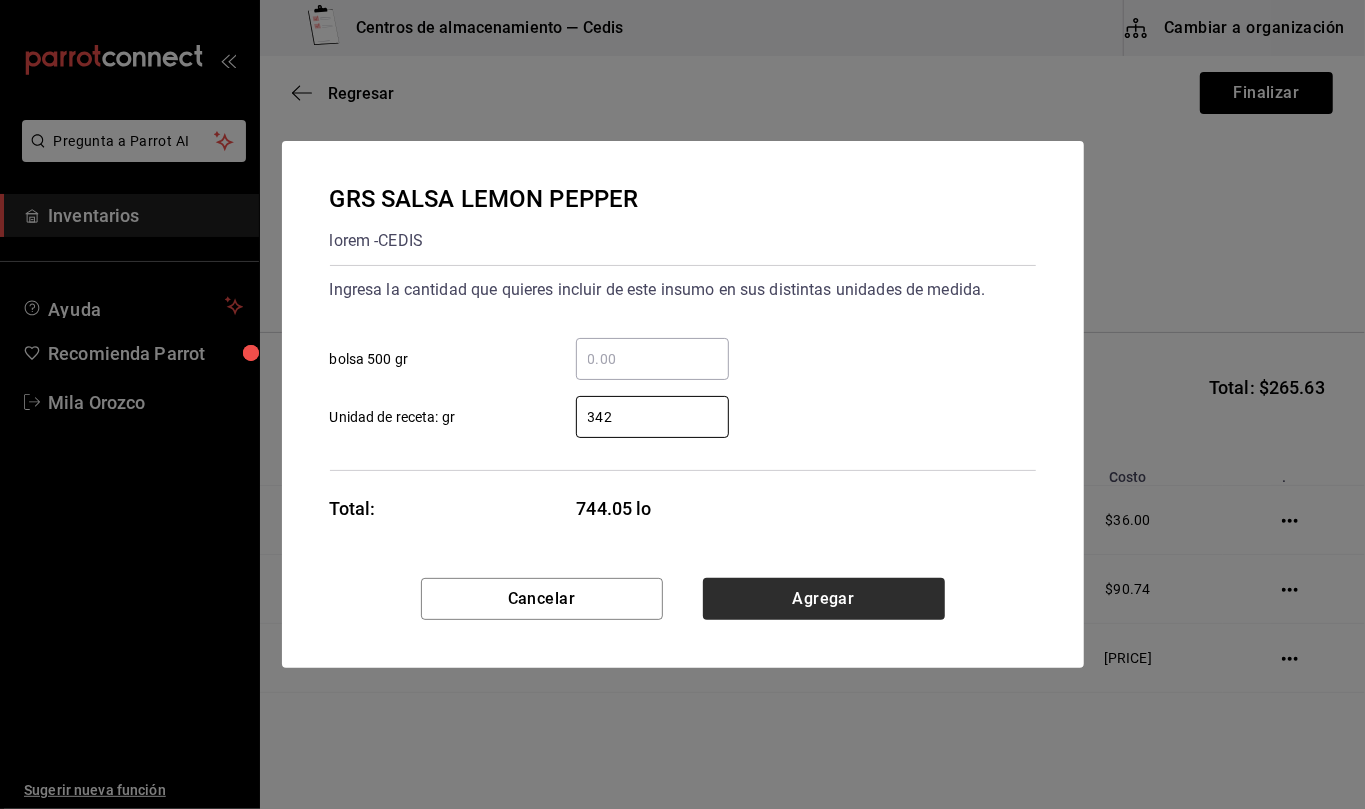 type on "342" 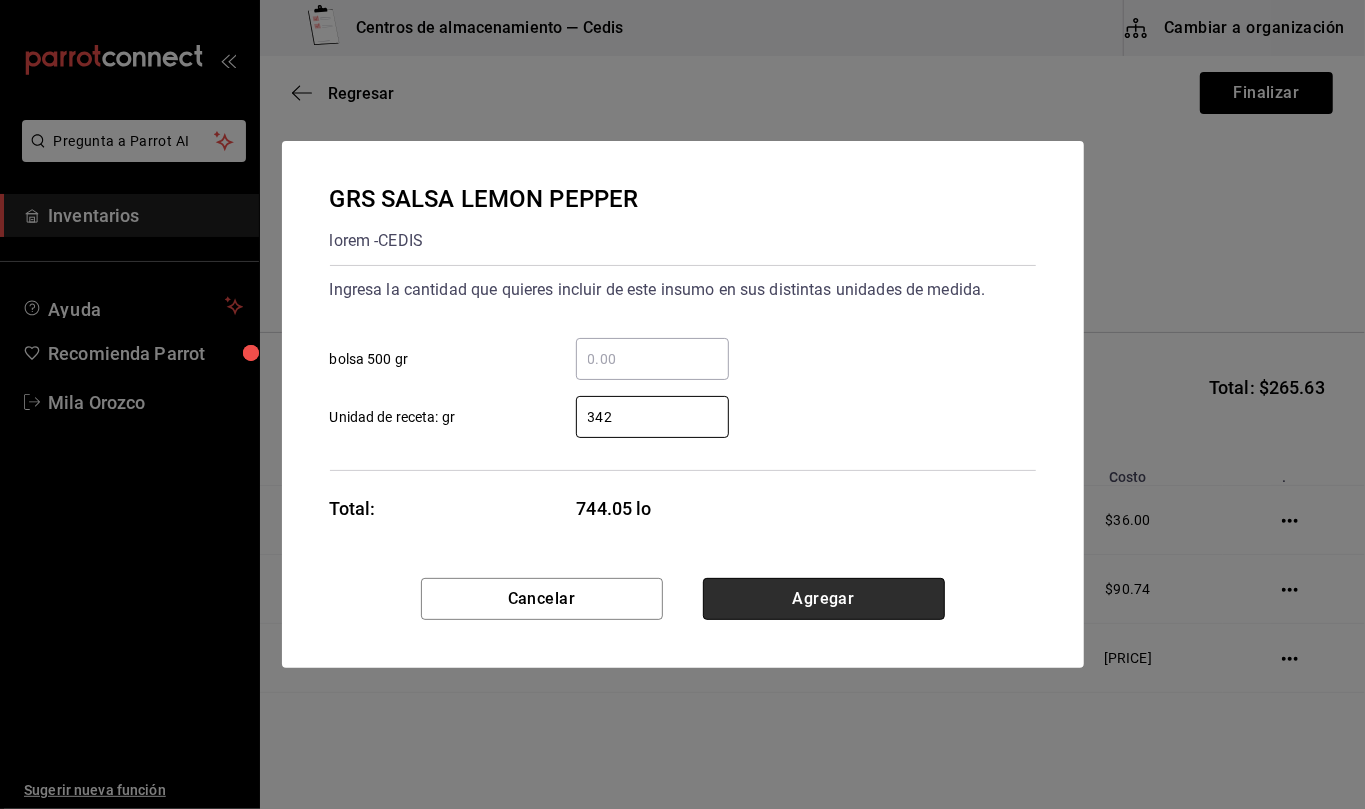 click on "Agregar" at bounding box center (824, 599) 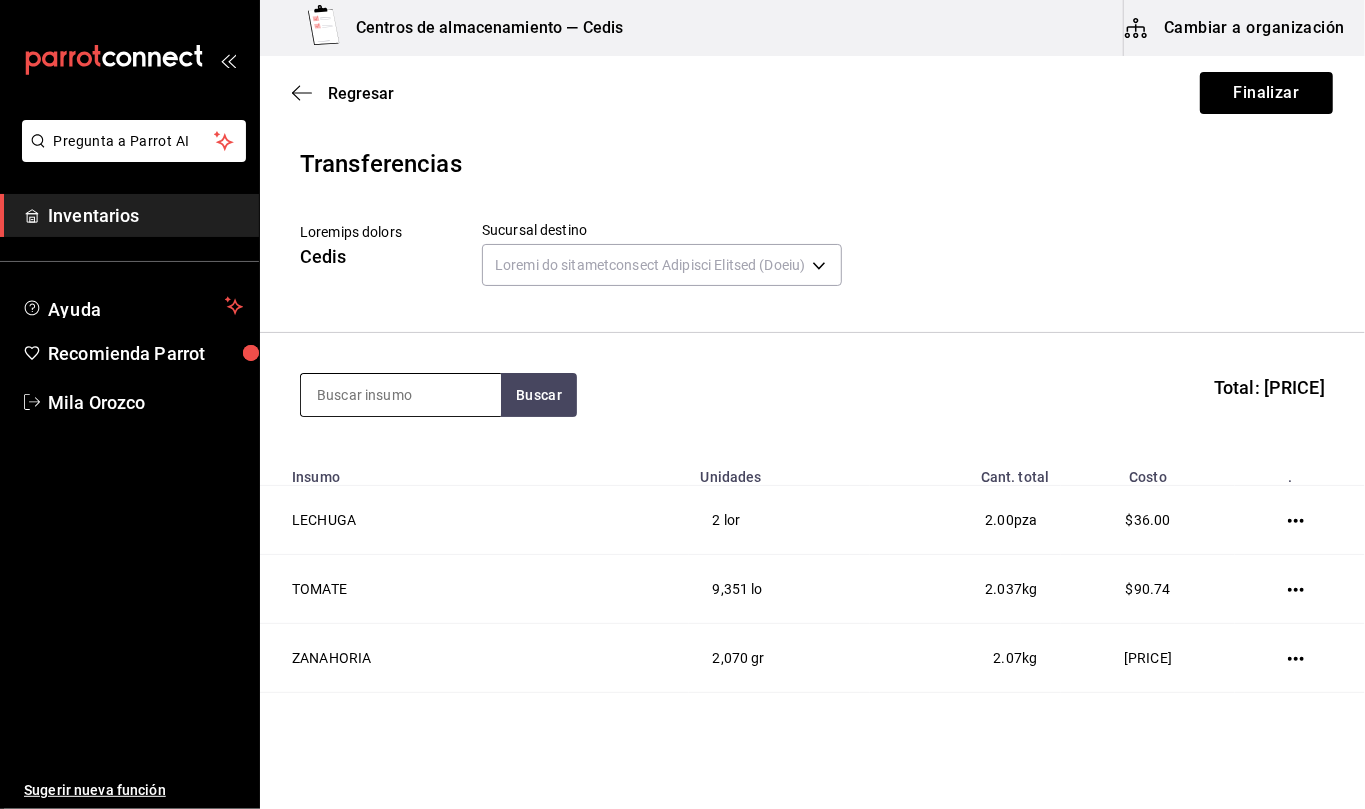 click at bounding box center [401, 395] 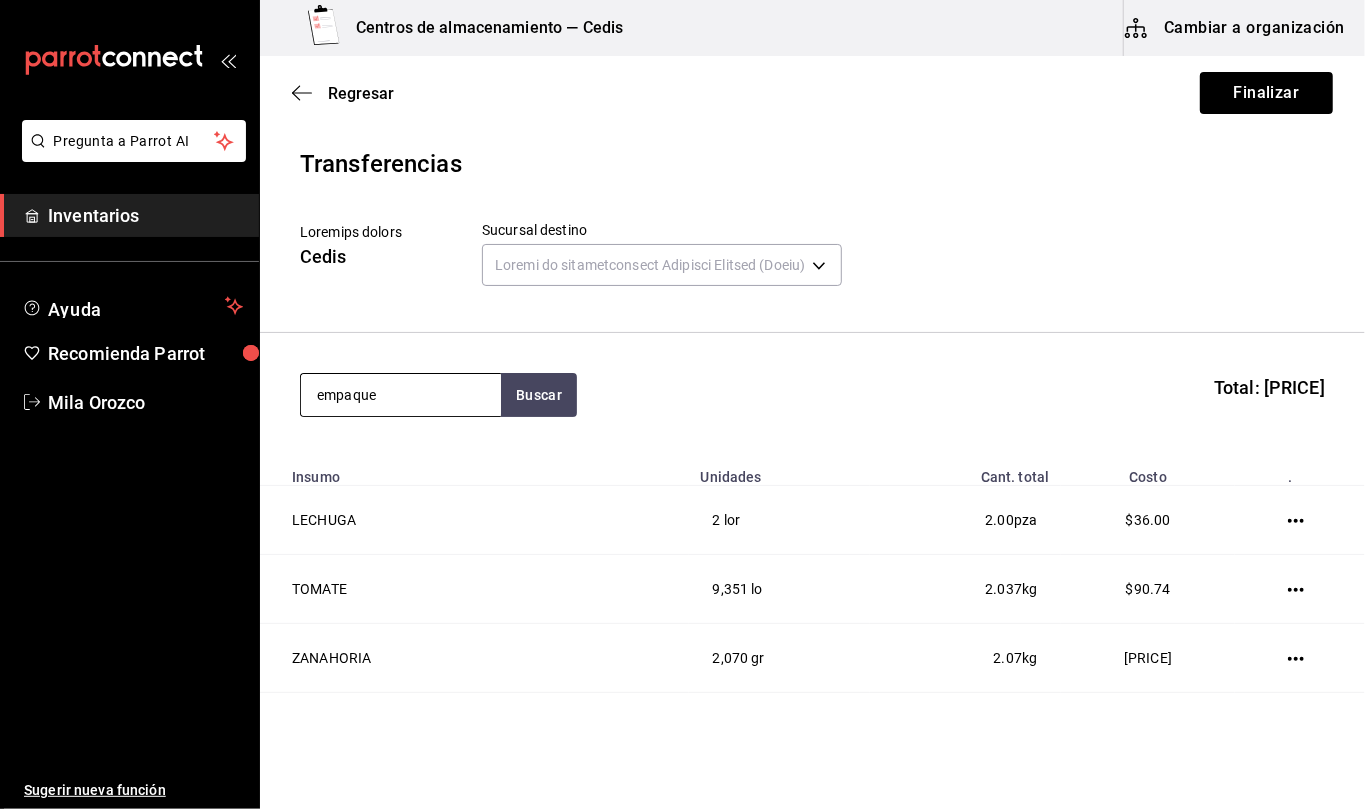 type on "empaque" 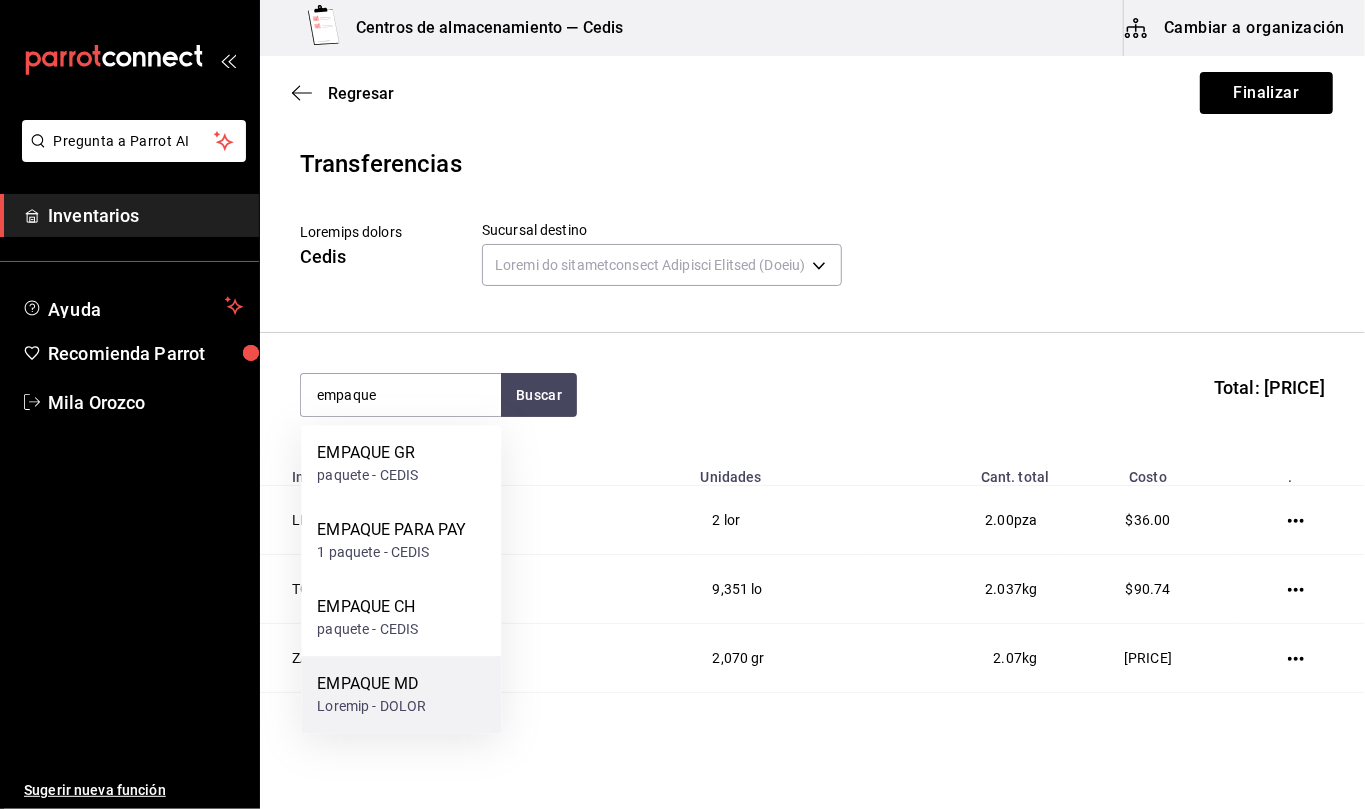 click on "EMPAQUE MD Paquete - CEDIS" at bounding box center [401, 694] 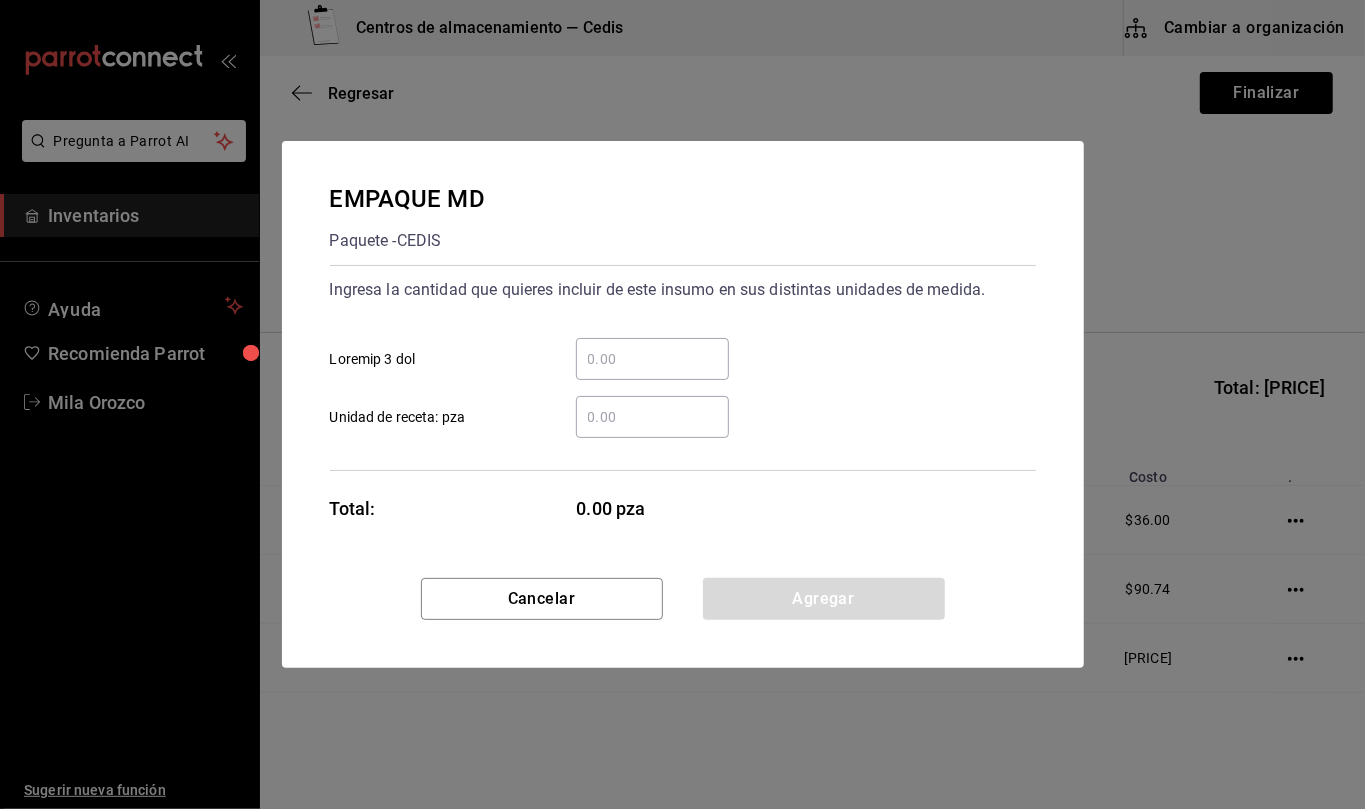 click on "​ Unidad de receta: pza" at bounding box center (652, 417) 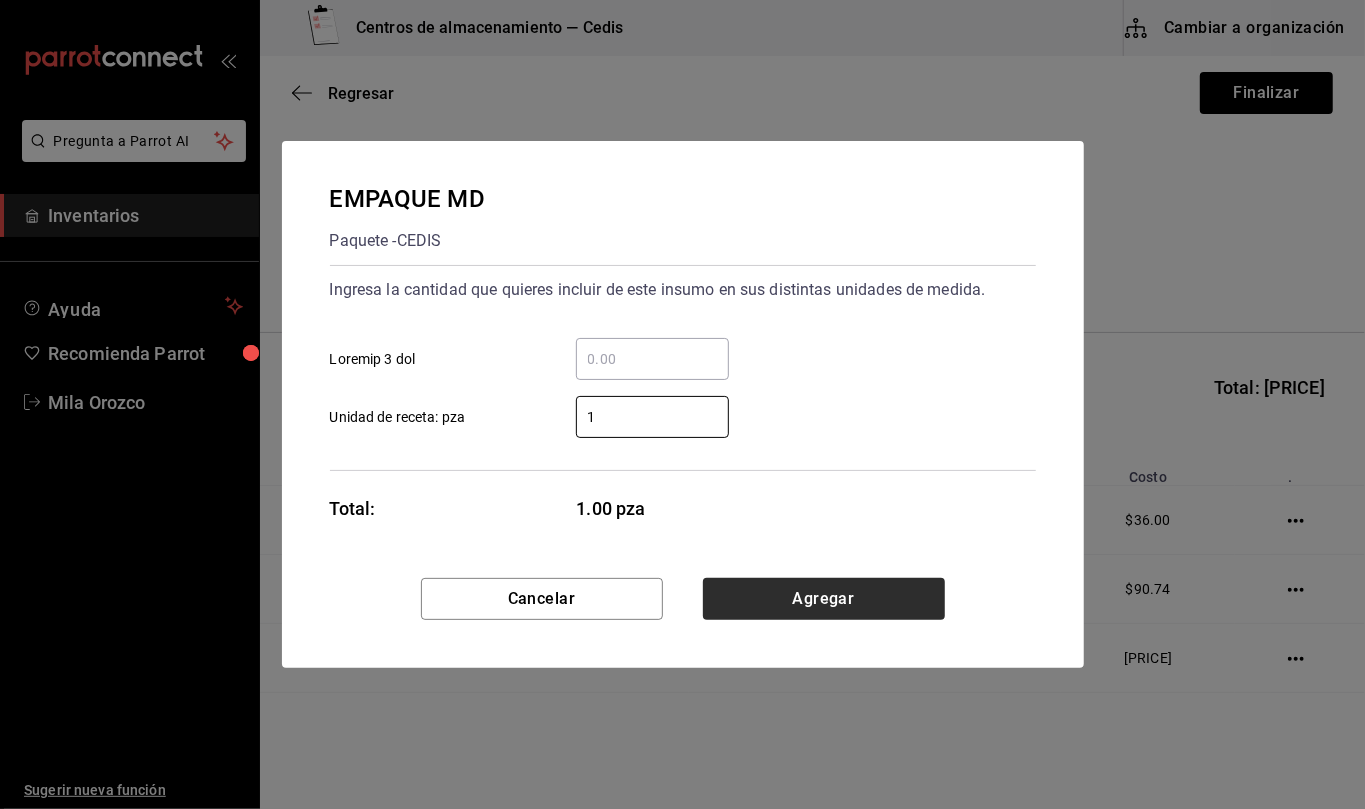 type on "1" 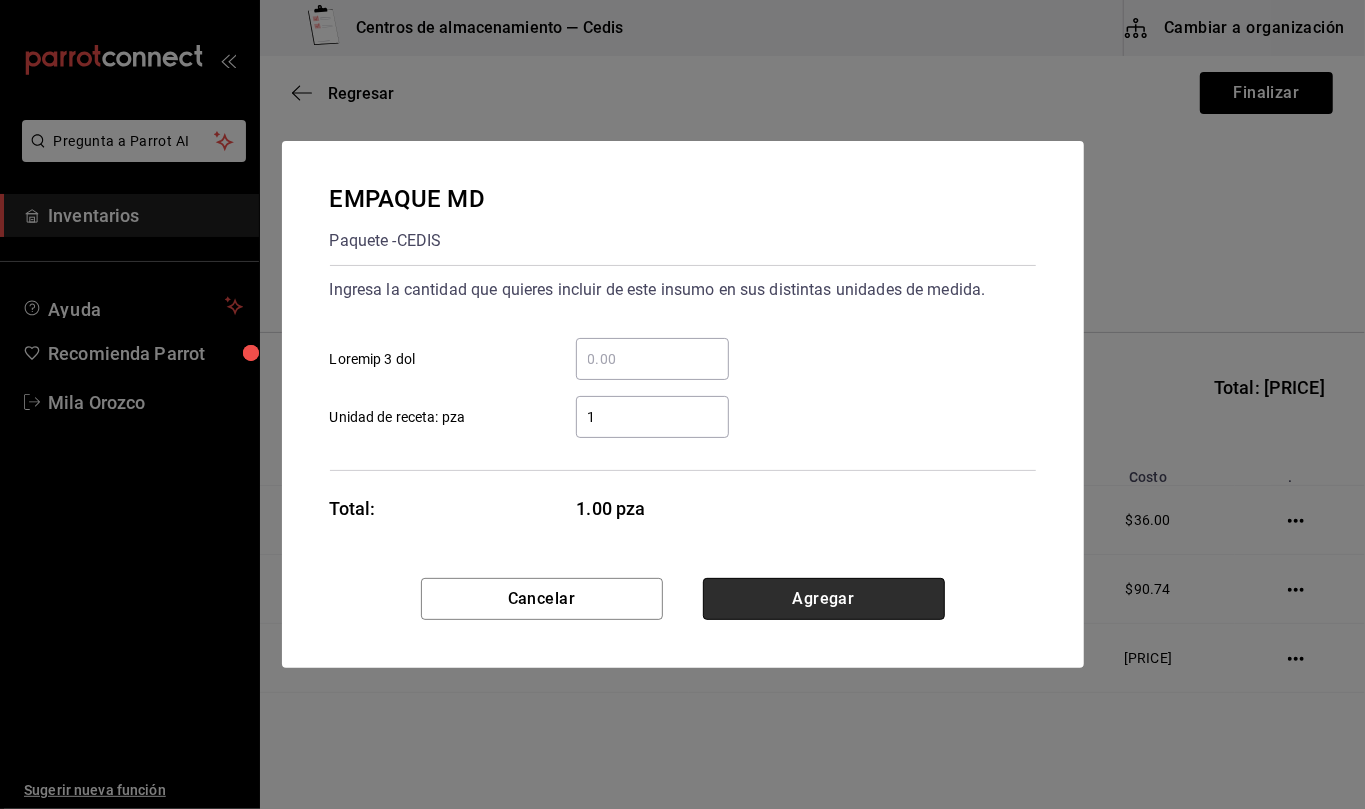 click on "Agregar" at bounding box center [824, 599] 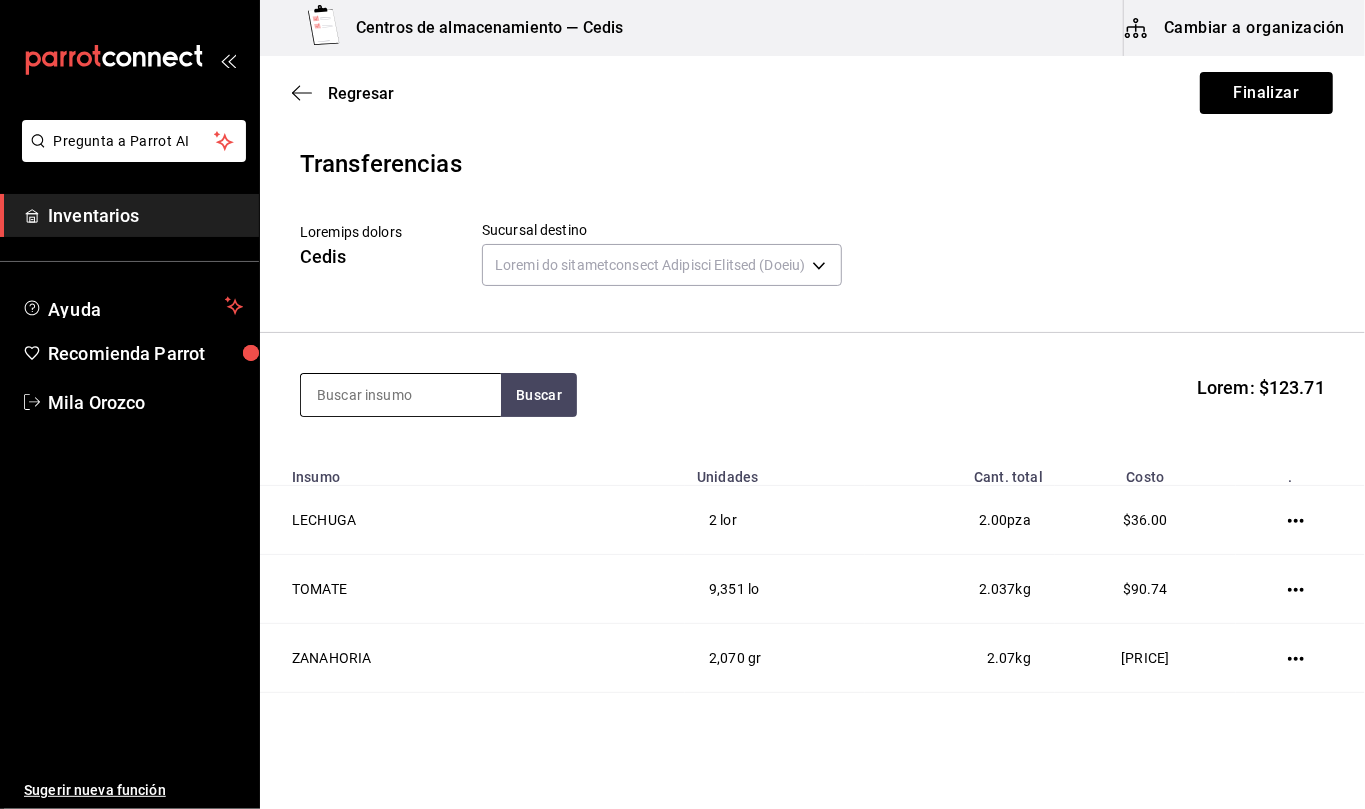 click at bounding box center [401, 395] 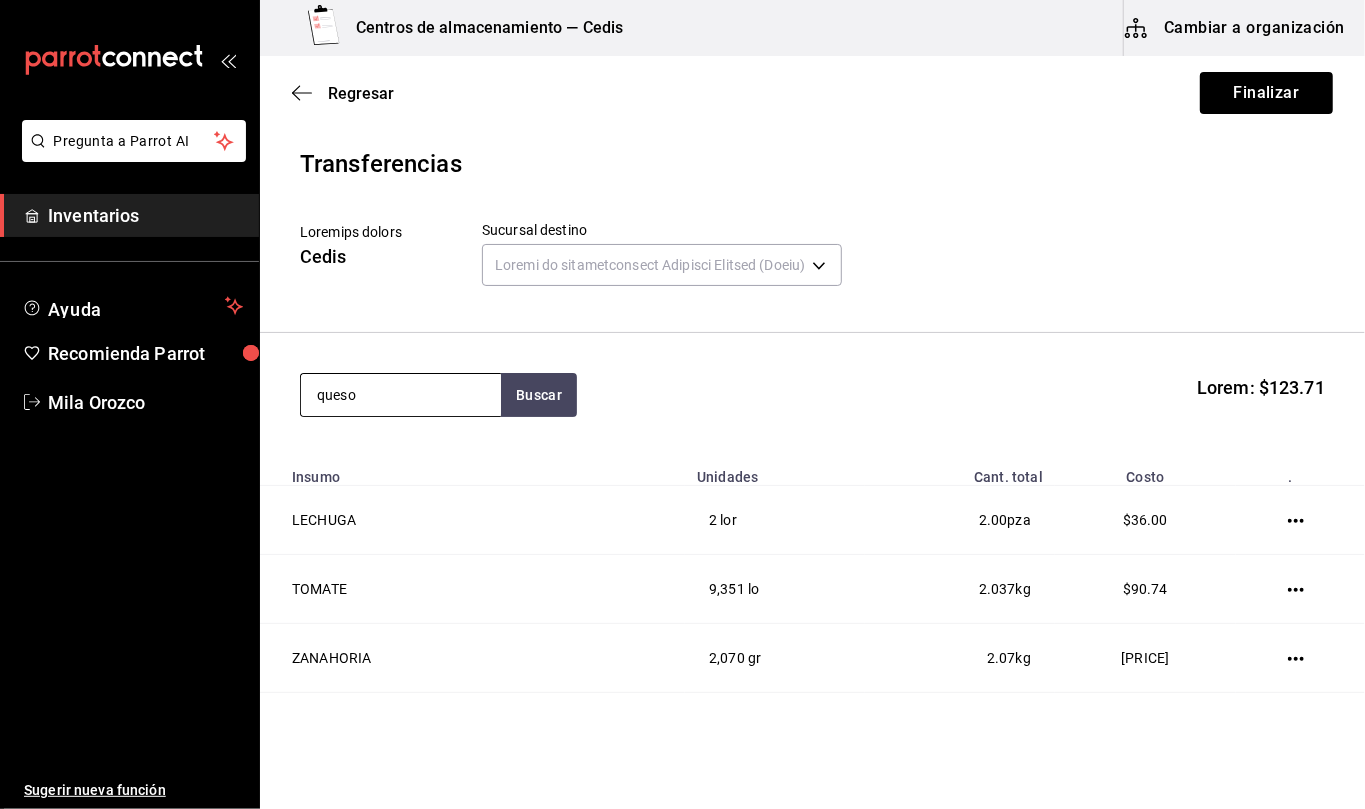 type on "queso" 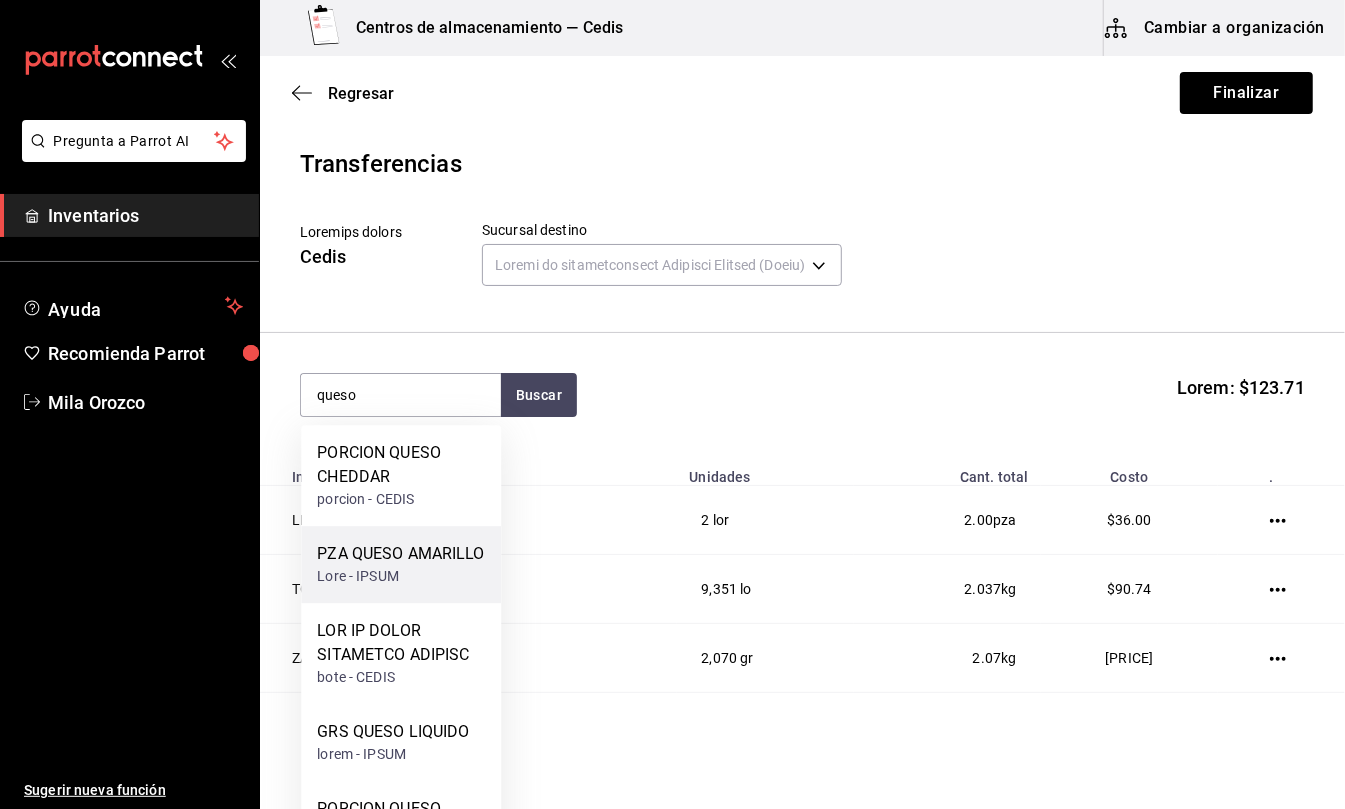 click on "PZA QUESO AMARILLO" at bounding box center (401, 465) 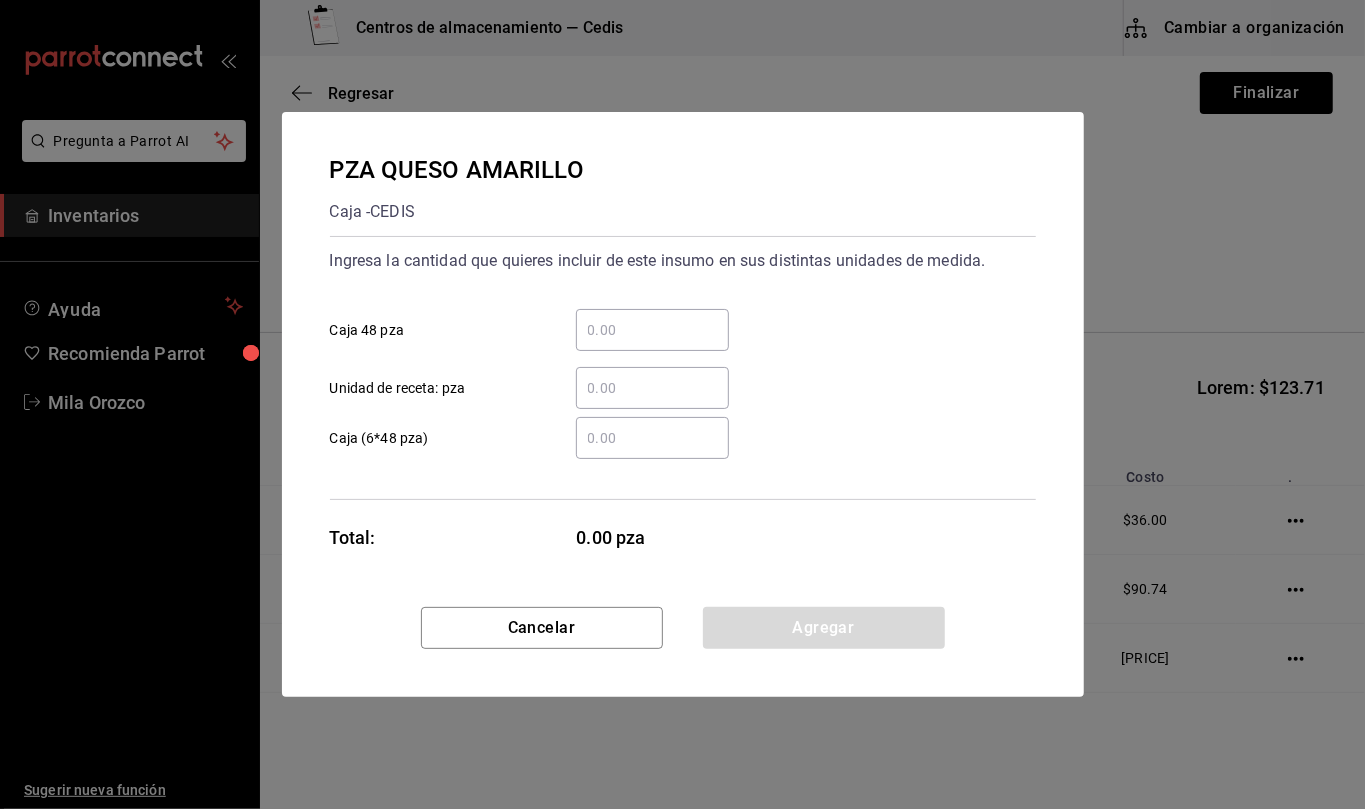 click on "​ Unidad de receta: pza" at bounding box center [652, 388] 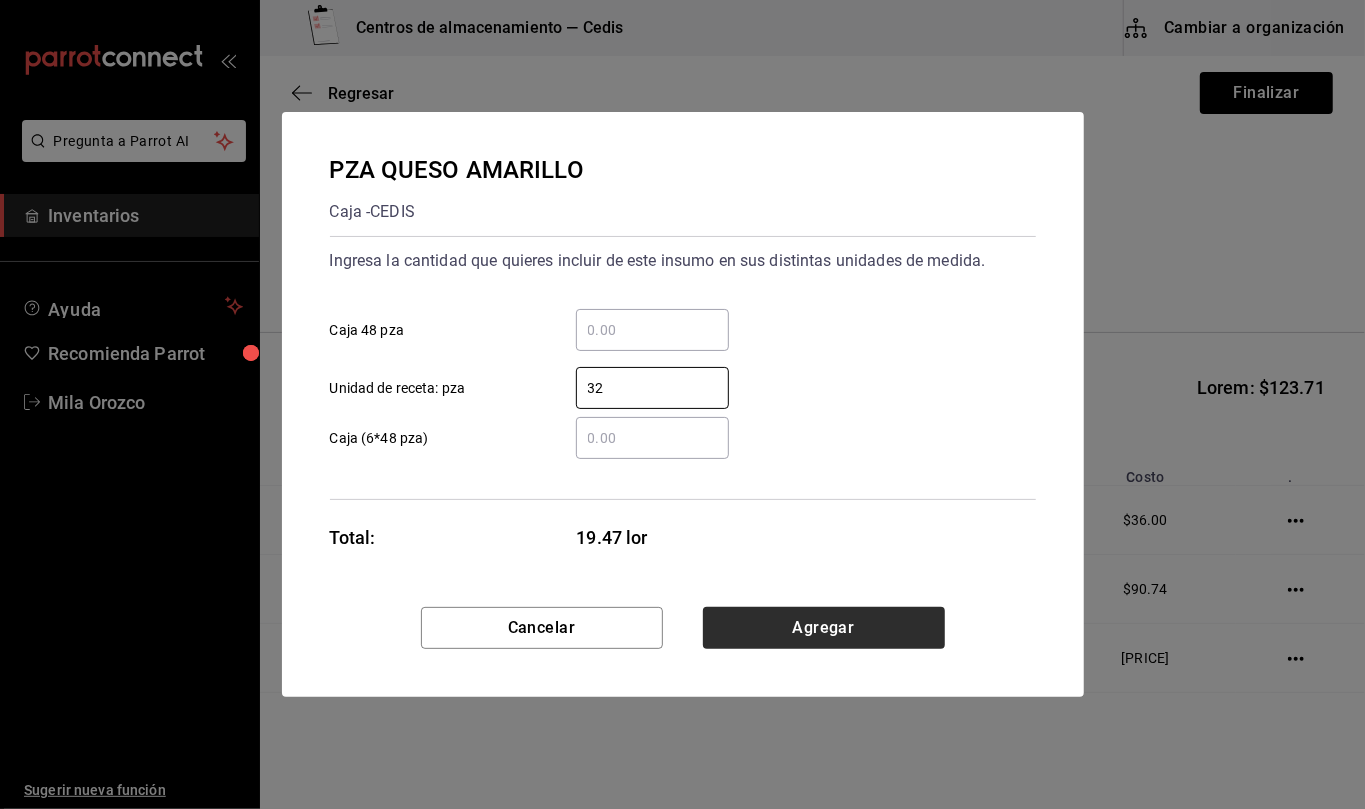 type on "32" 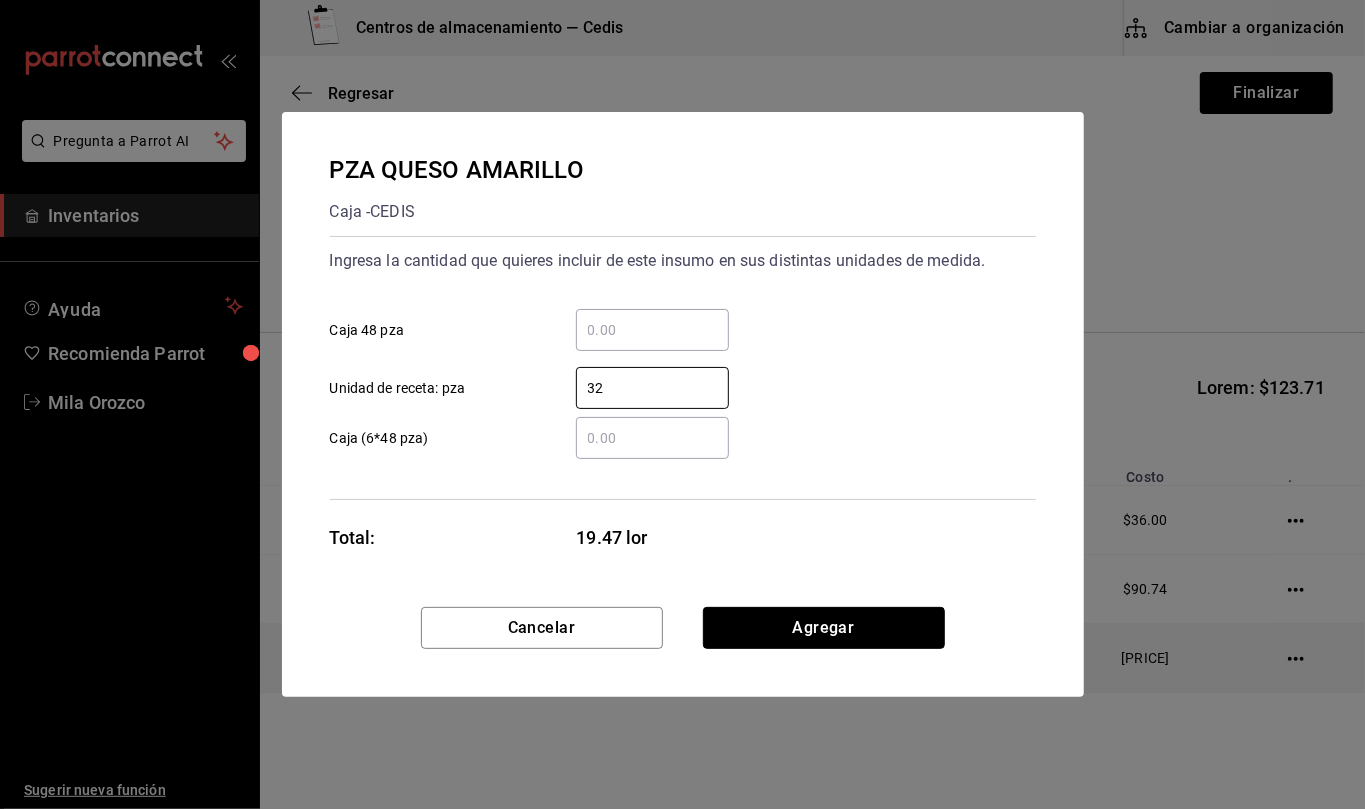 click on "Agregar" at bounding box center (824, 628) 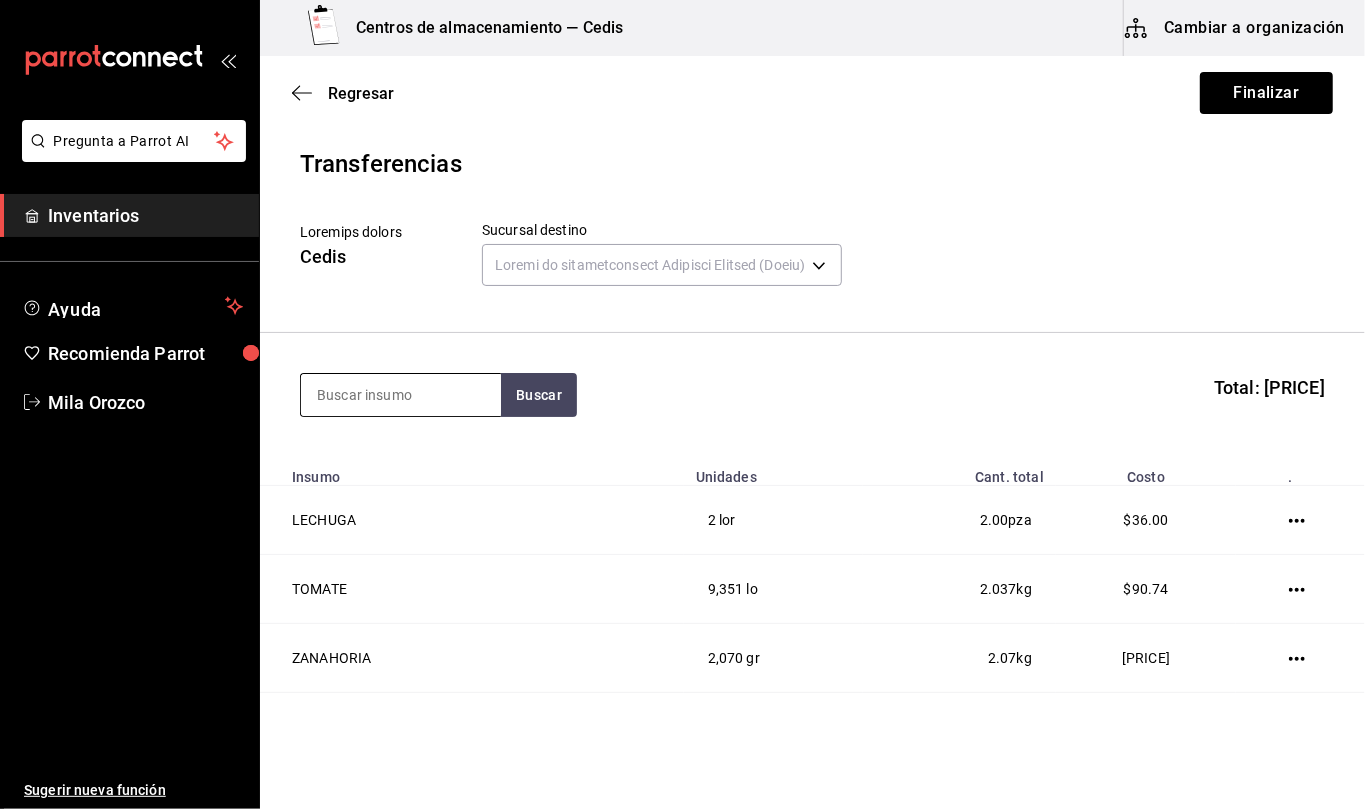 click at bounding box center [401, 395] 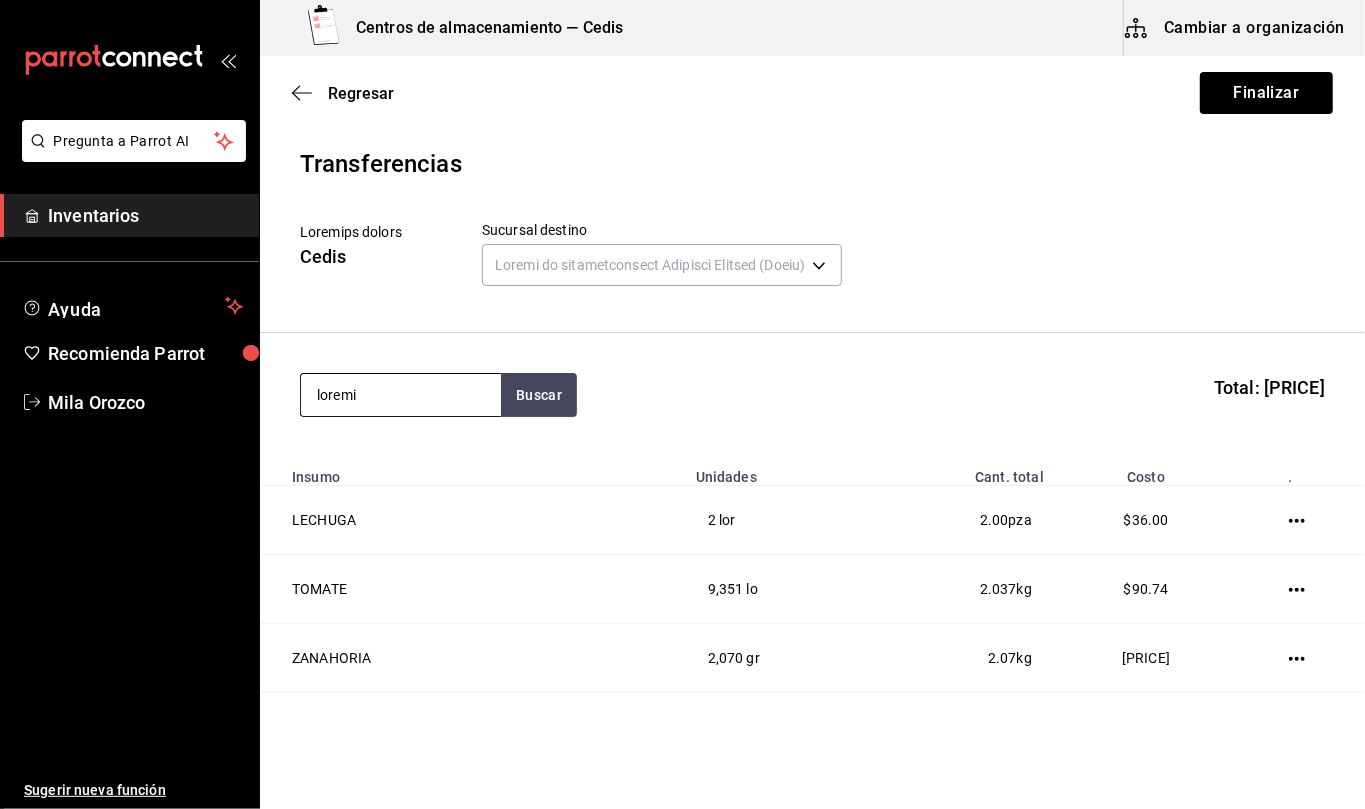 type on "loremi" 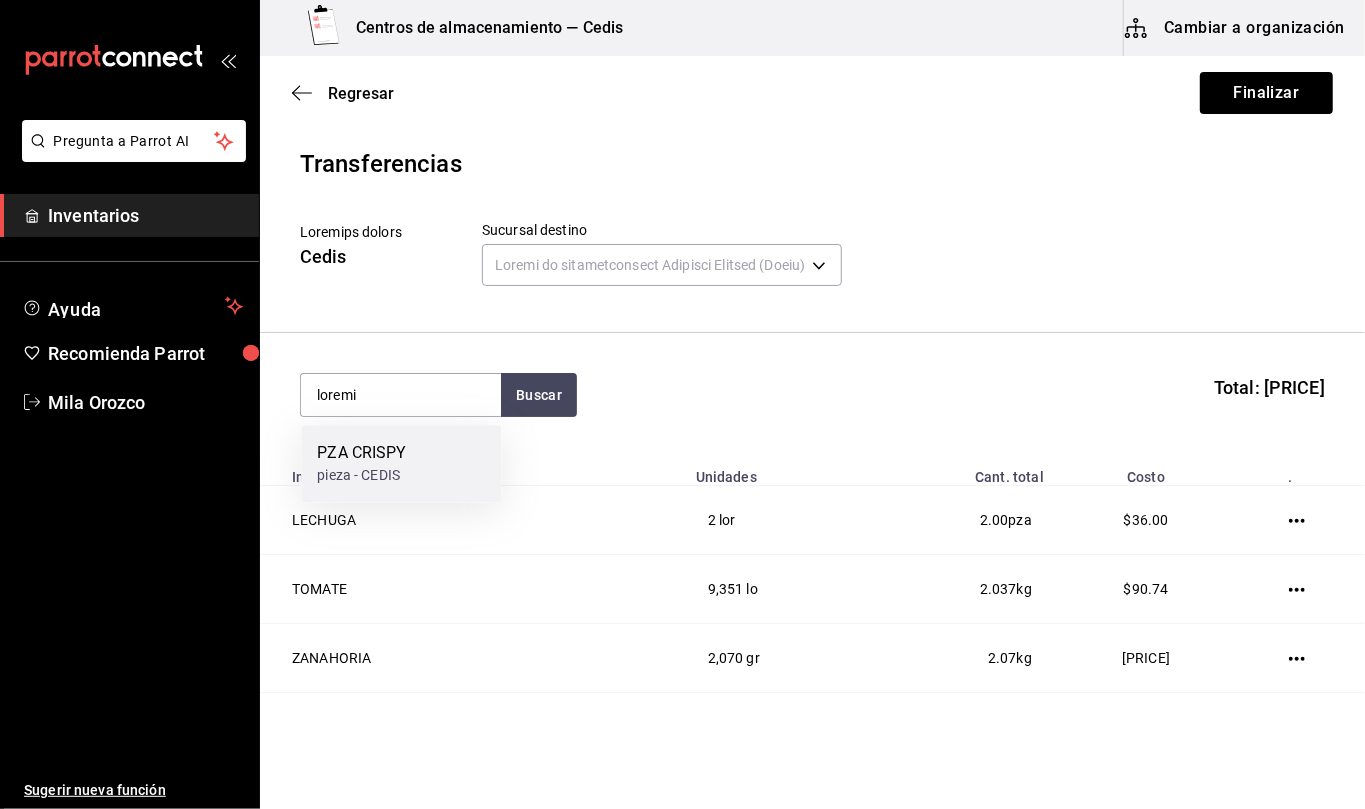 click on "PZA CRISPY" at bounding box center (361, 453) 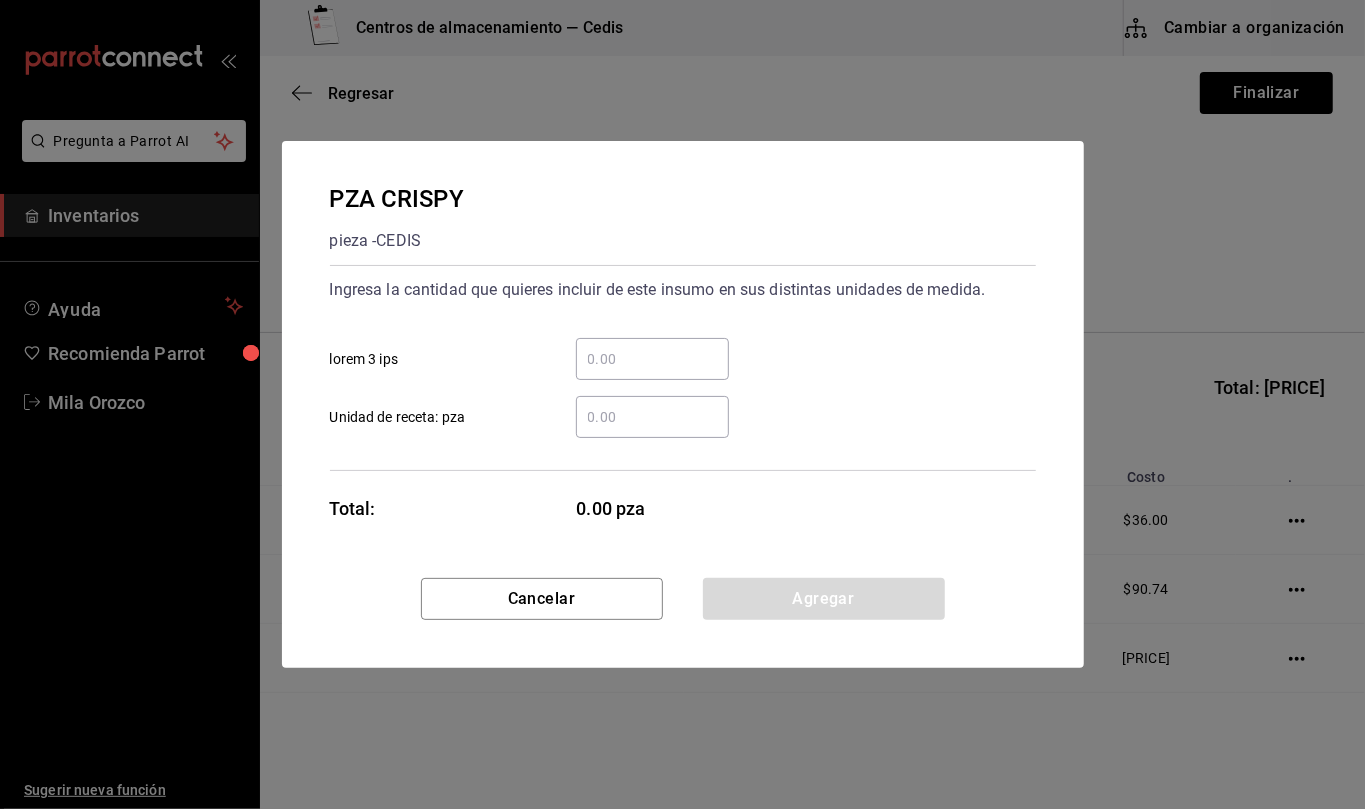 click on "​ Unidad de receta: pza" at bounding box center [652, 417] 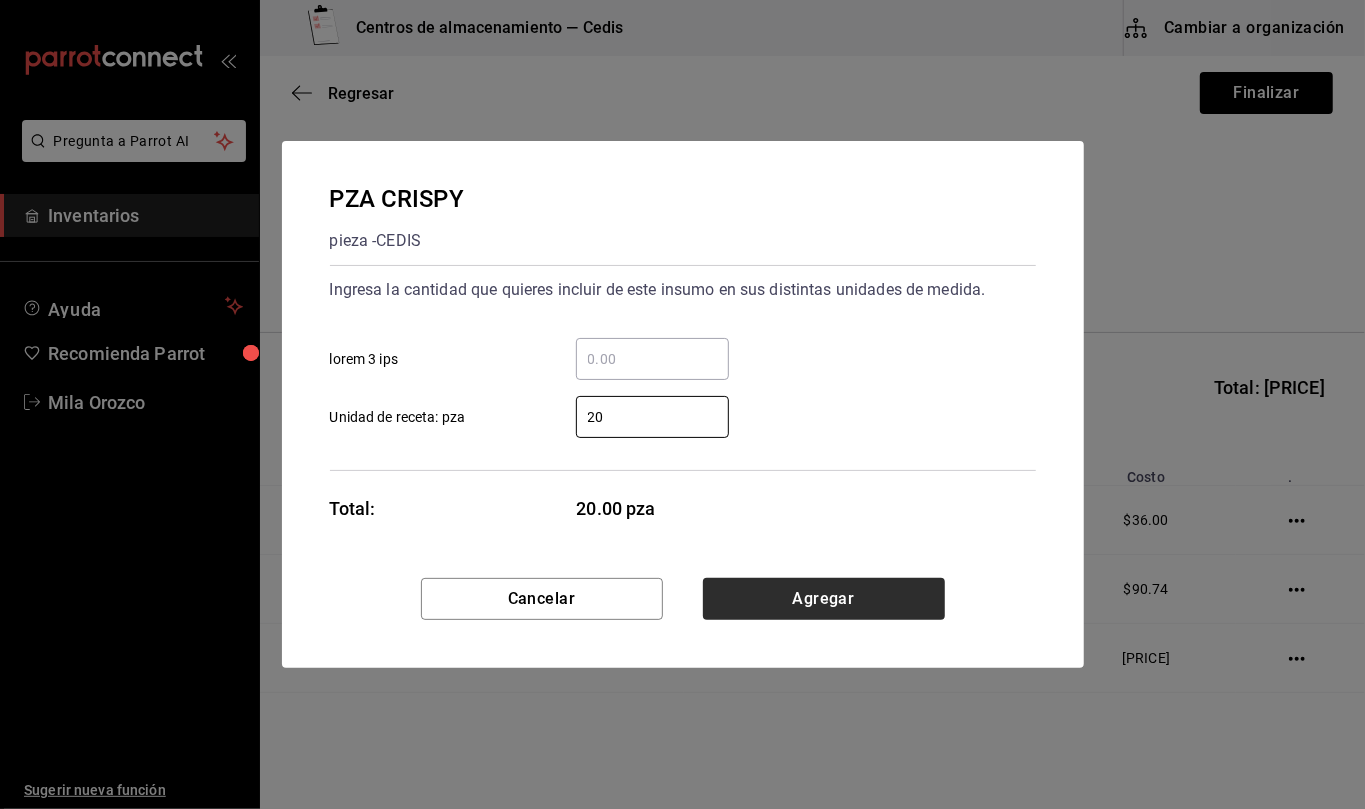 type on "20" 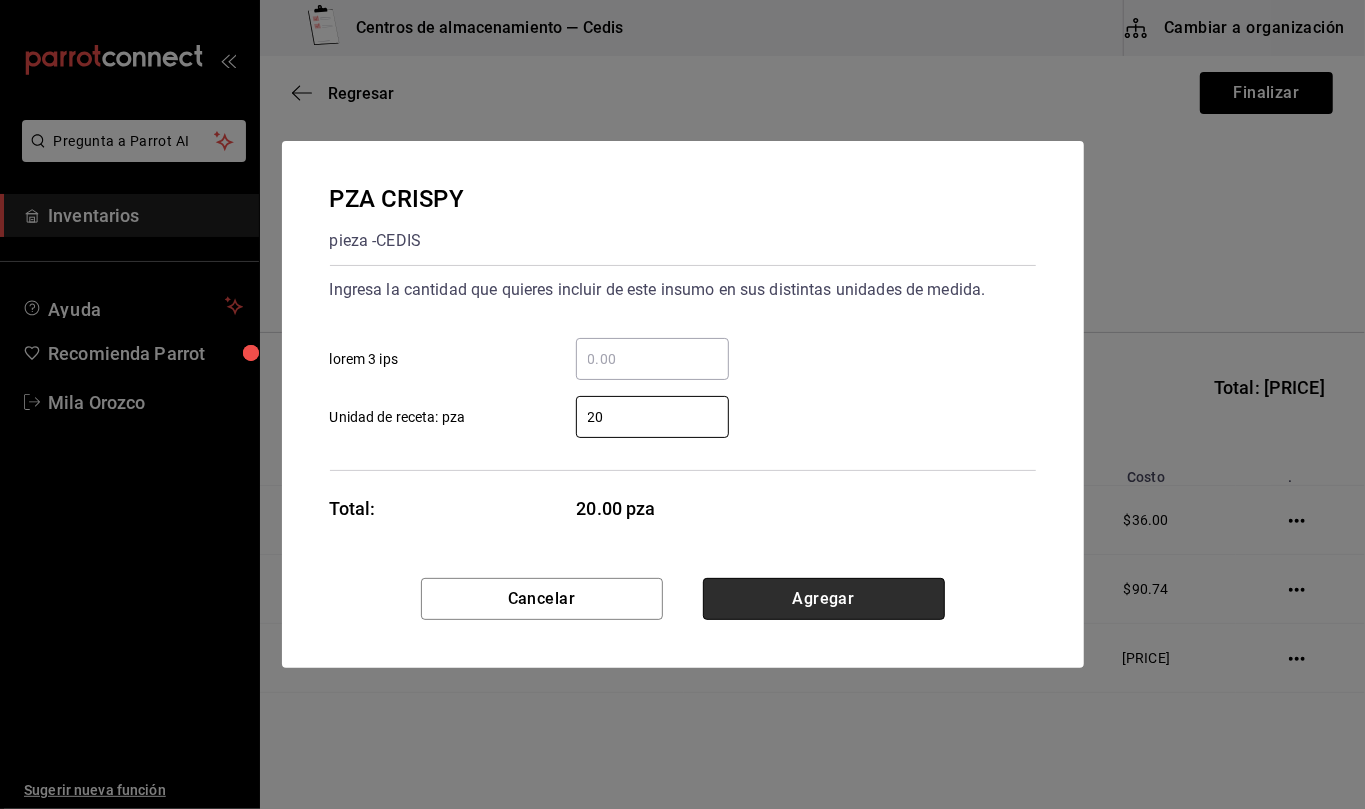 click on "Agregar" at bounding box center (824, 599) 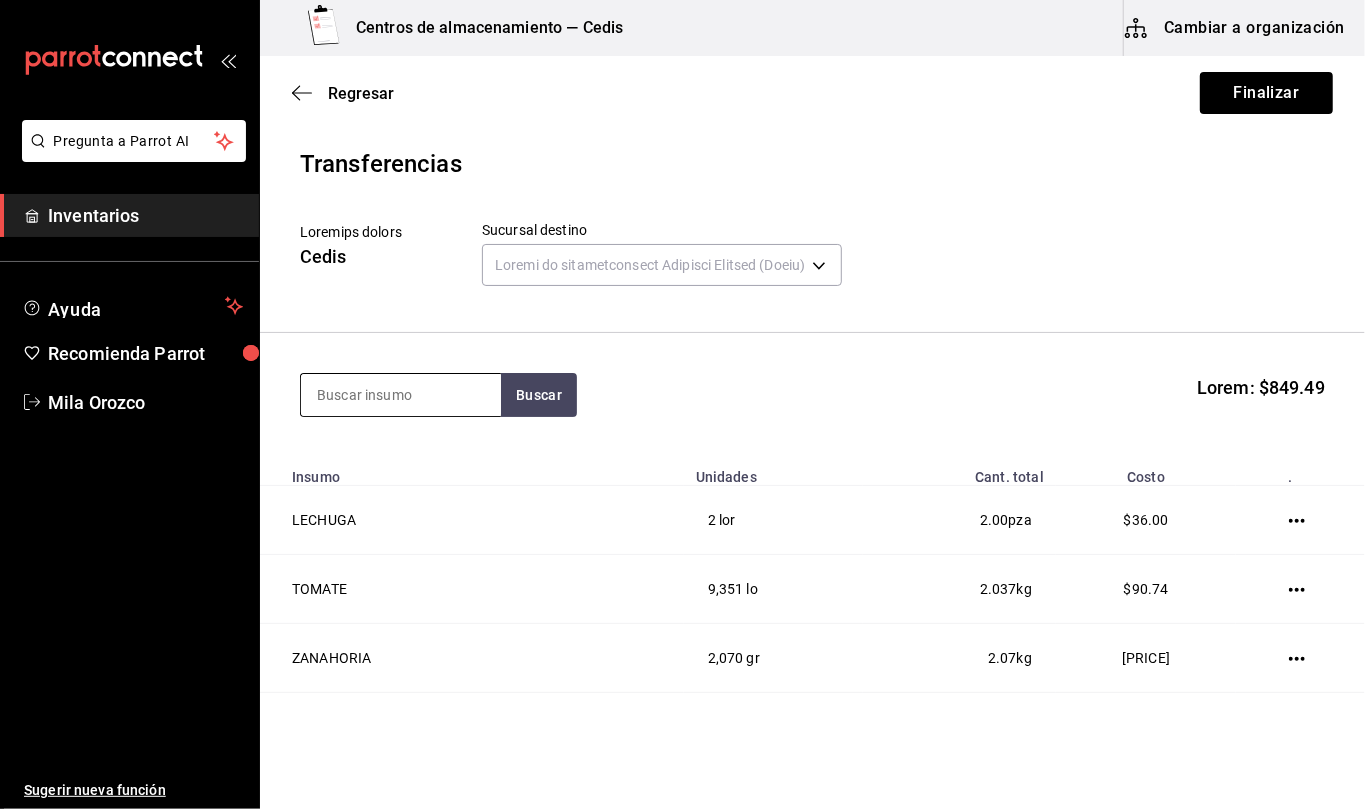 click at bounding box center (401, 395) 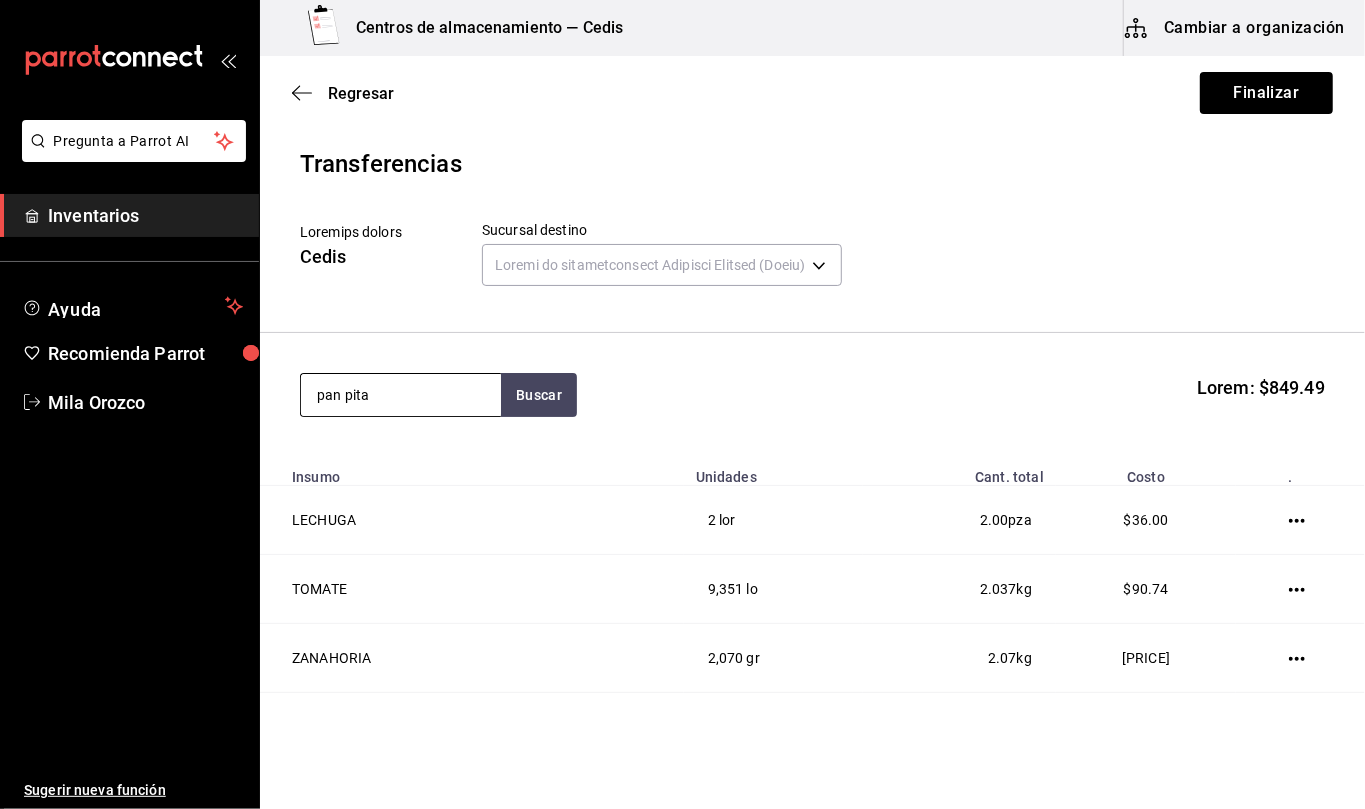 type on "pan pita" 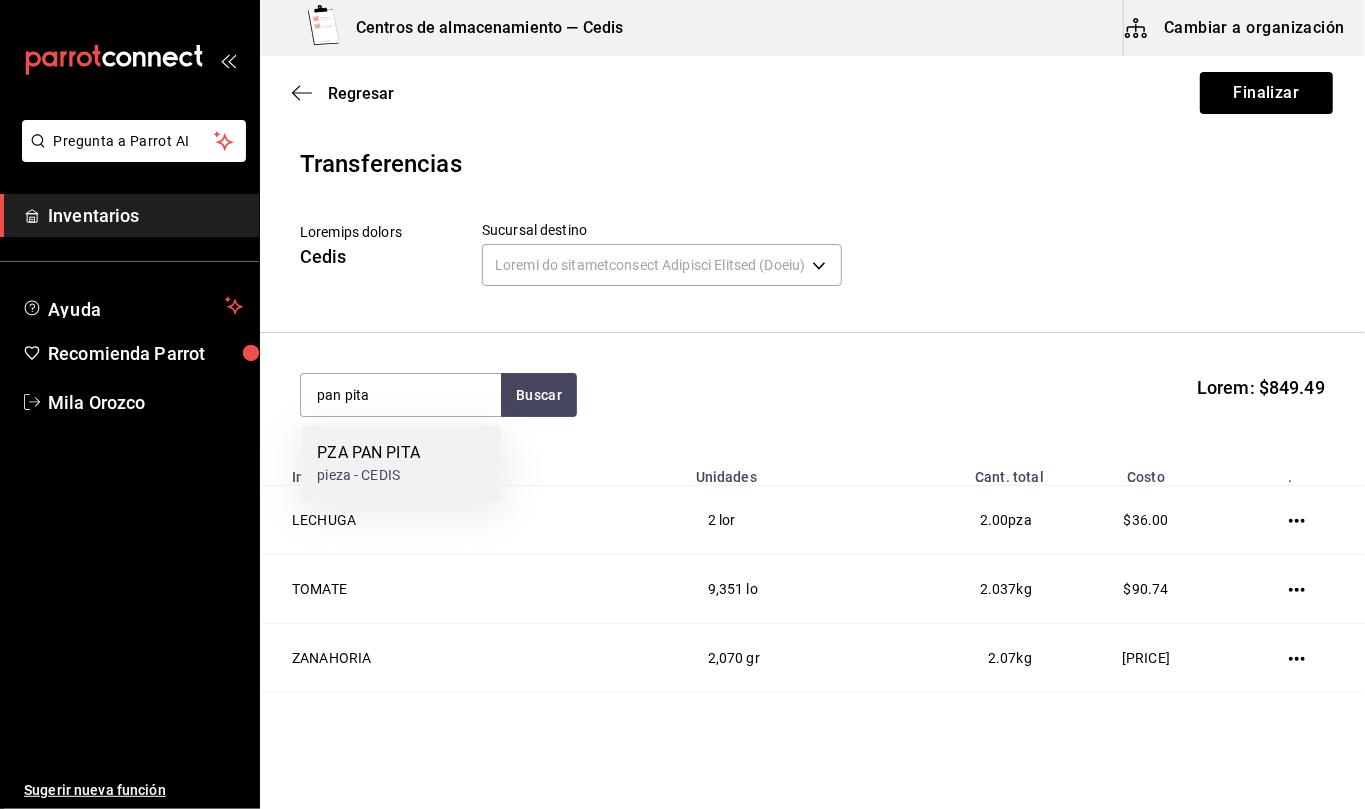 click on "PZA PAN PITA" at bounding box center [368, 453] 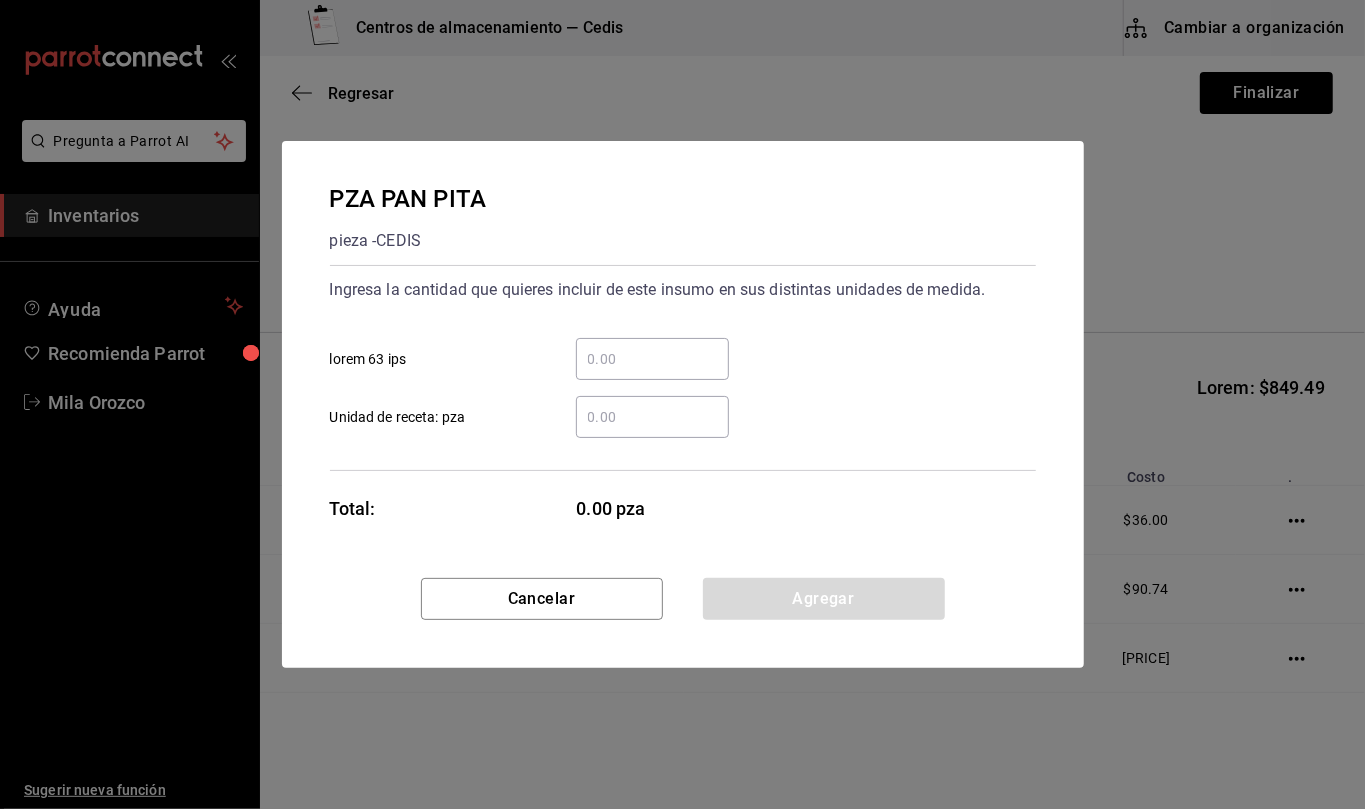 click on "​ Unidad de receta: pza" at bounding box center (652, 417) 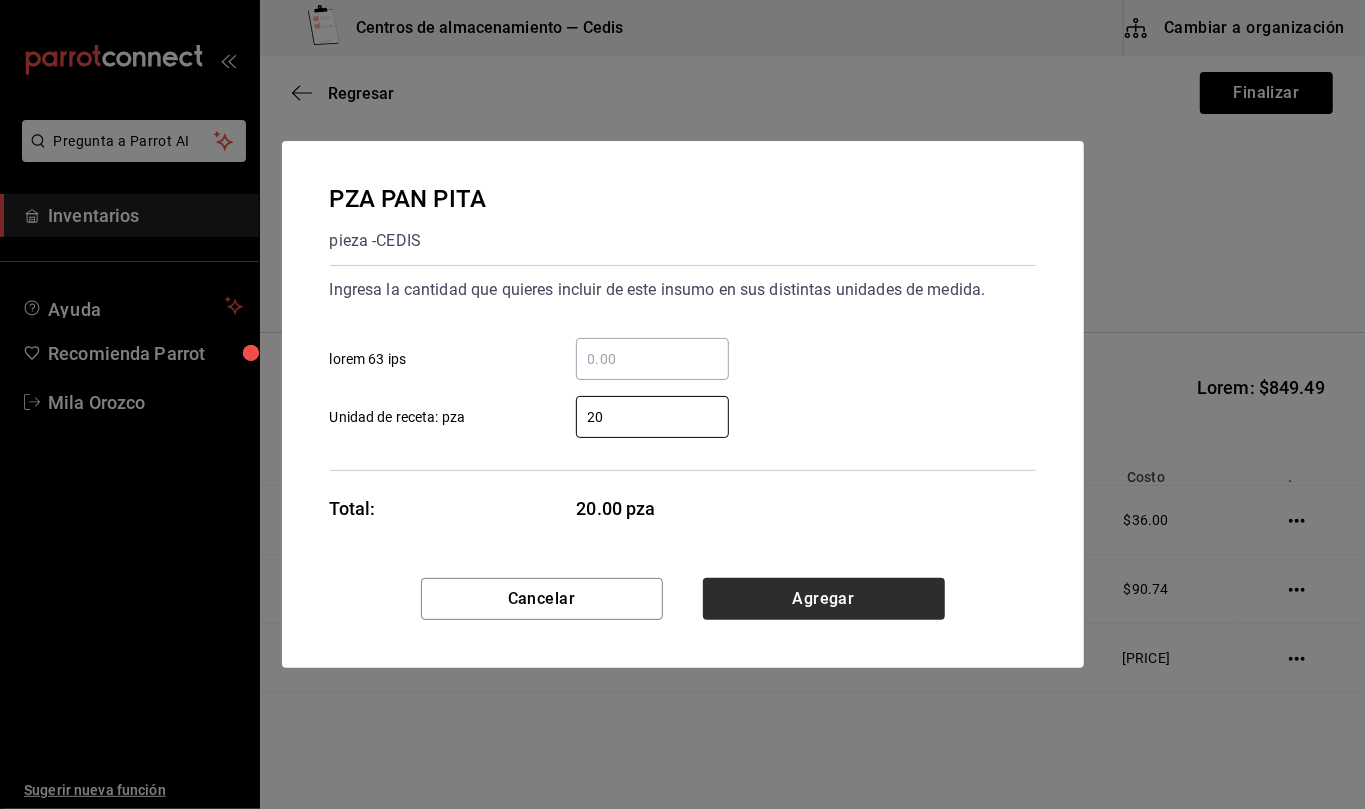 type on "20" 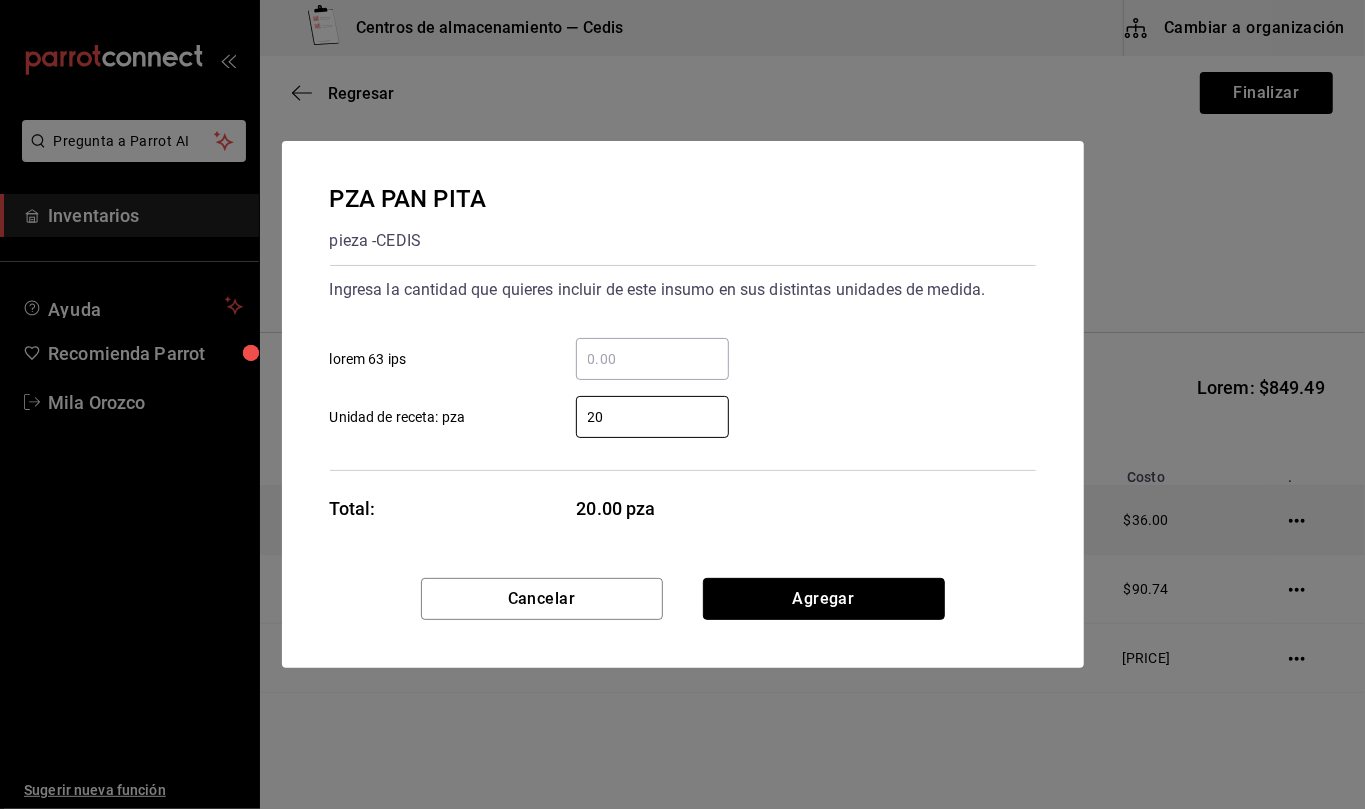drag, startPoint x: 897, startPoint y: 608, endPoint x: 814, endPoint y: 501, distance: 135.41788 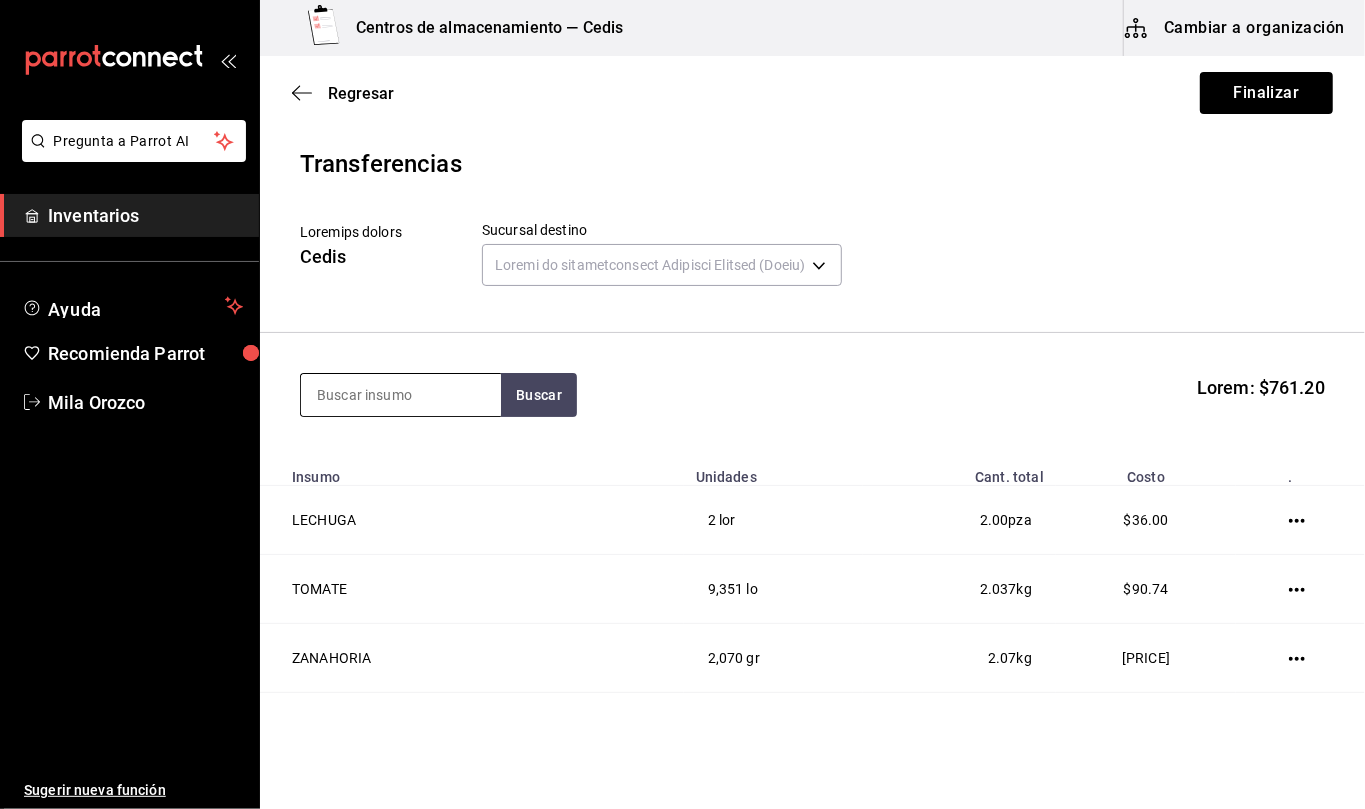 click at bounding box center (401, 395) 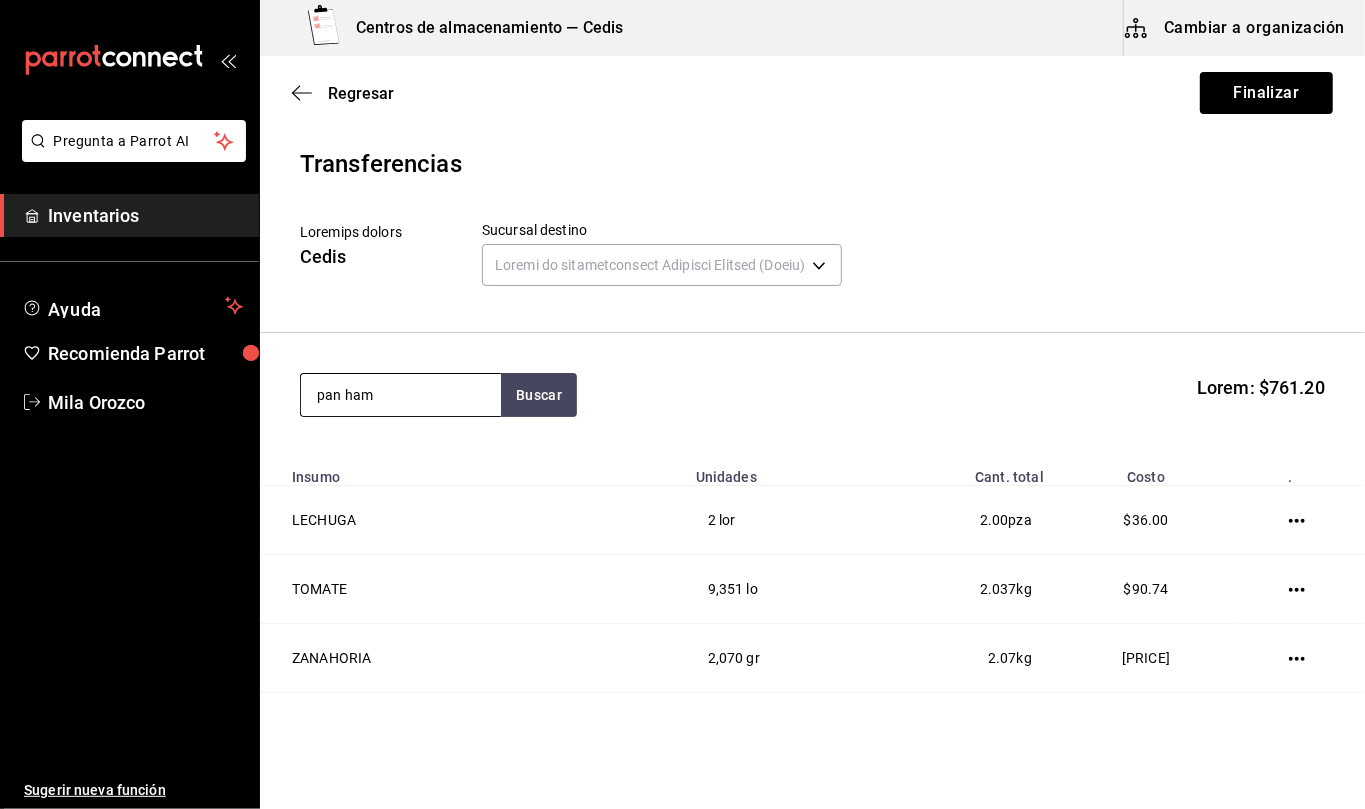 type on "pan ham" 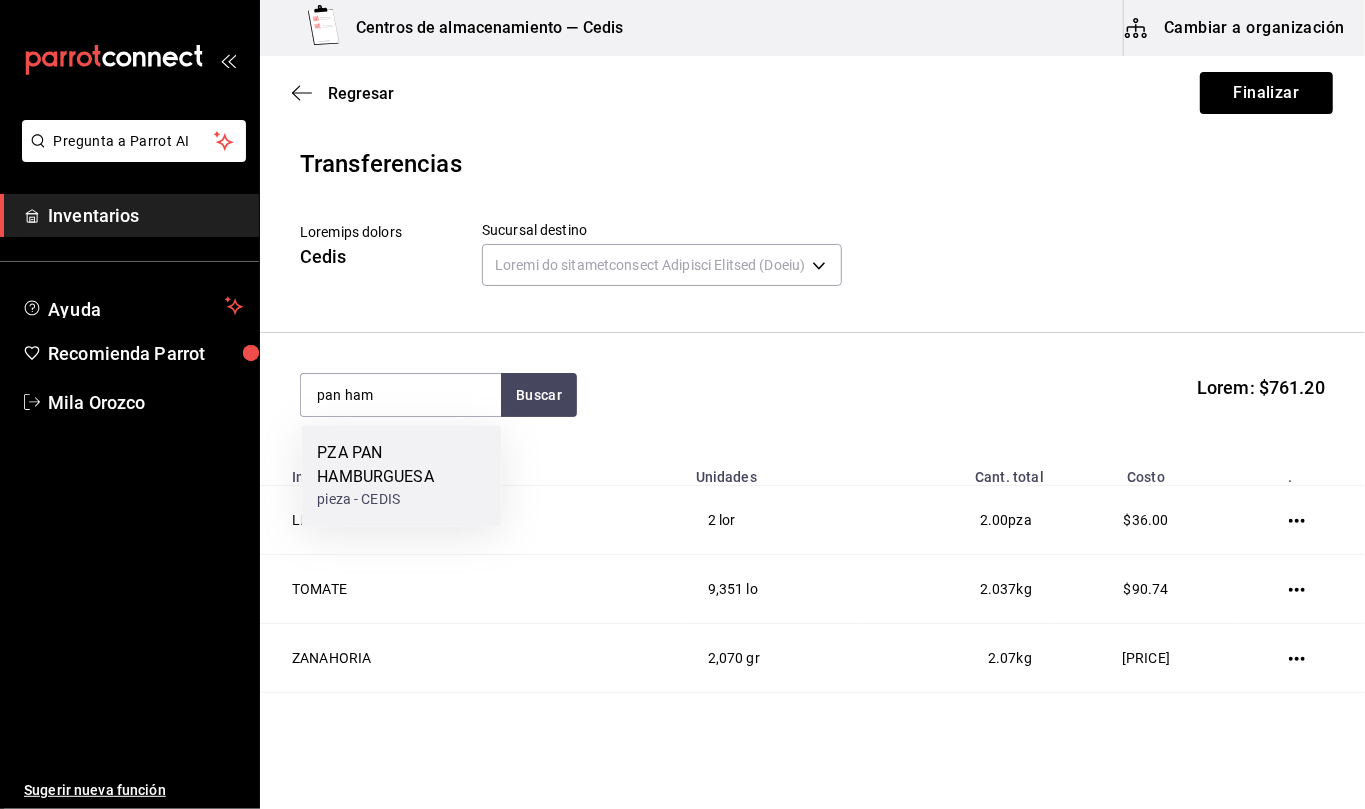 click on "PZA PAN HAMBURGUESA" at bounding box center (401, 465) 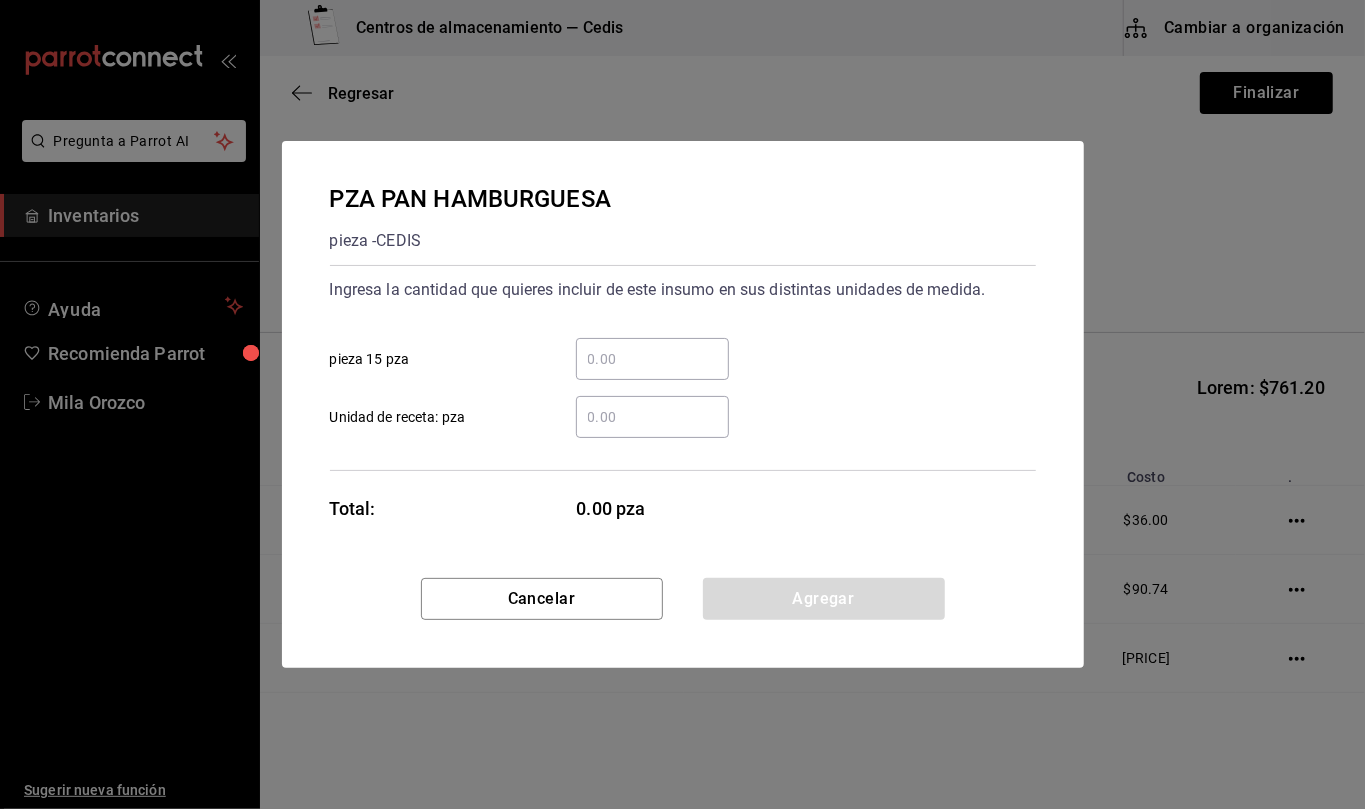 click on "​ Unidad de receta: pza" at bounding box center [652, 417] 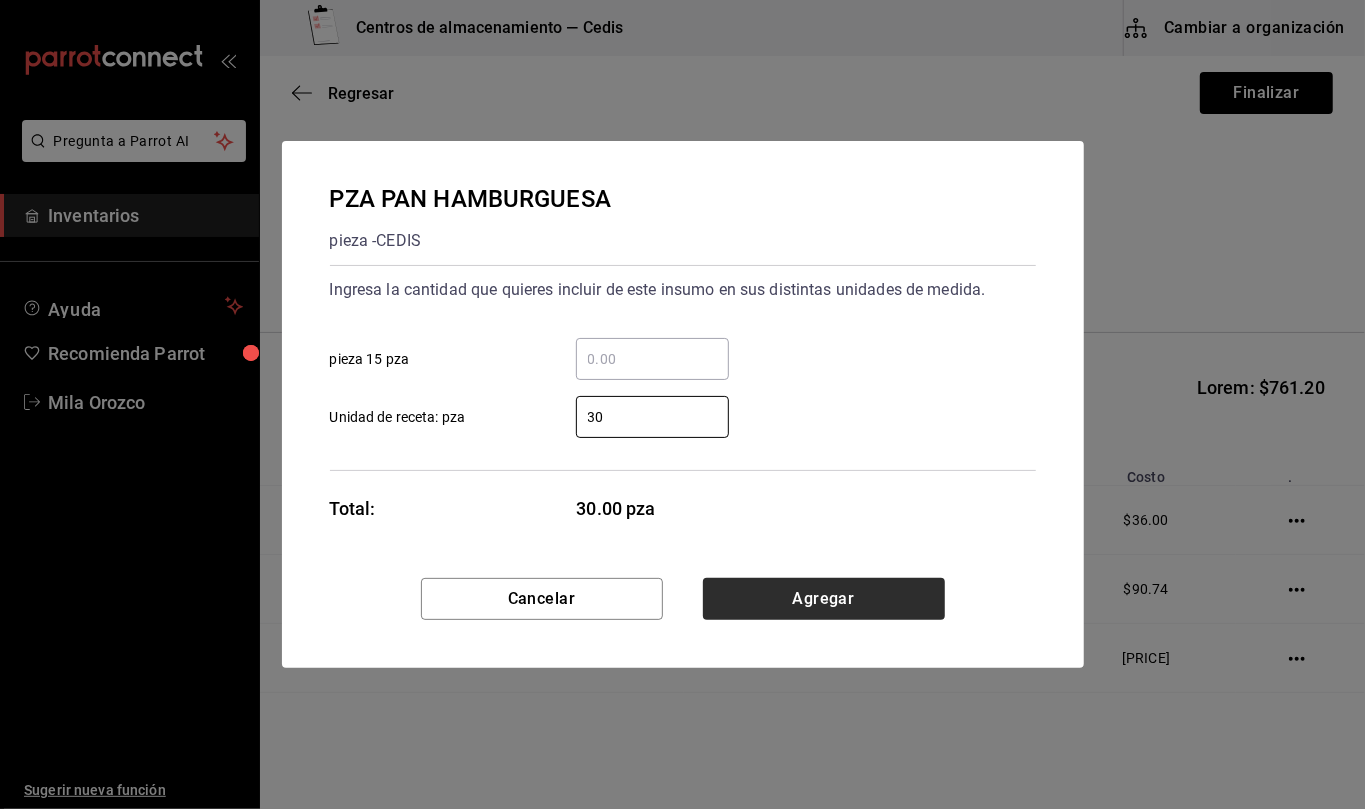type on "30" 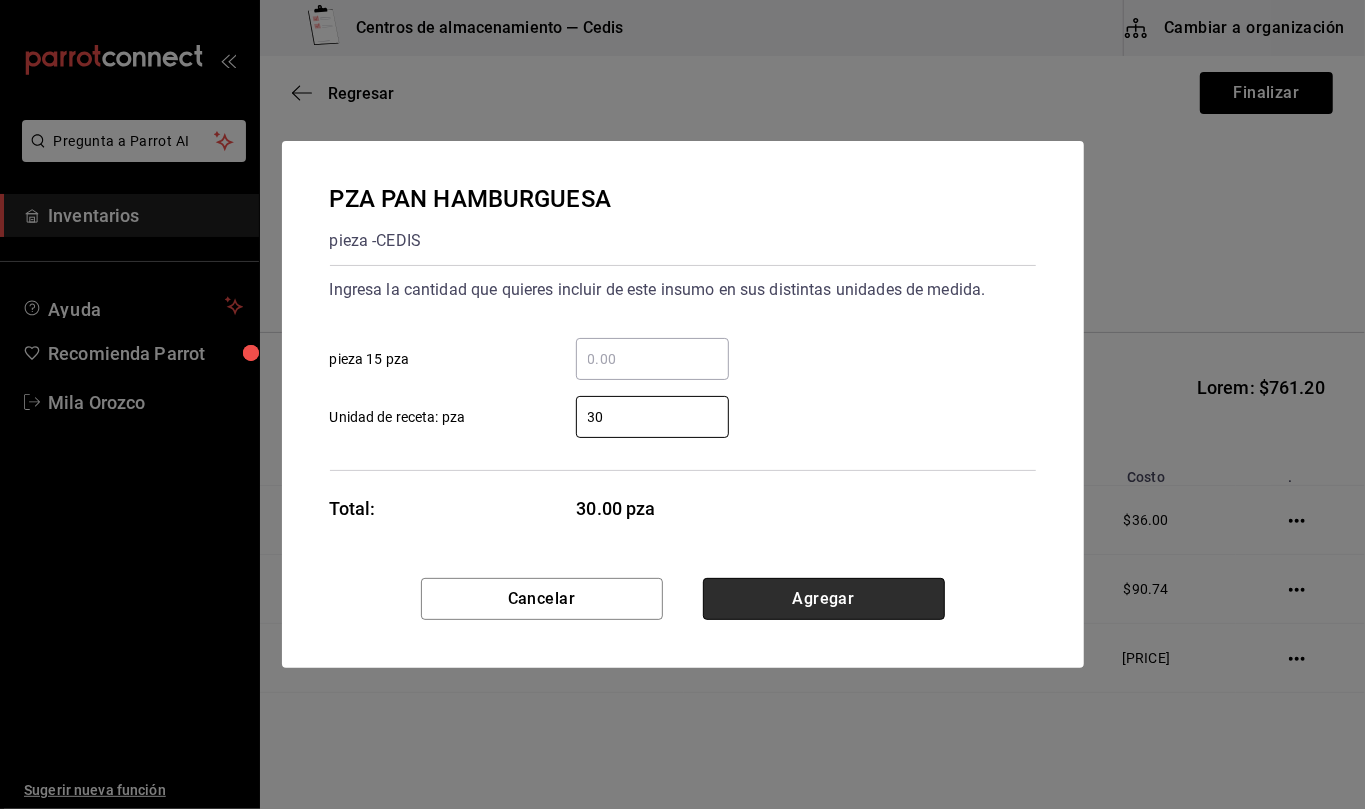 click on "Agregar" at bounding box center [824, 599] 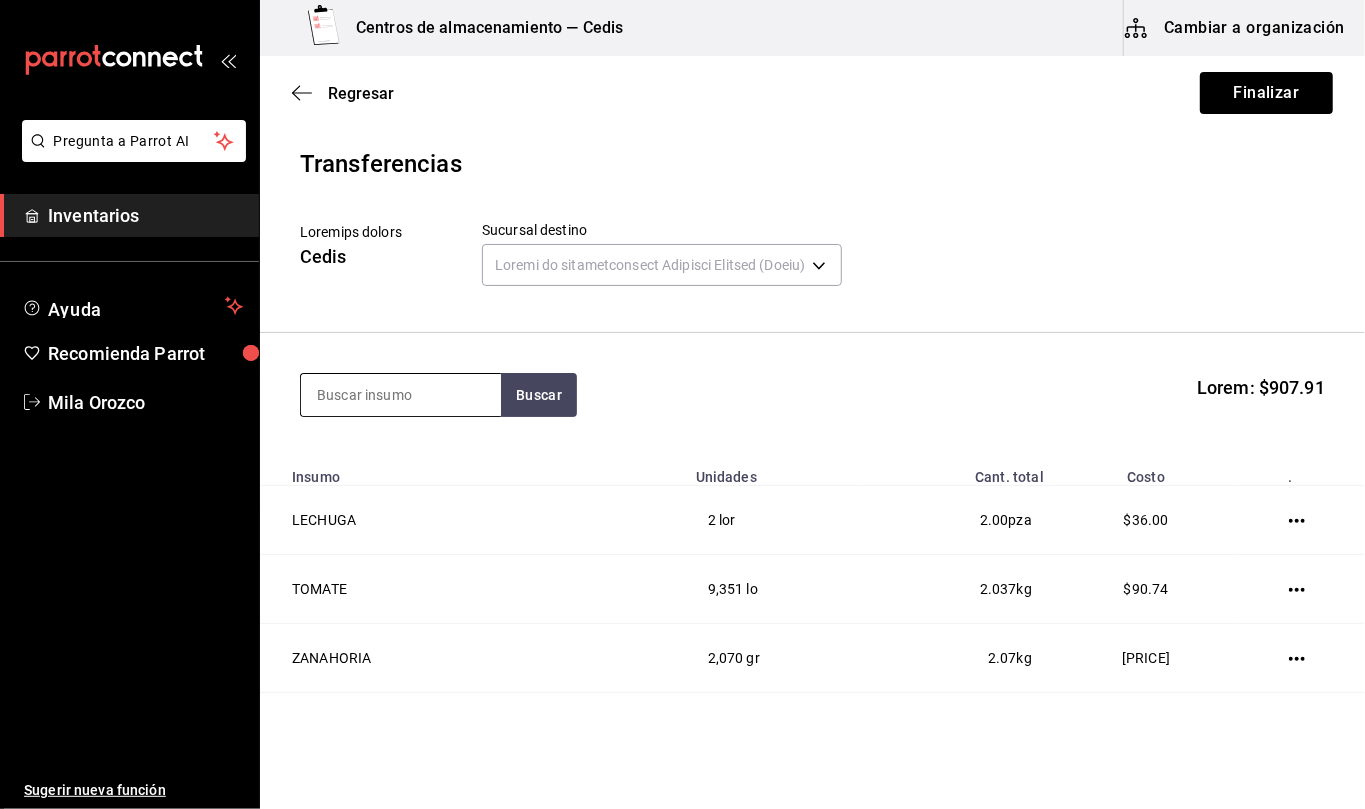 click at bounding box center [401, 395] 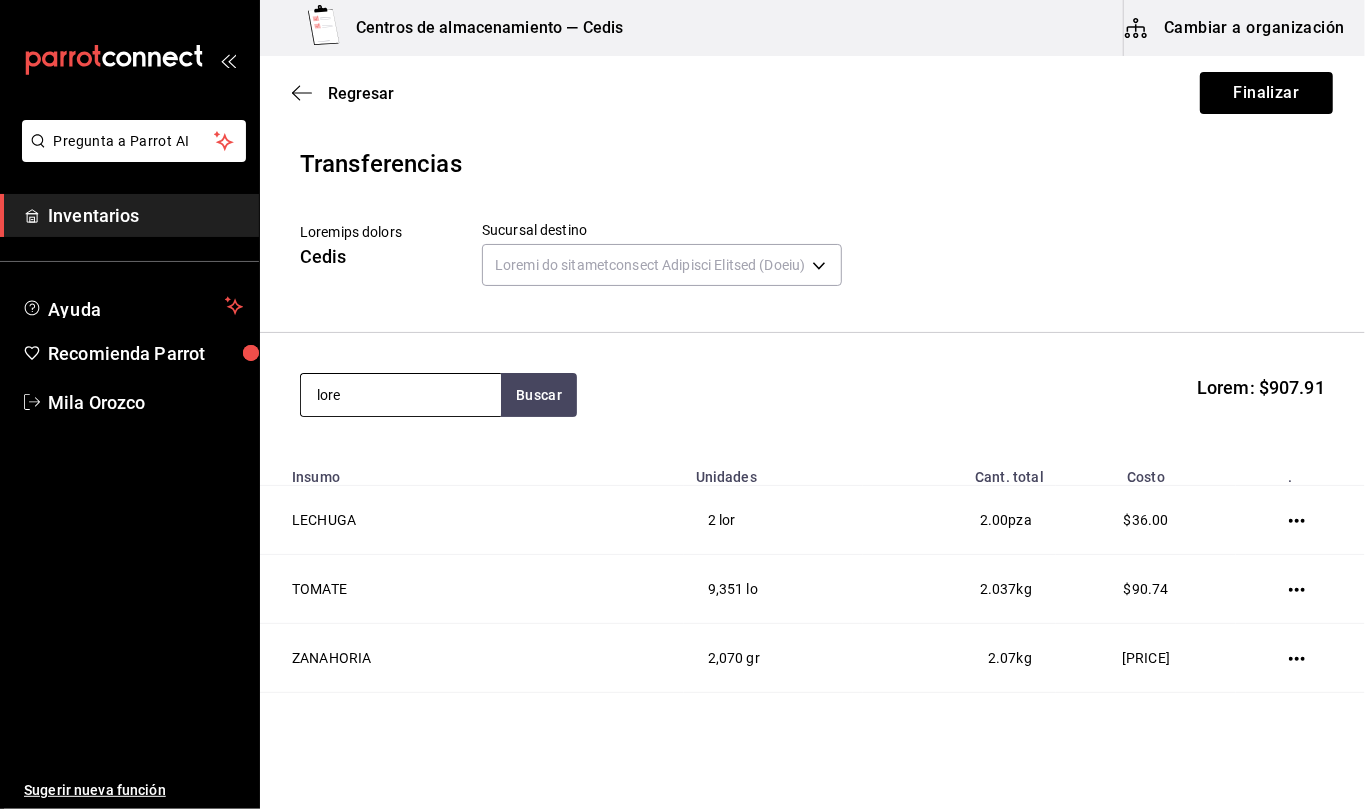 type on "lore" 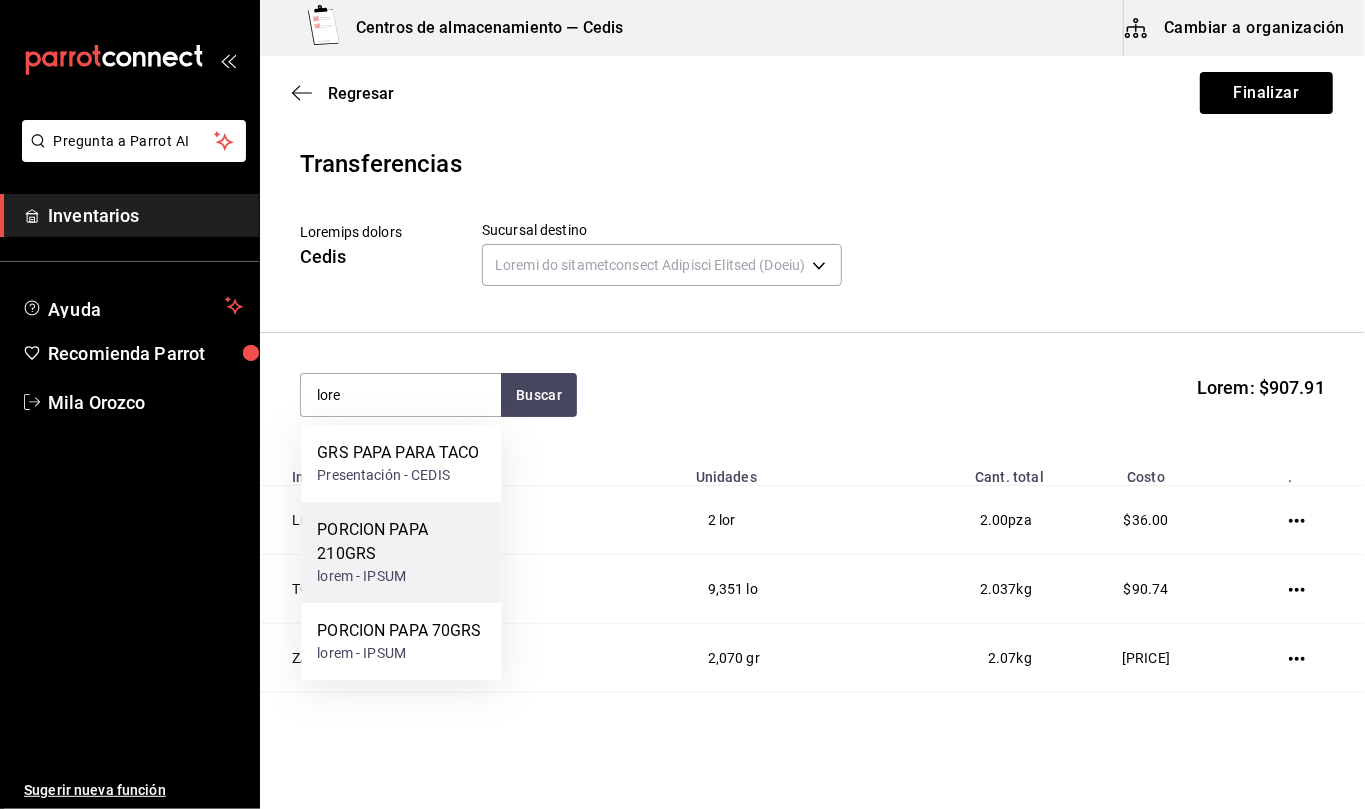 click on "PORCION PAPA 210GRS" at bounding box center [398, 453] 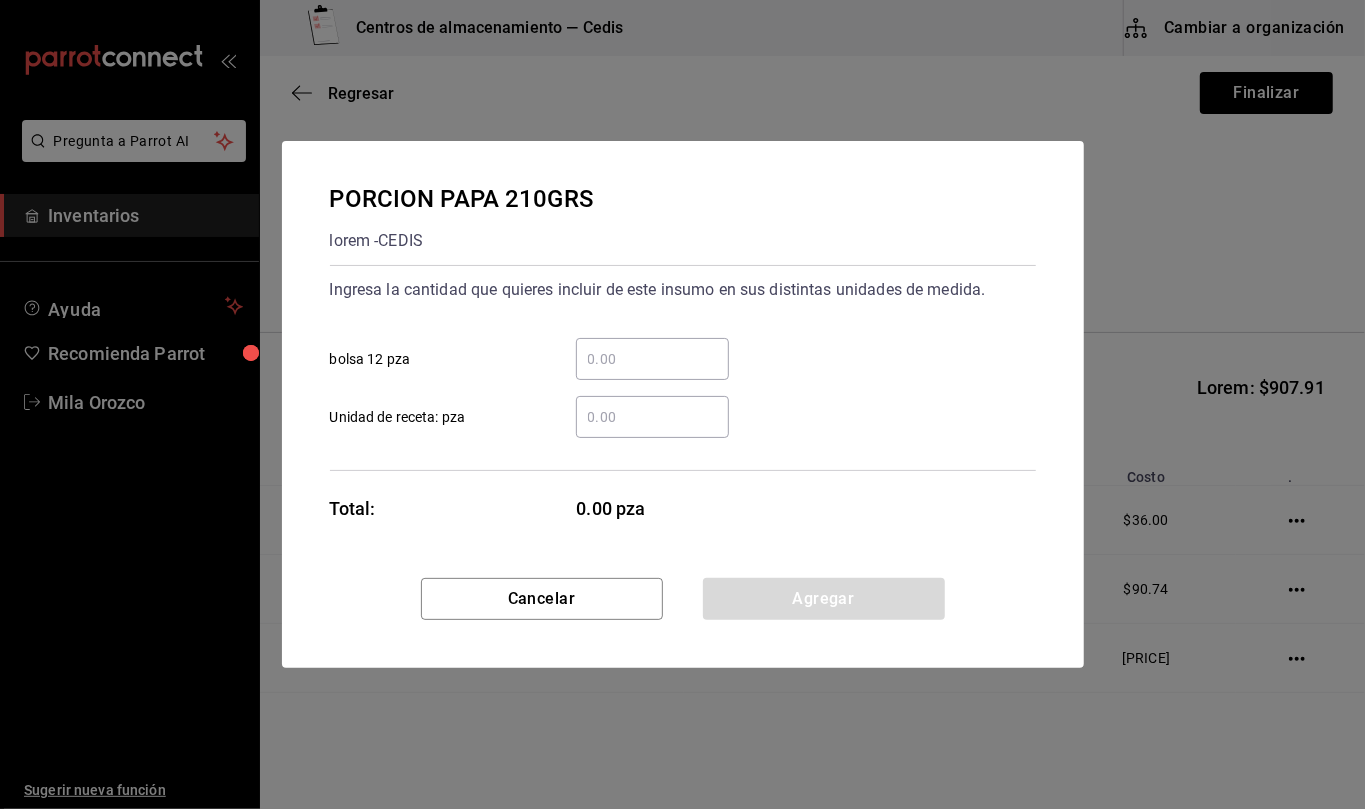 click on "​ Unidad de receta: pza" at bounding box center [652, 417] 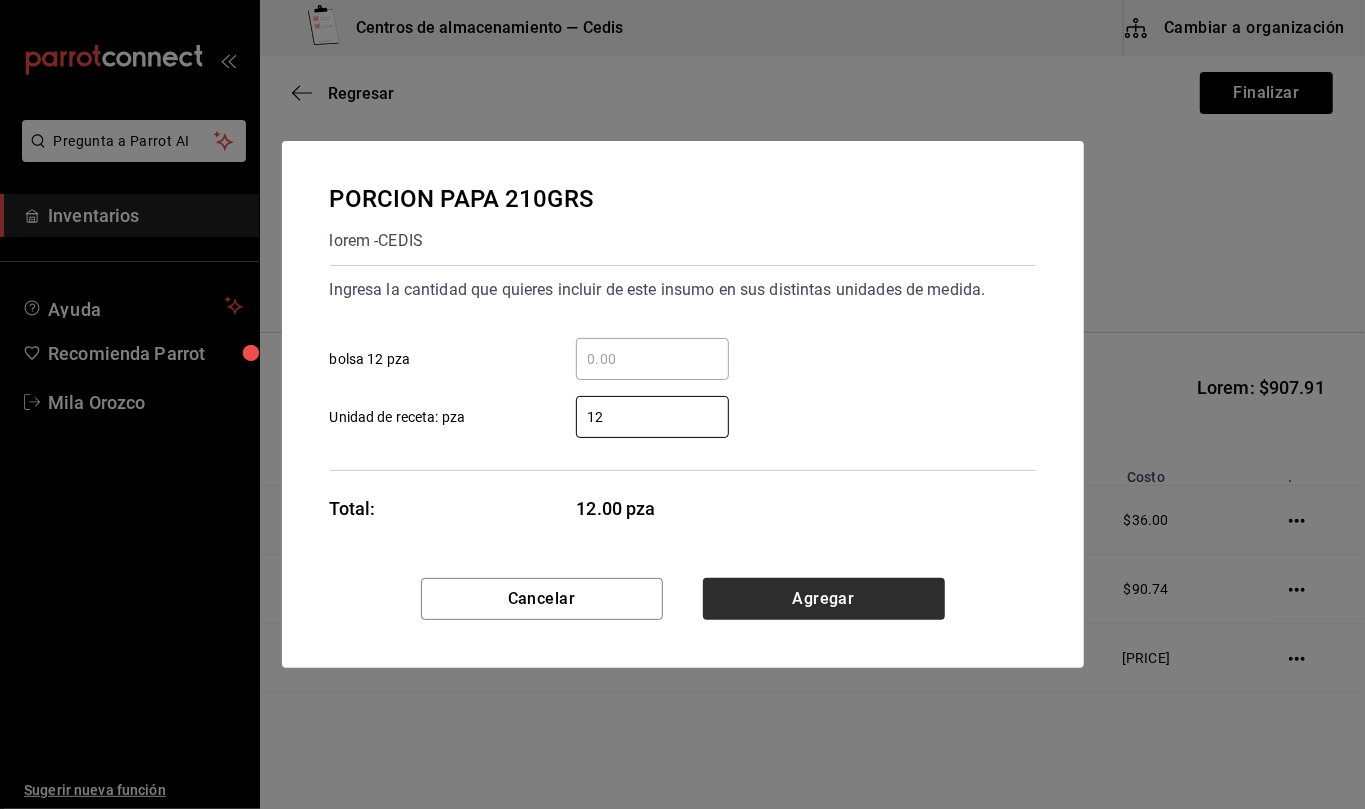 type on "12" 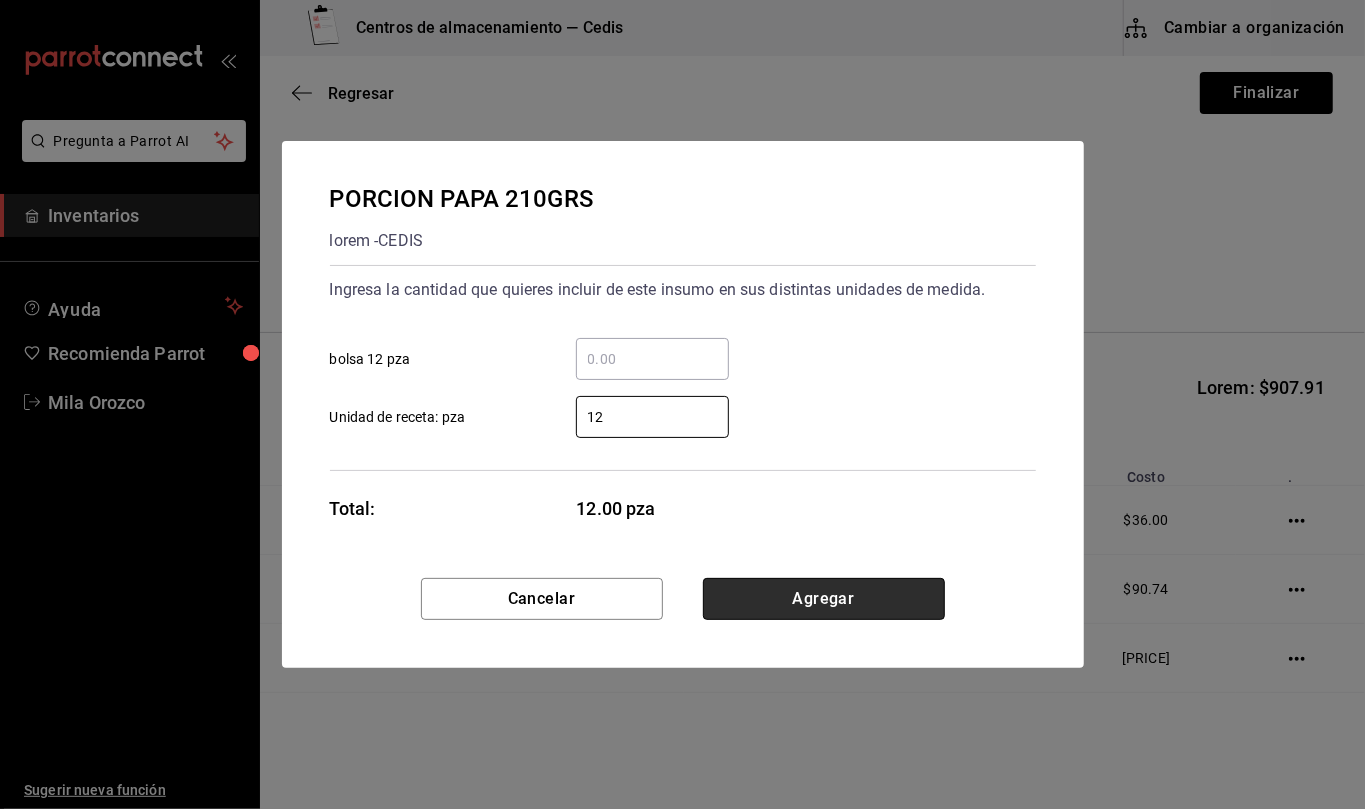 click on "Agregar" at bounding box center [824, 599] 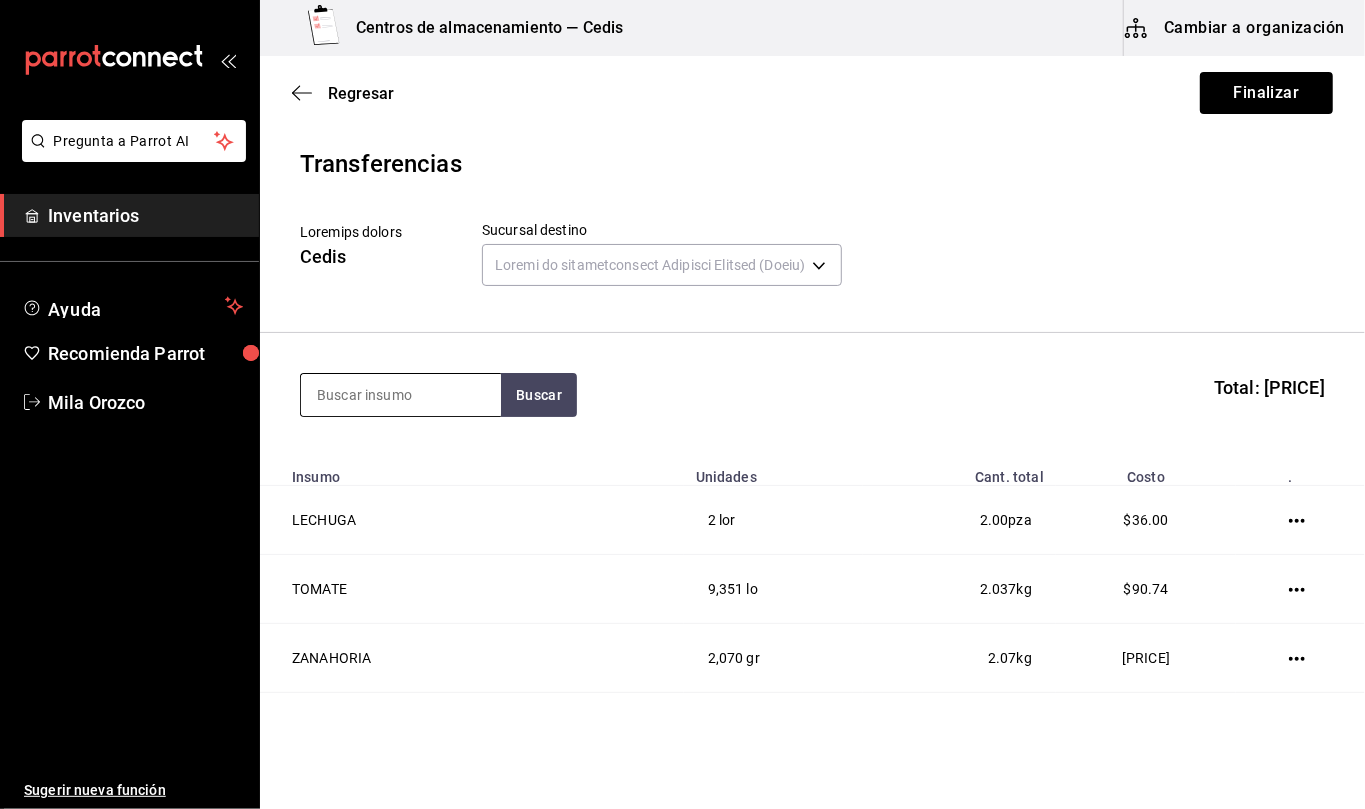 click at bounding box center [401, 395] 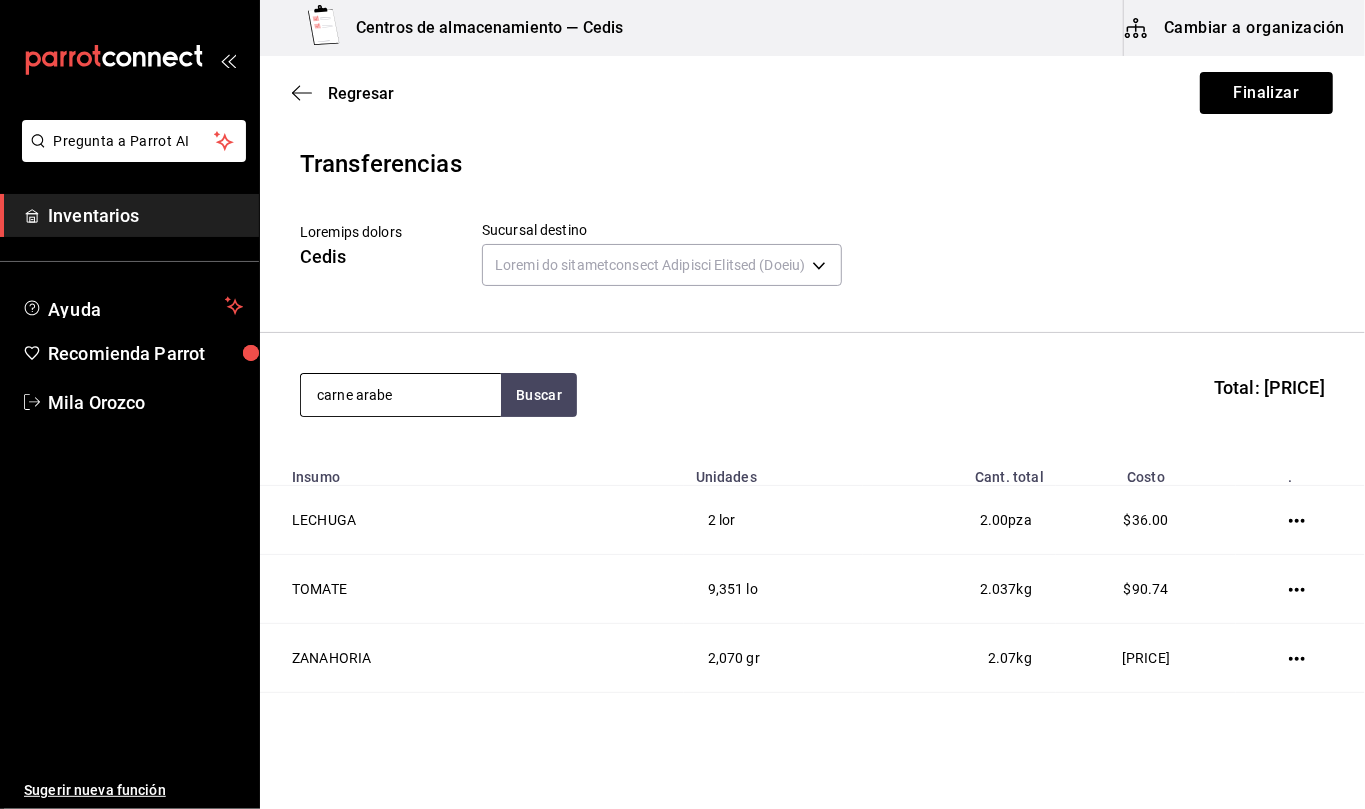 type on "lorem ipsum{" 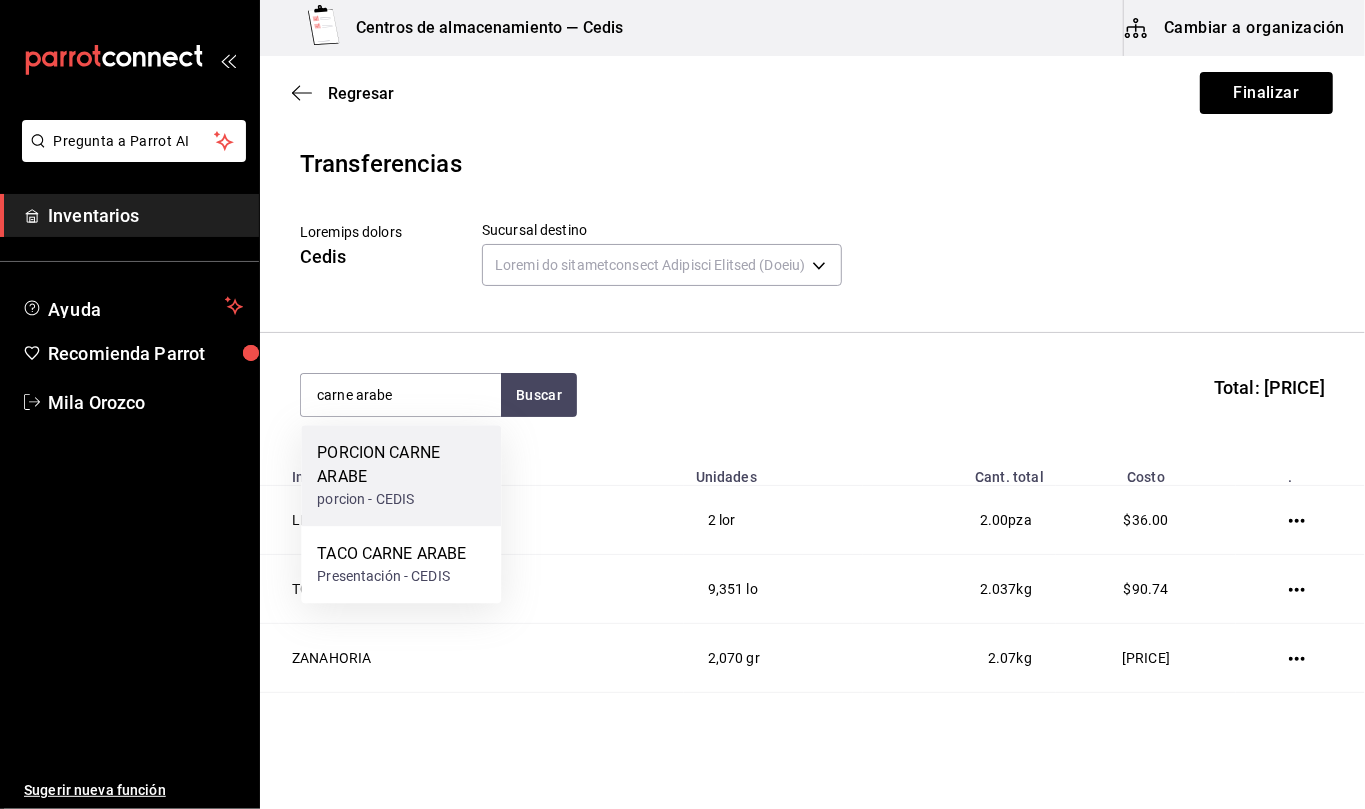 click on "PORCION CARNE ARABE" at bounding box center (401, 465) 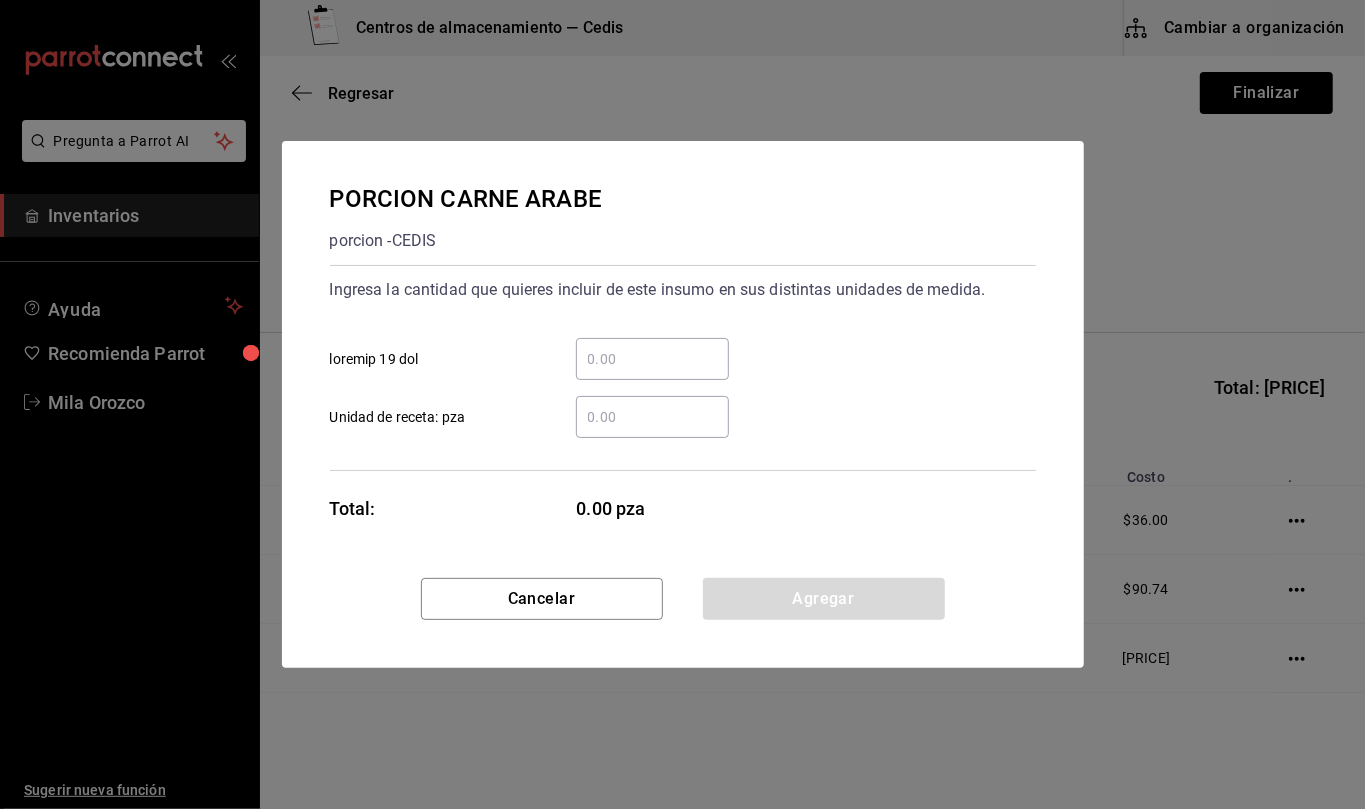 click on "​" at bounding box center (652, 417) 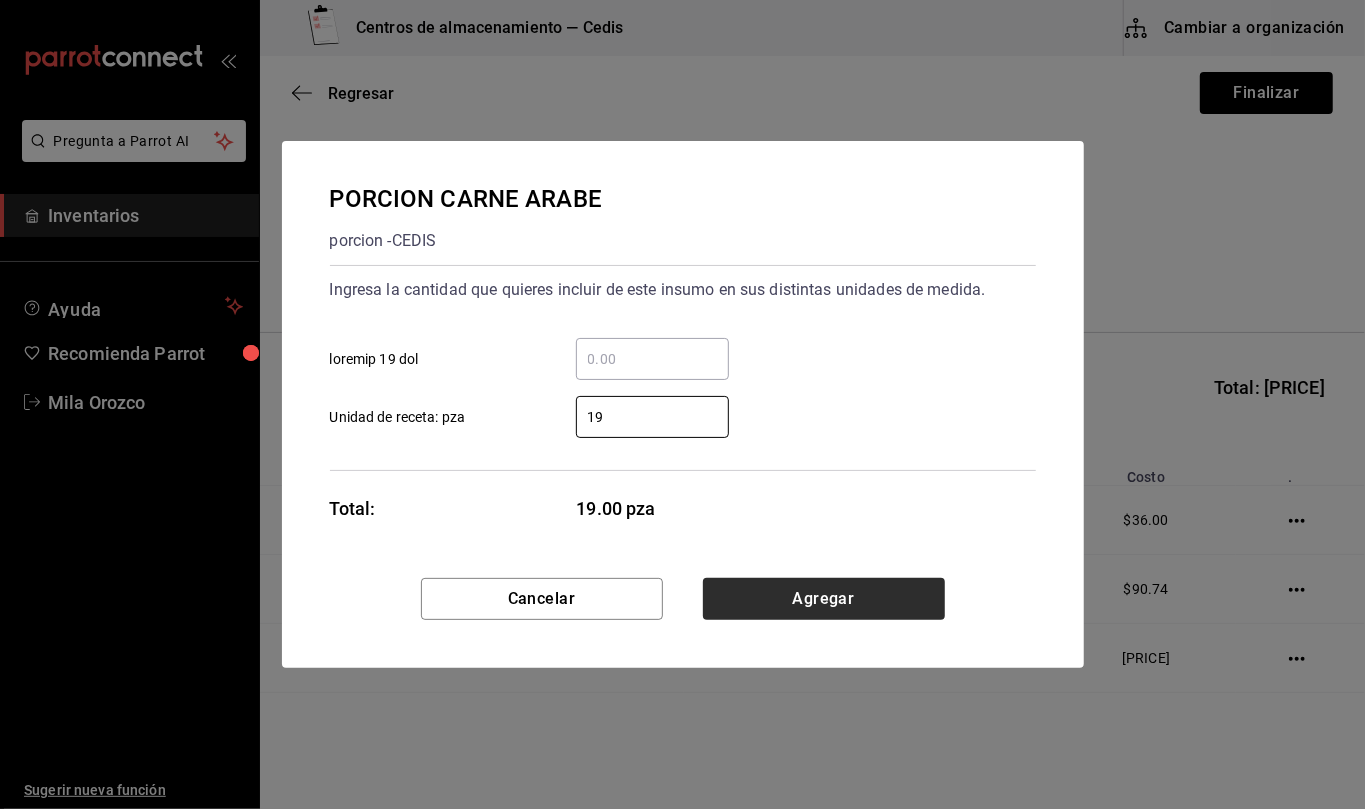 type on "19" 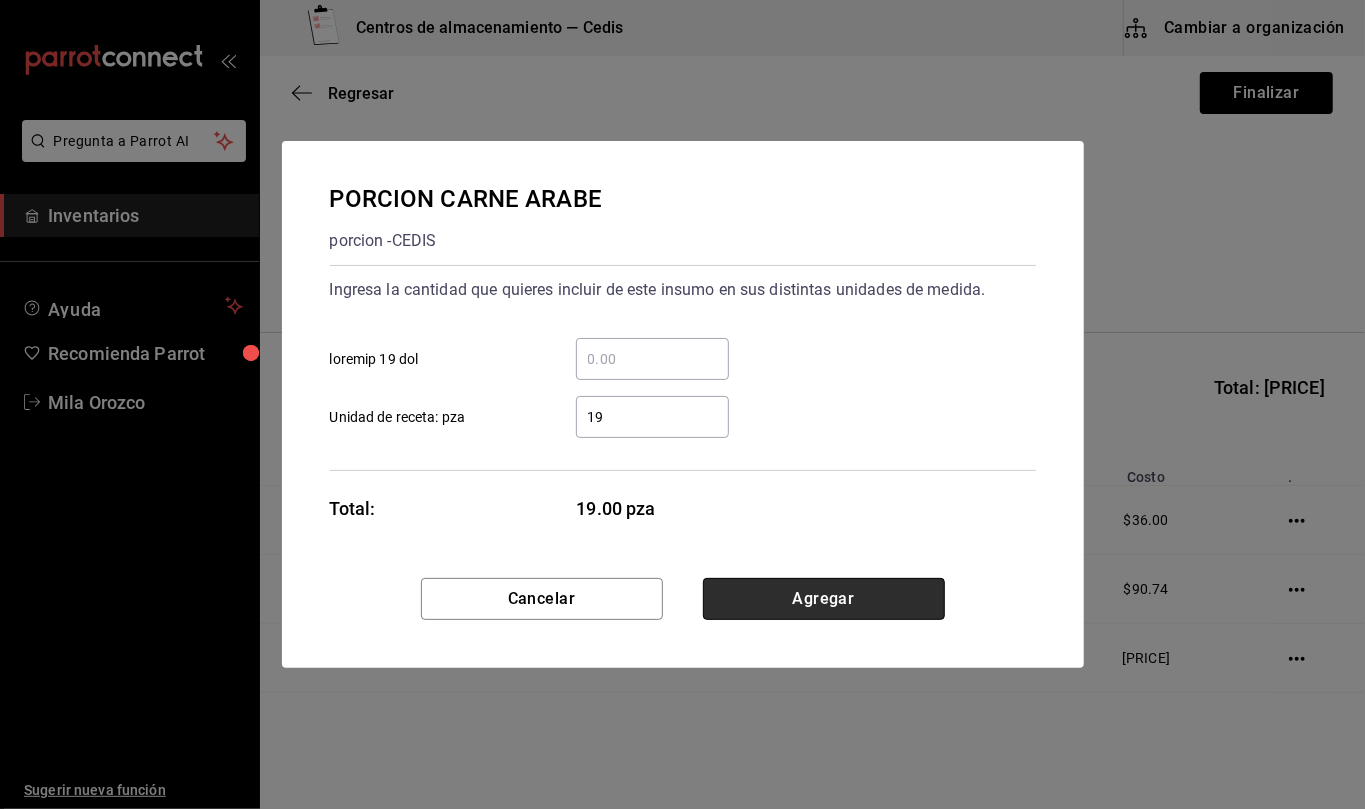 click on "Agregar" at bounding box center (824, 599) 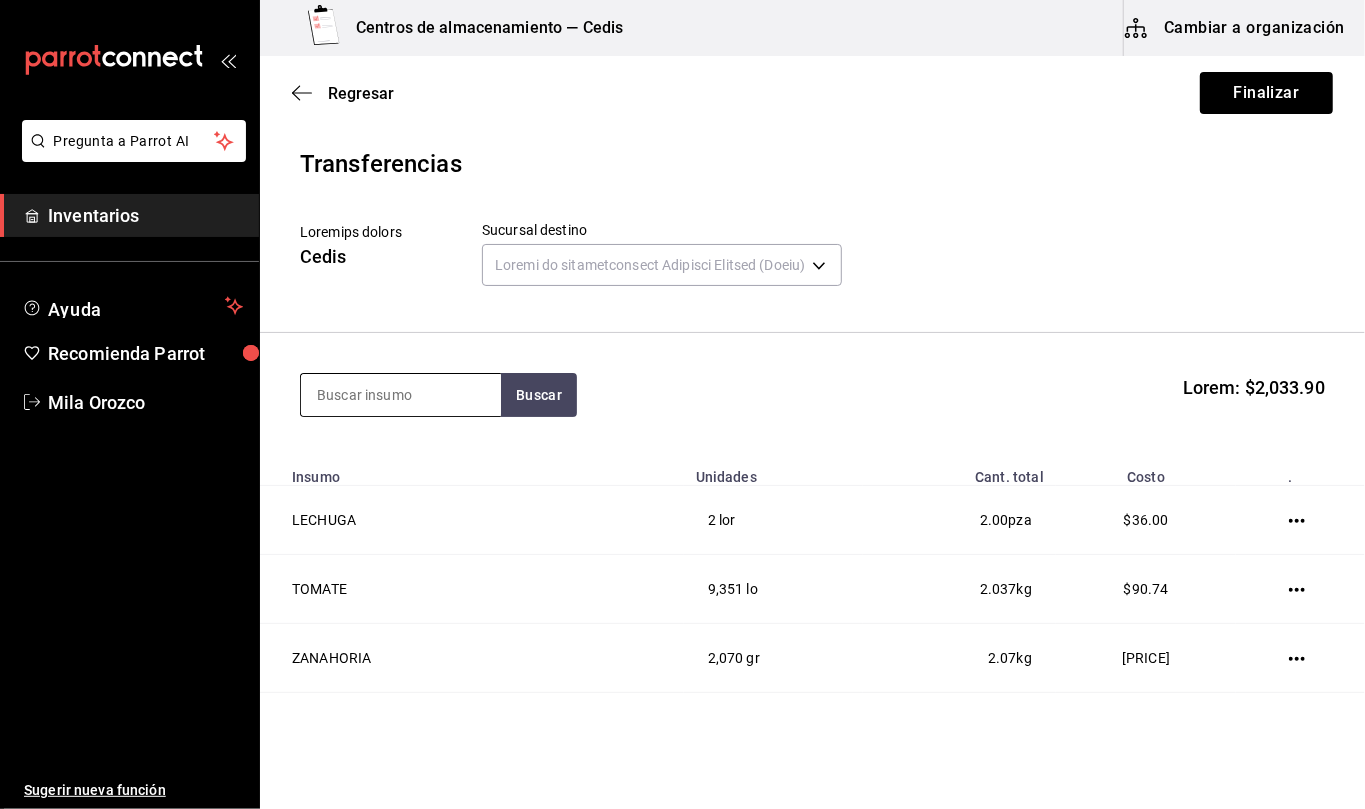 click at bounding box center (401, 395) 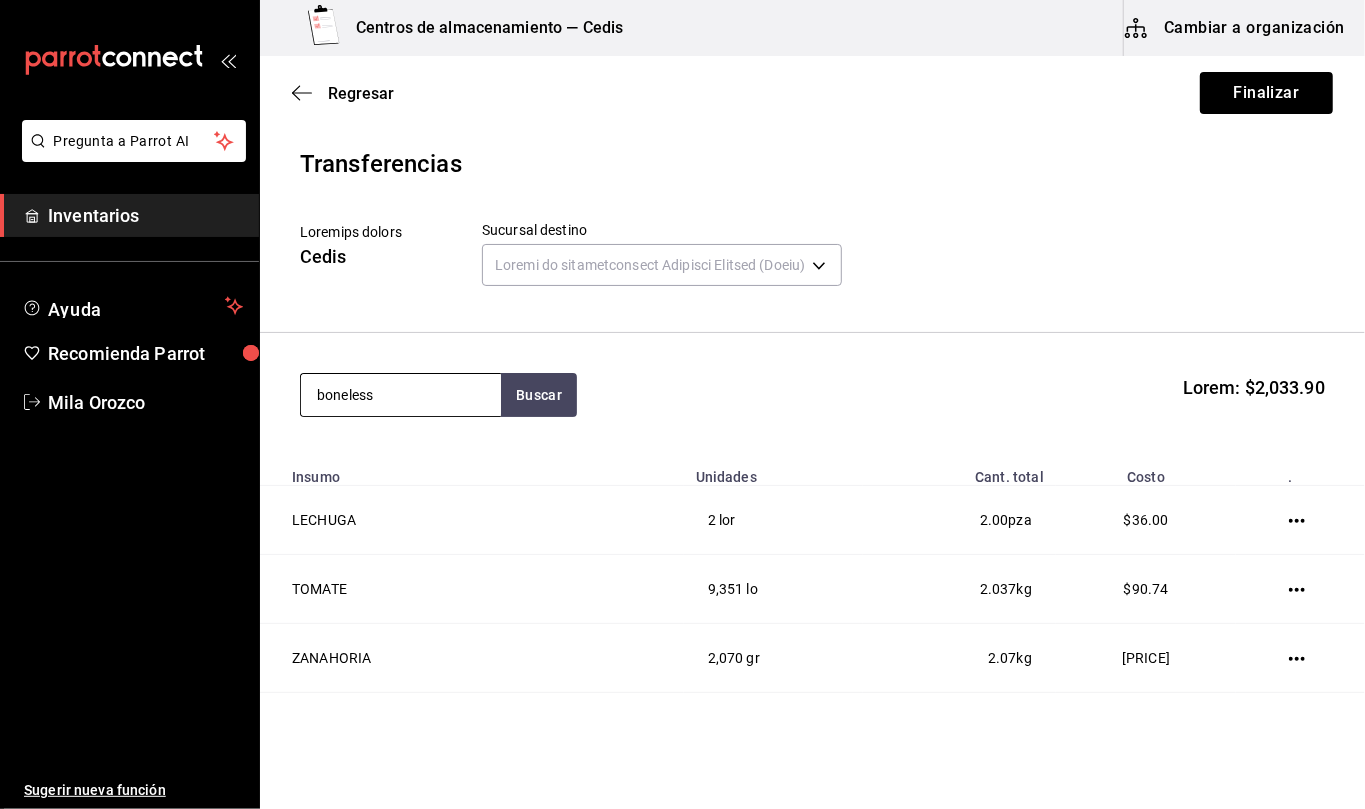 type on "boneless" 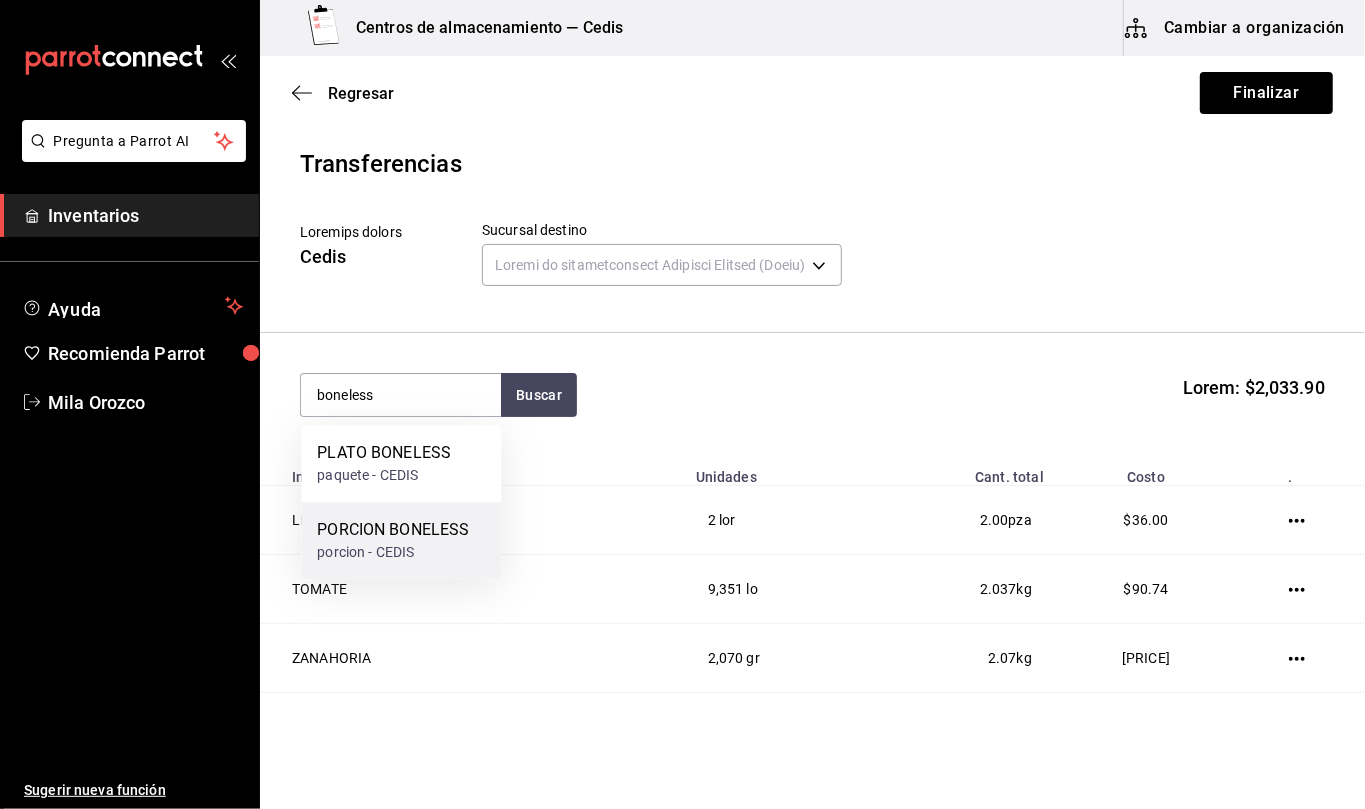 click on "porcion - CEDIS" at bounding box center (384, 475) 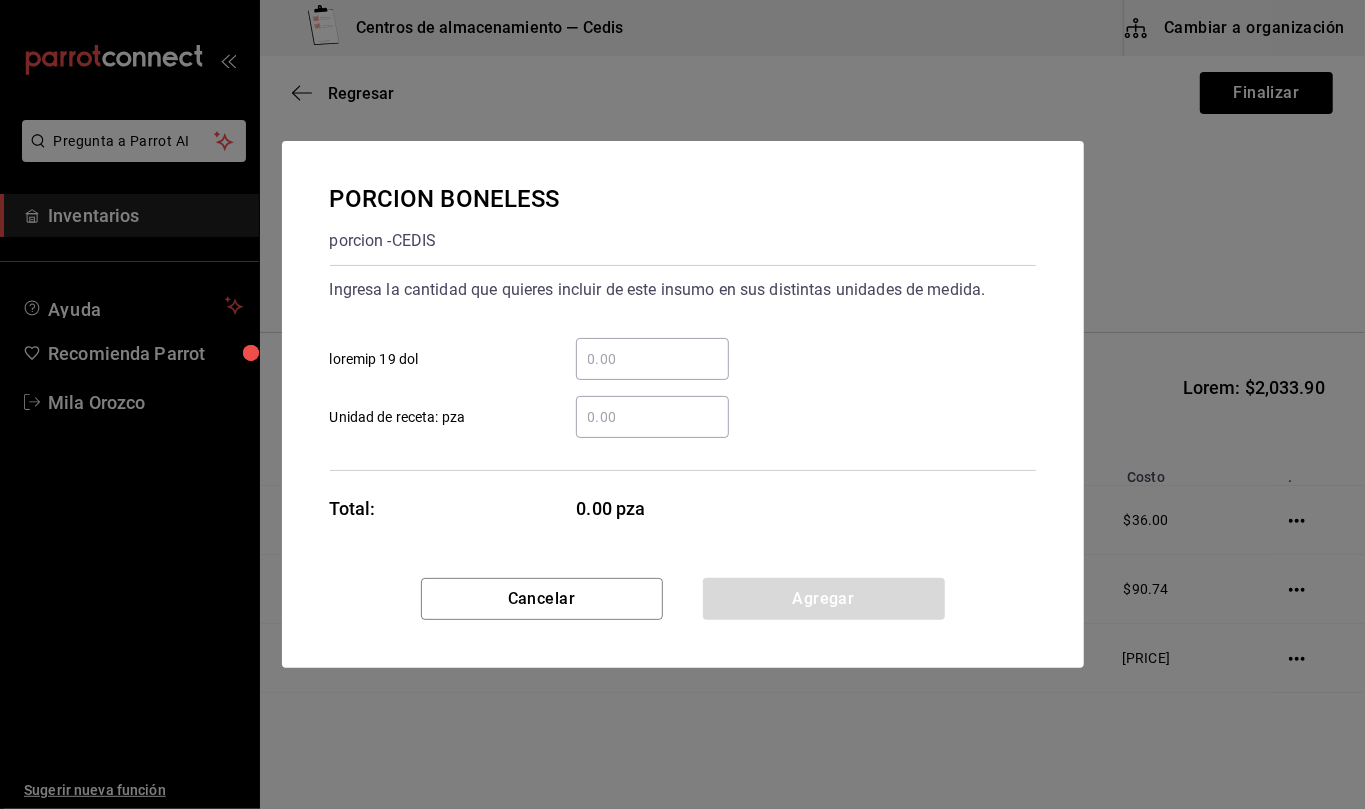 click on "​ Unidad de receta: pza" at bounding box center (652, 417) 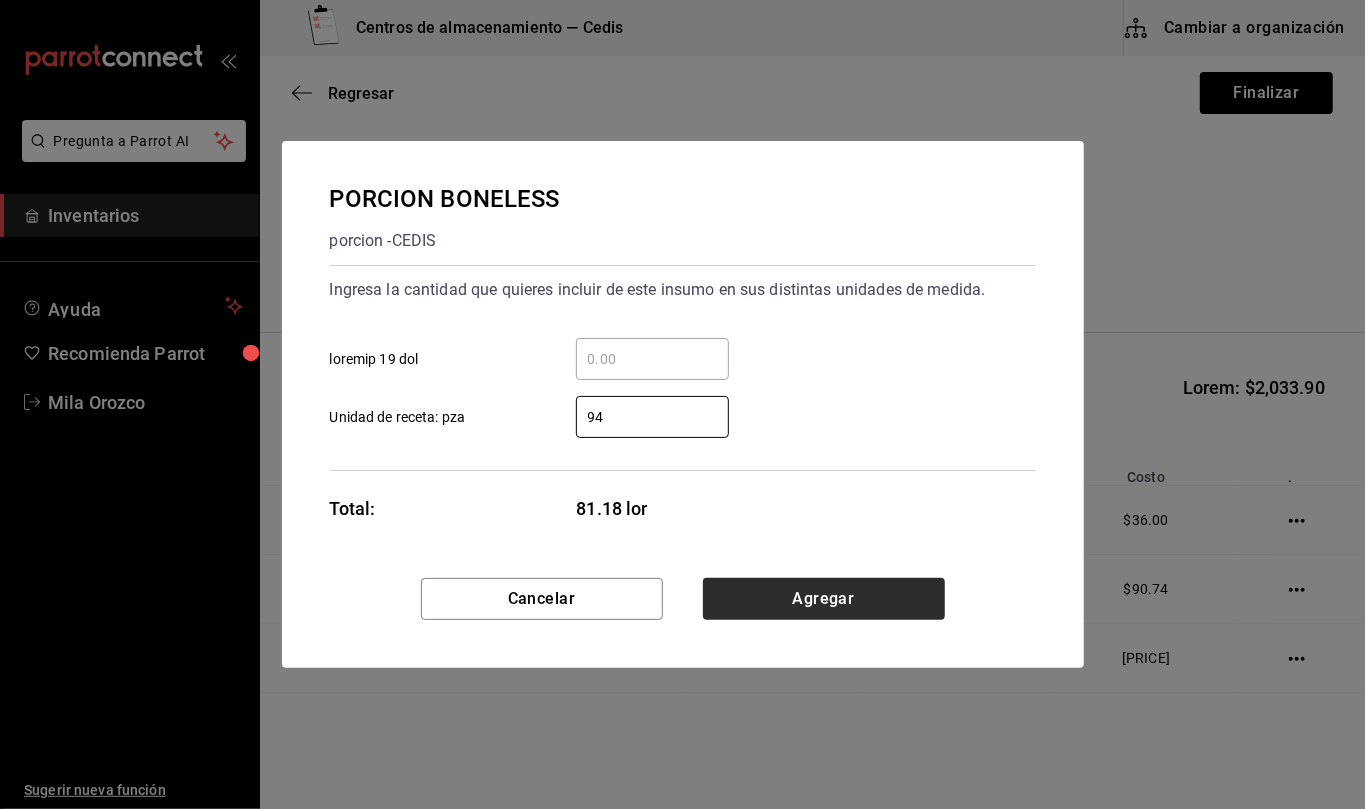type on "94" 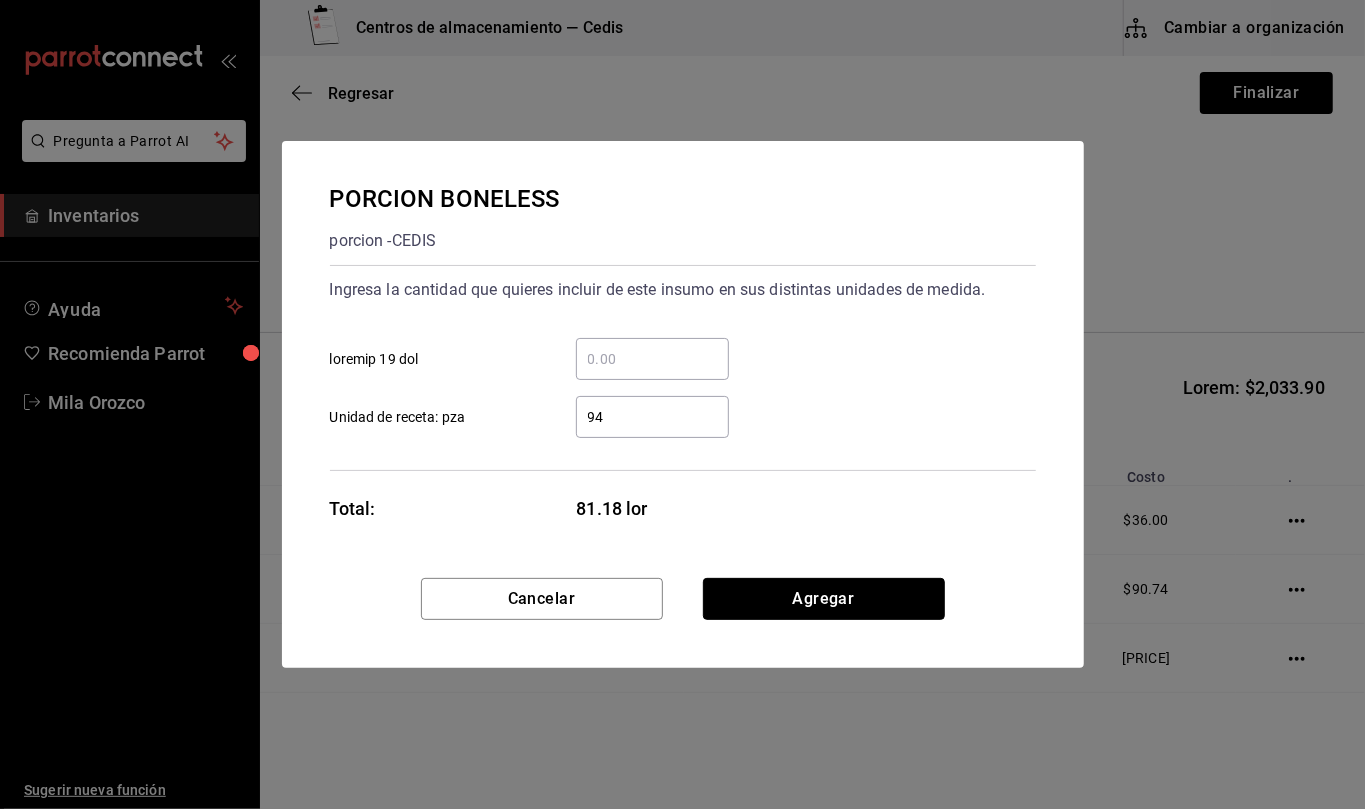 drag, startPoint x: 898, startPoint y: 609, endPoint x: 577, endPoint y: 470, distance: 349.8028 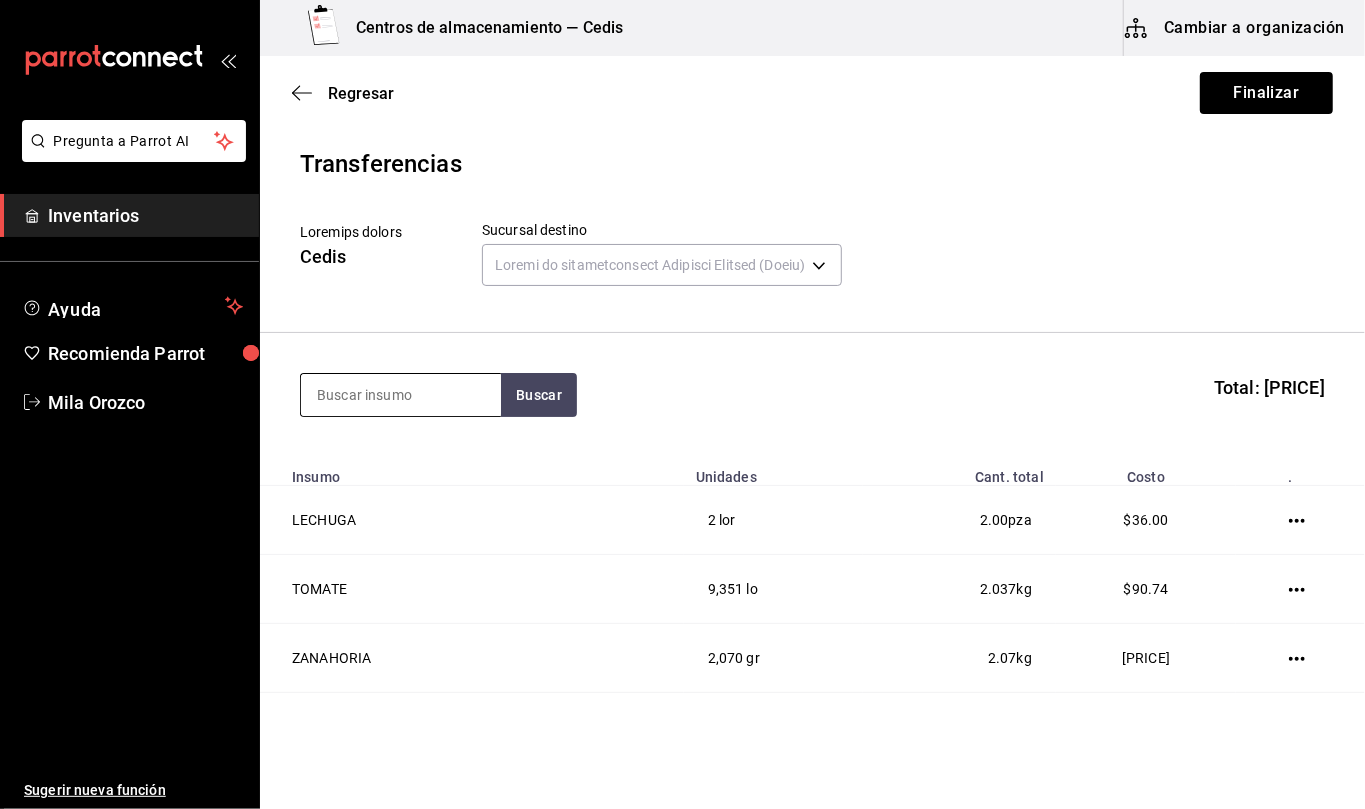 click at bounding box center (401, 395) 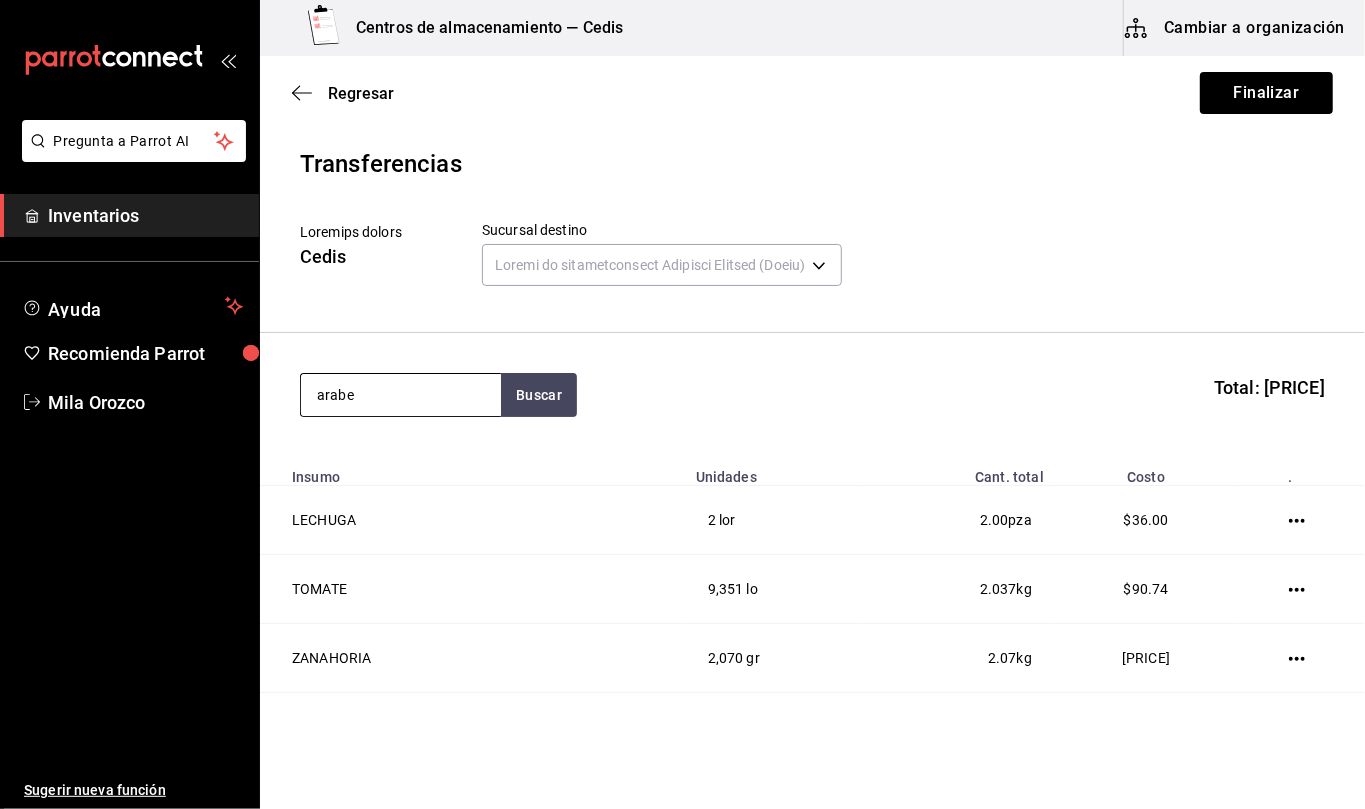 type on "arabe" 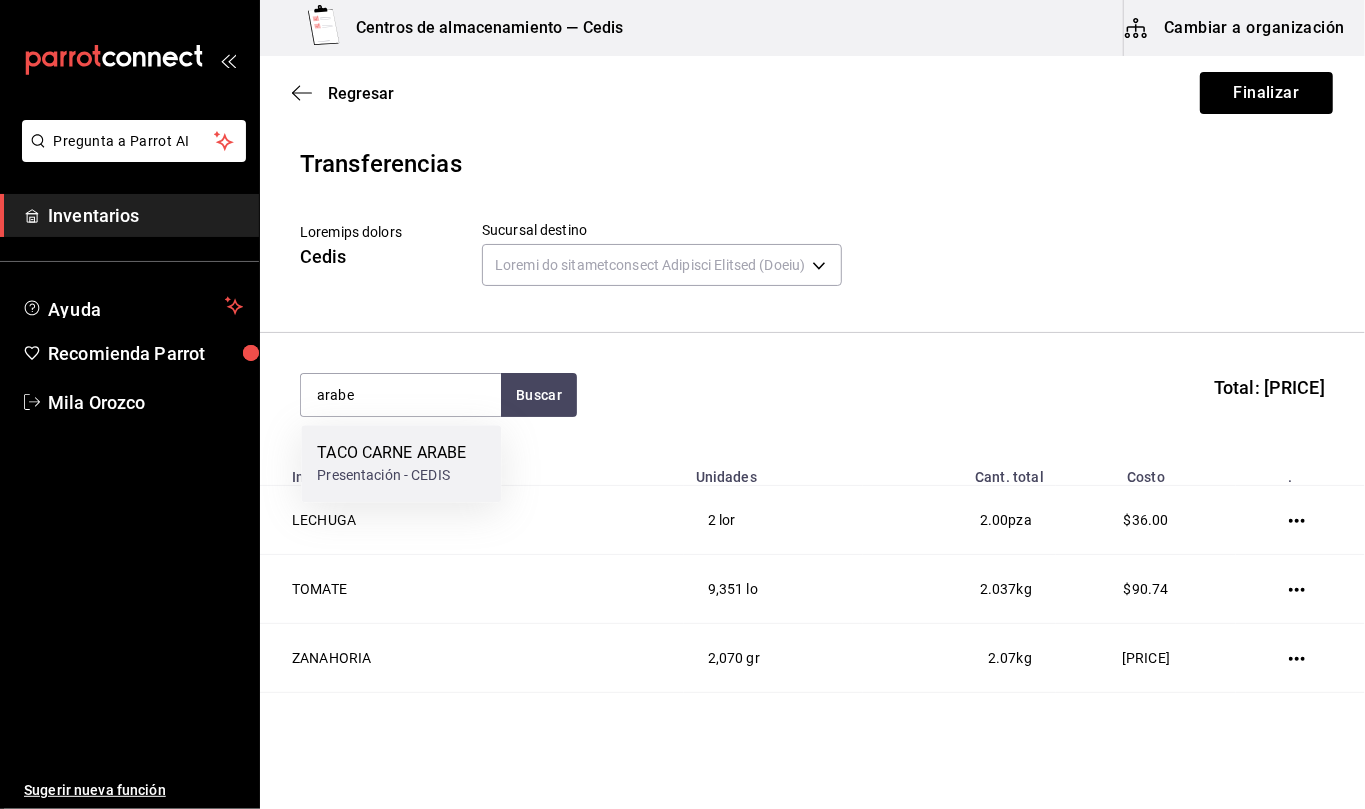 click on "TACO CARNE ARABE  Presentación - CEDIS" at bounding box center [401, 463] 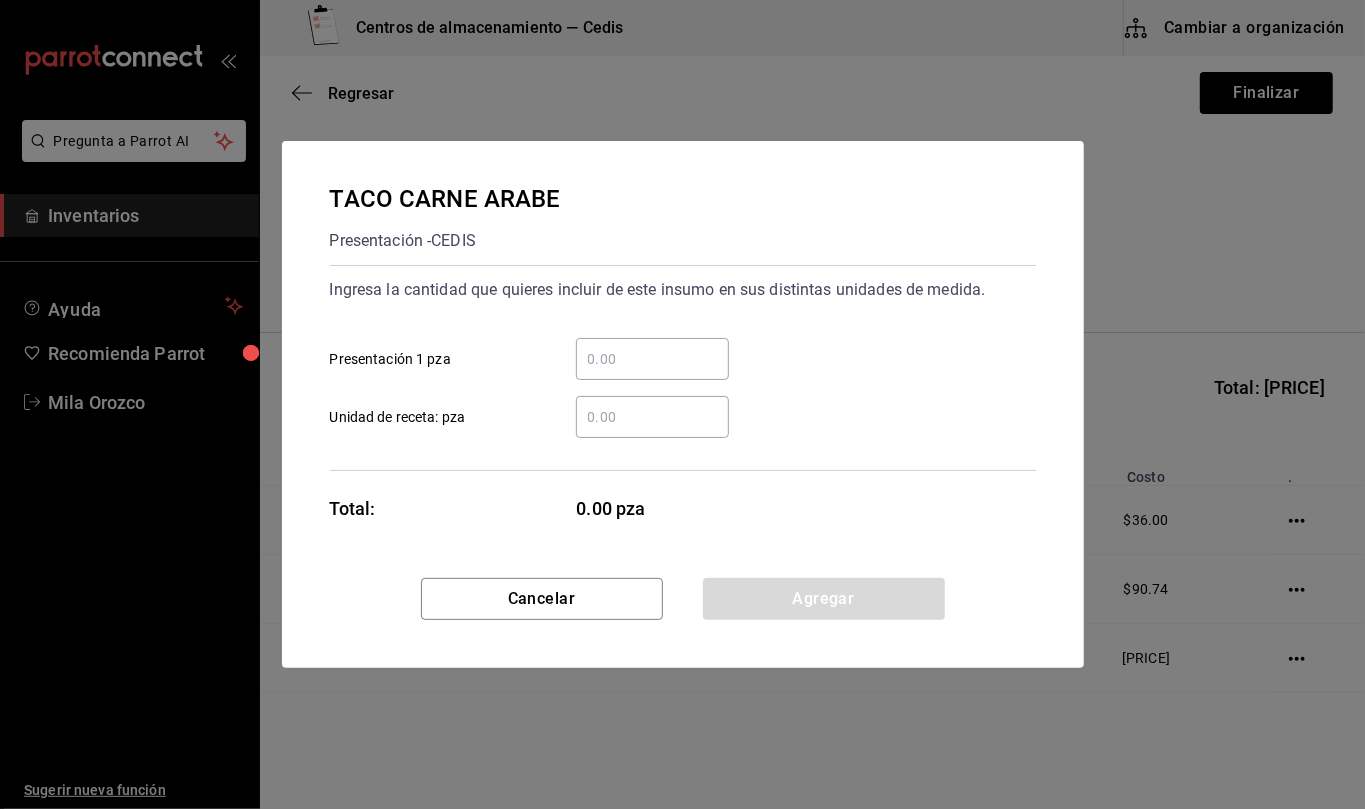 click on "​ Unidad de receta: pza" at bounding box center [652, 417] 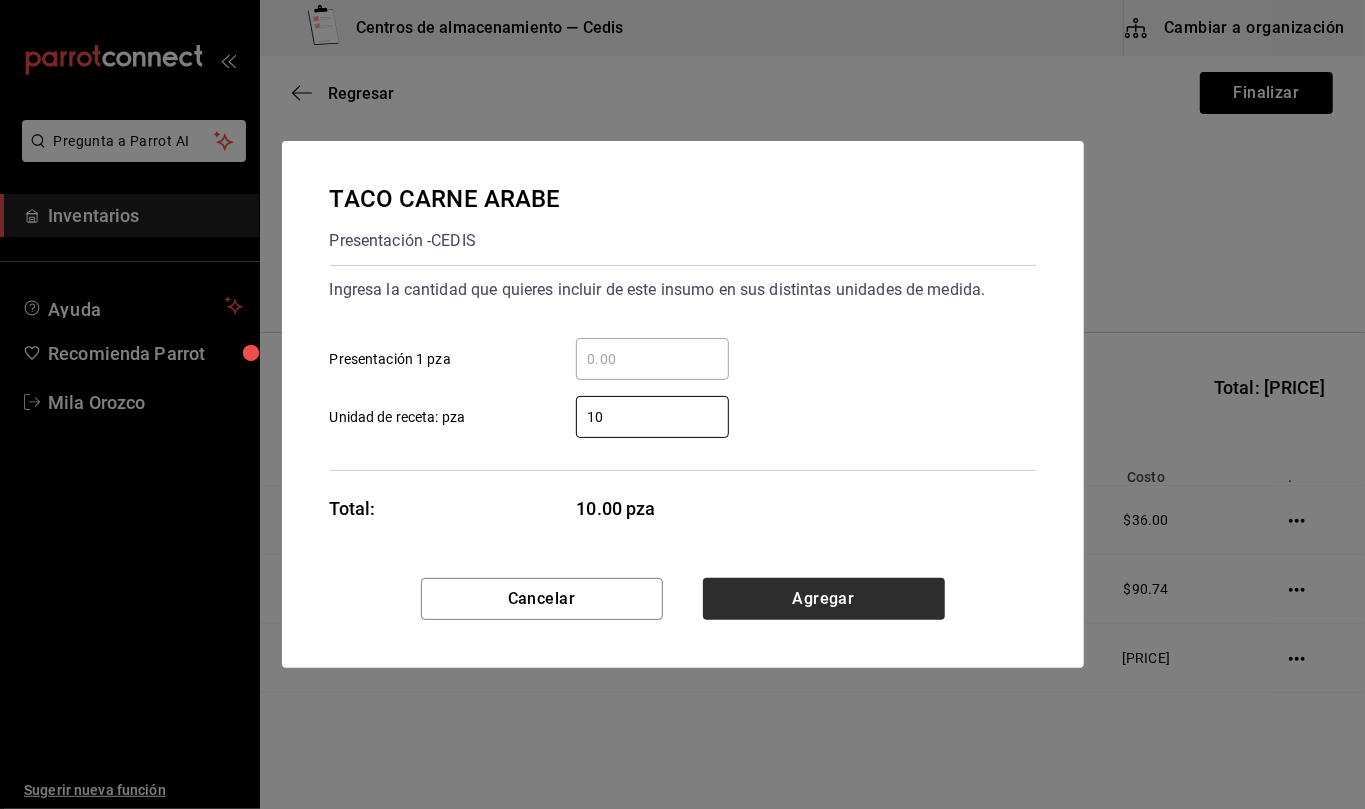 type on "10" 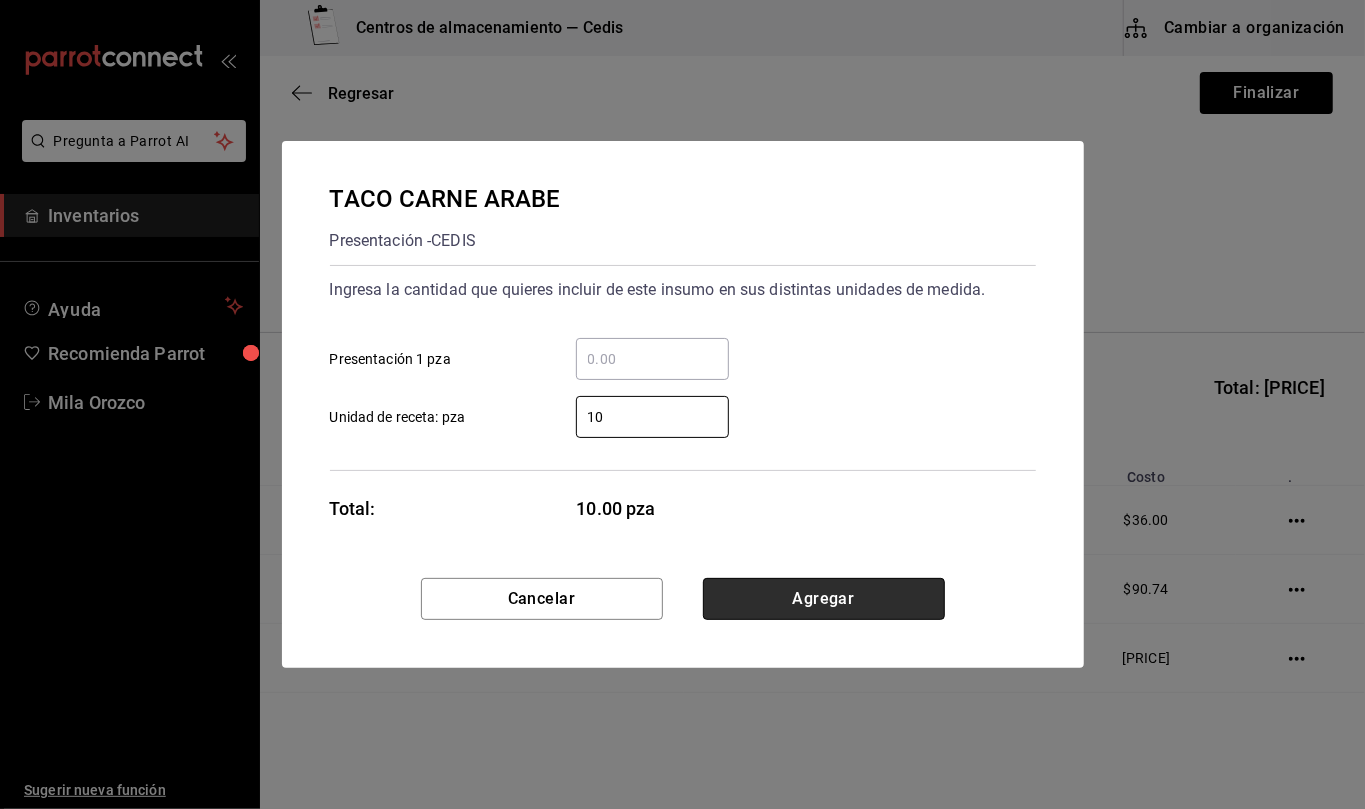 click on "Agregar" at bounding box center (824, 599) 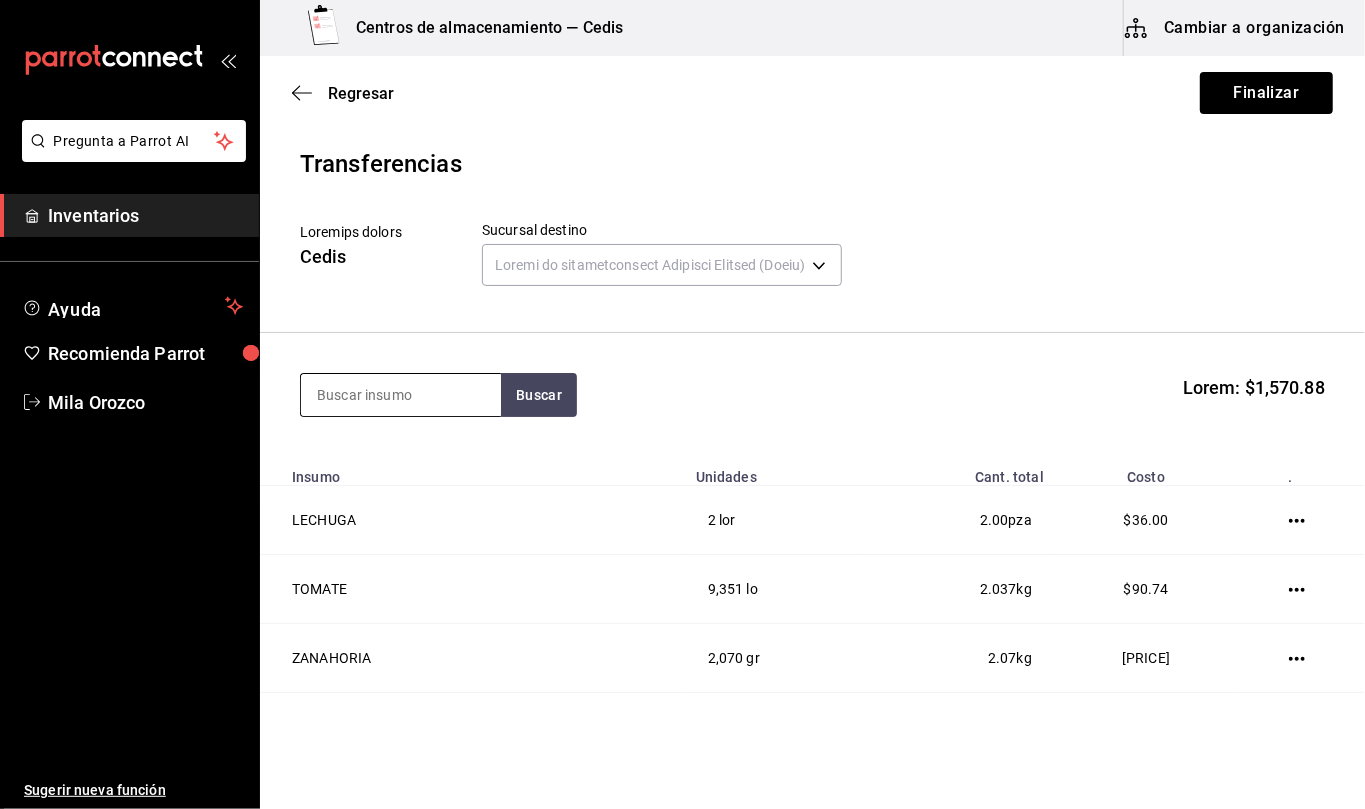 click at bounding box center (401, 395) 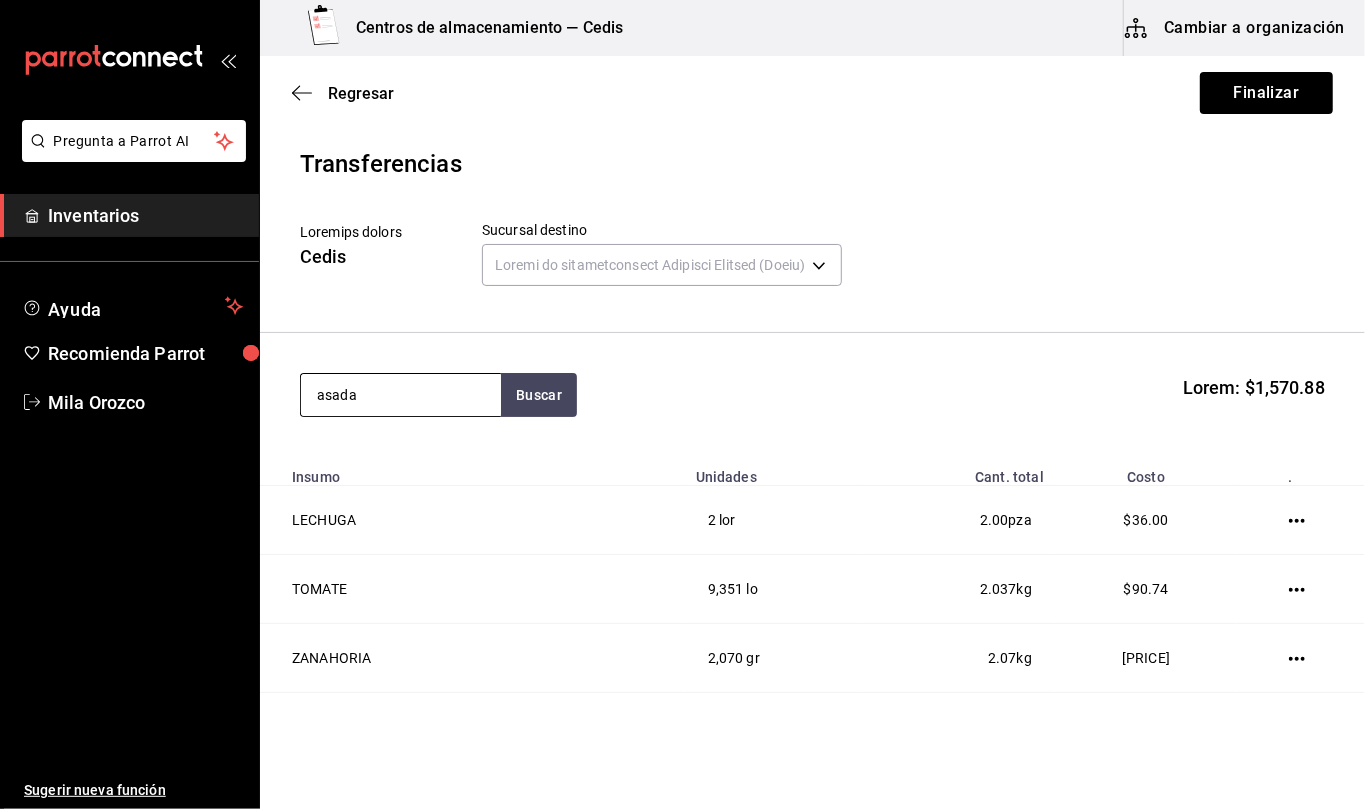 type on "asada" 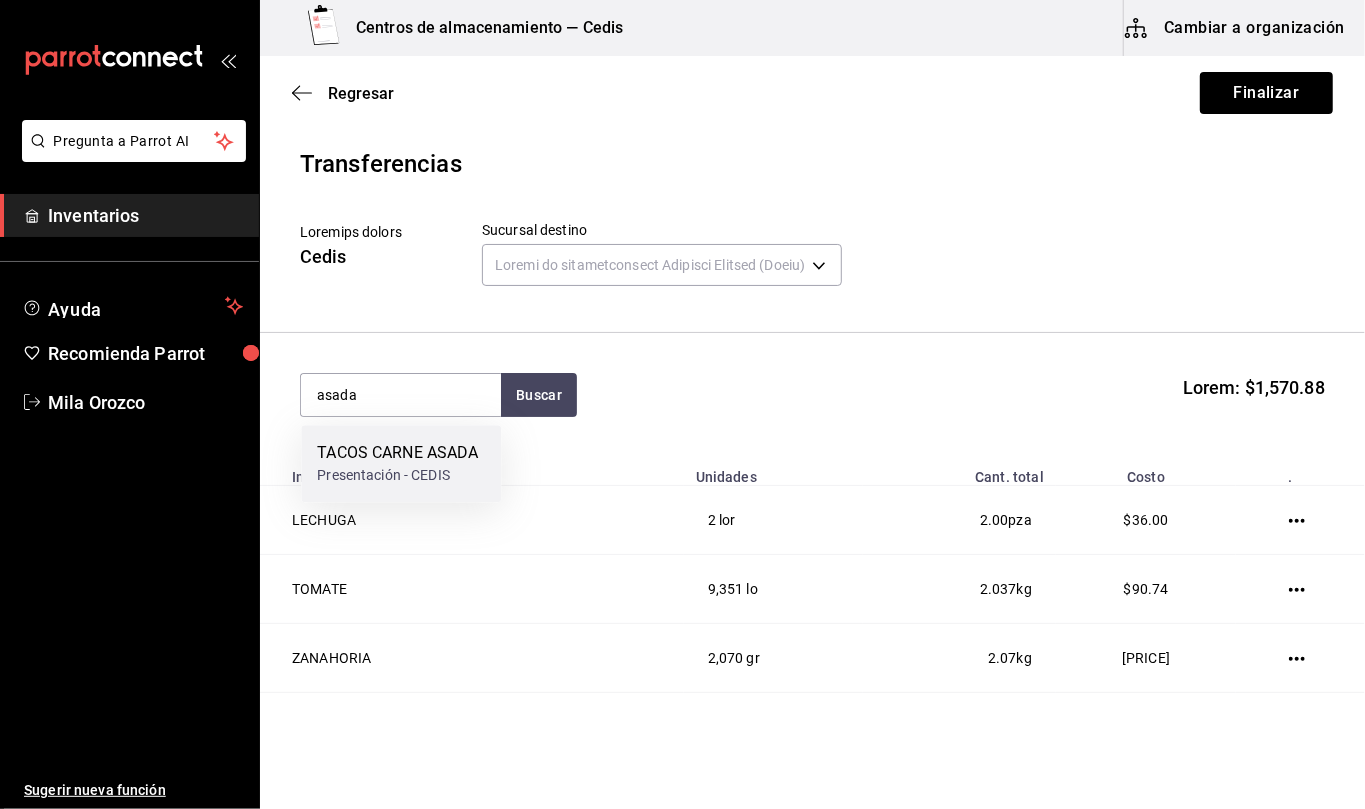 click on "TACOS CARNE ASADA" at bounding box center (397, 453) 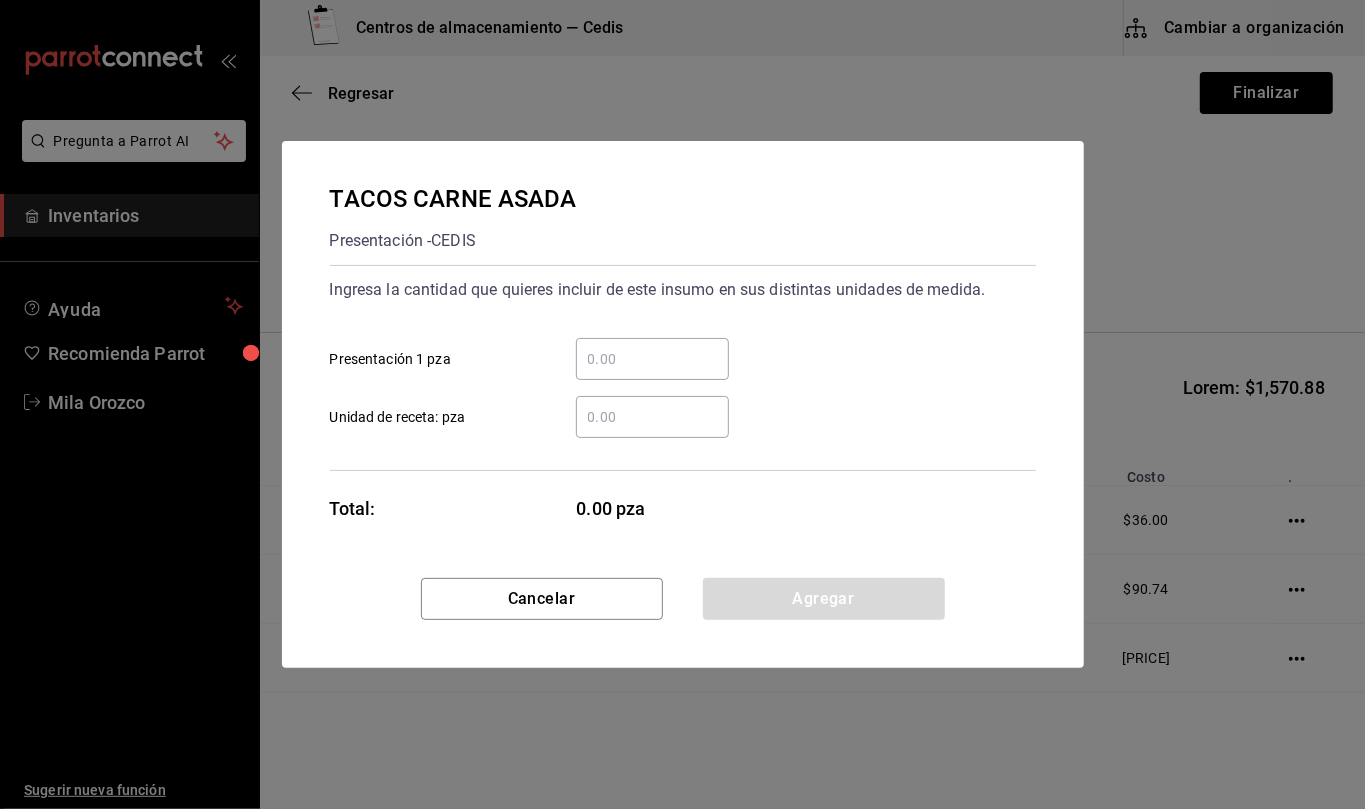 click on "​ Unidad de receta: pza" at bounding box center (652, 417) 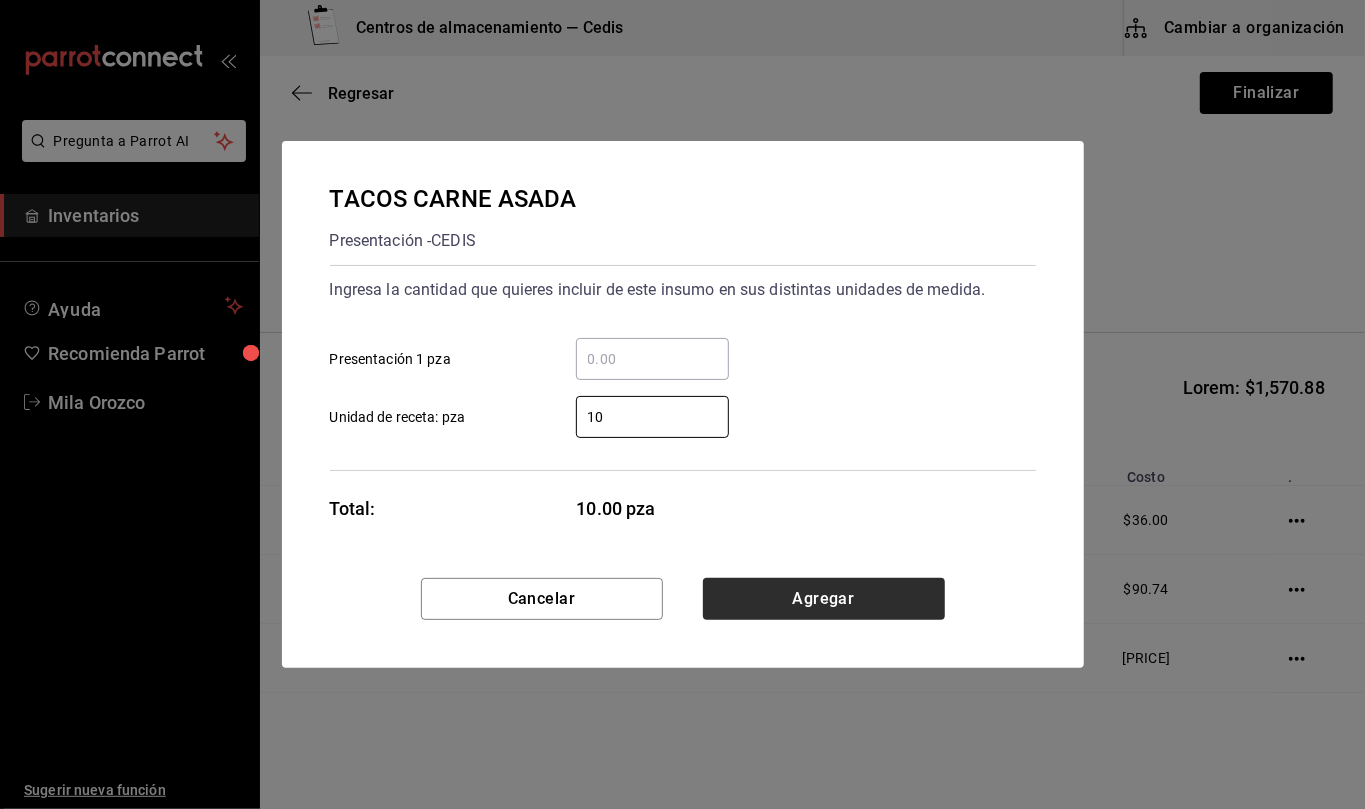 type on "10" 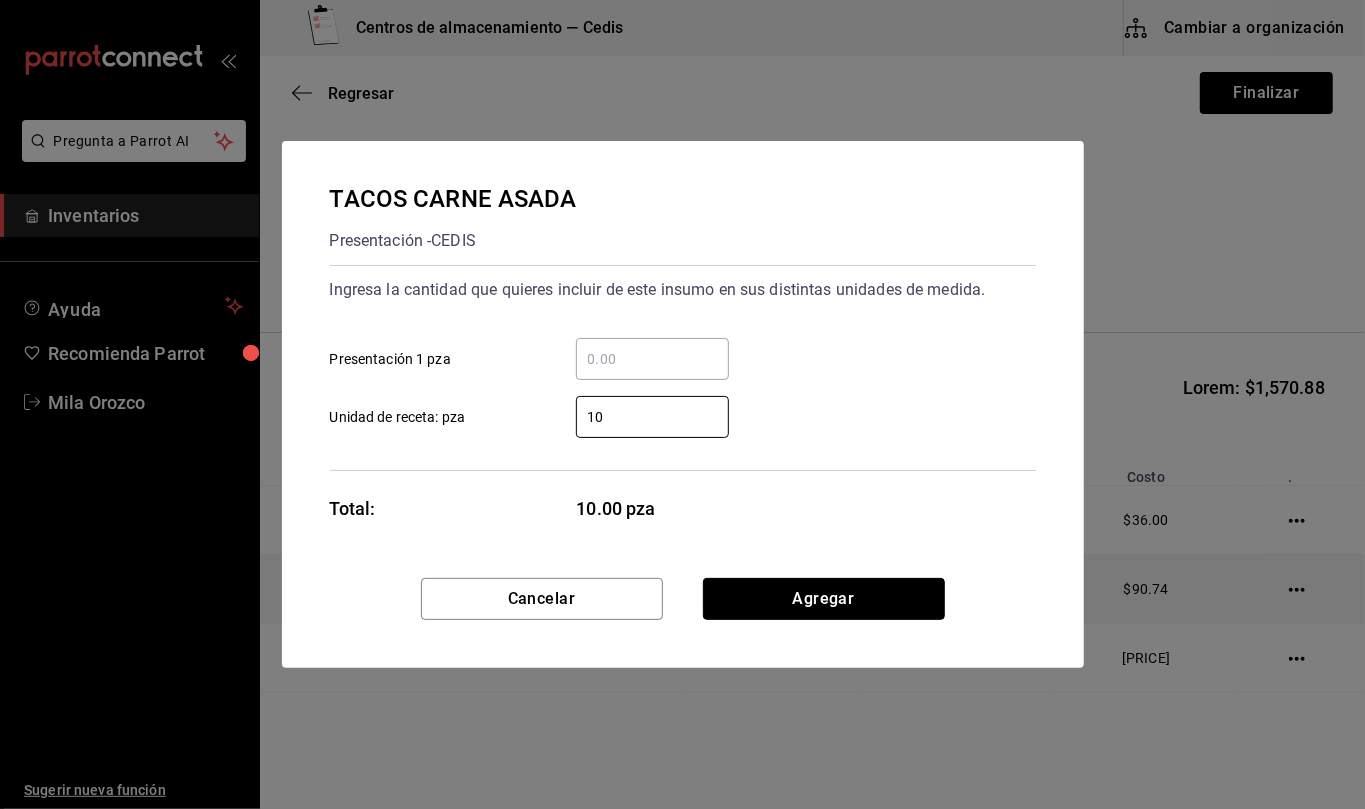 drag, startPoint x: 937, startPoint y: 605, endPoint x: 754, endPoint y: 588, distance: 183.78792 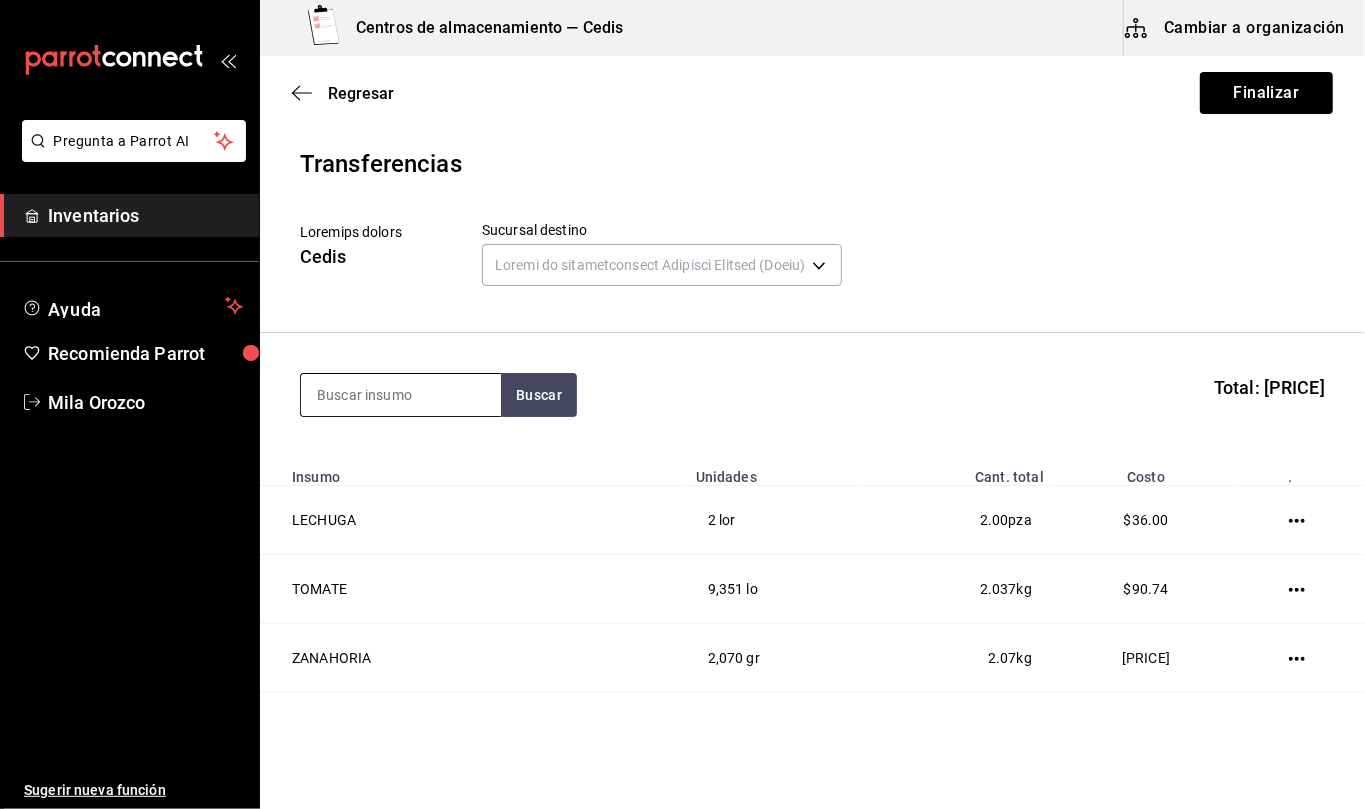click at bounding box center (401, 395) 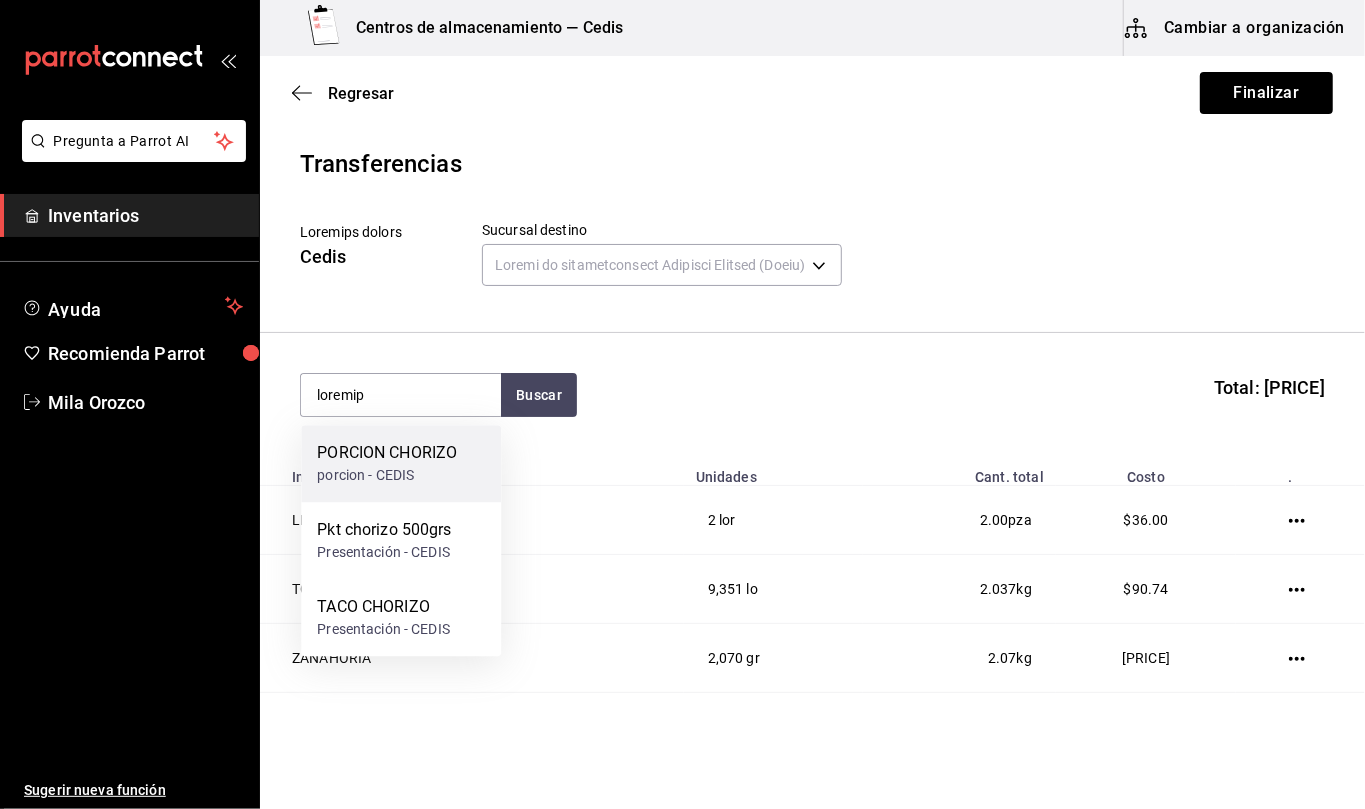click on "PORCION CHORIZO" at bounding box center [387, 453] 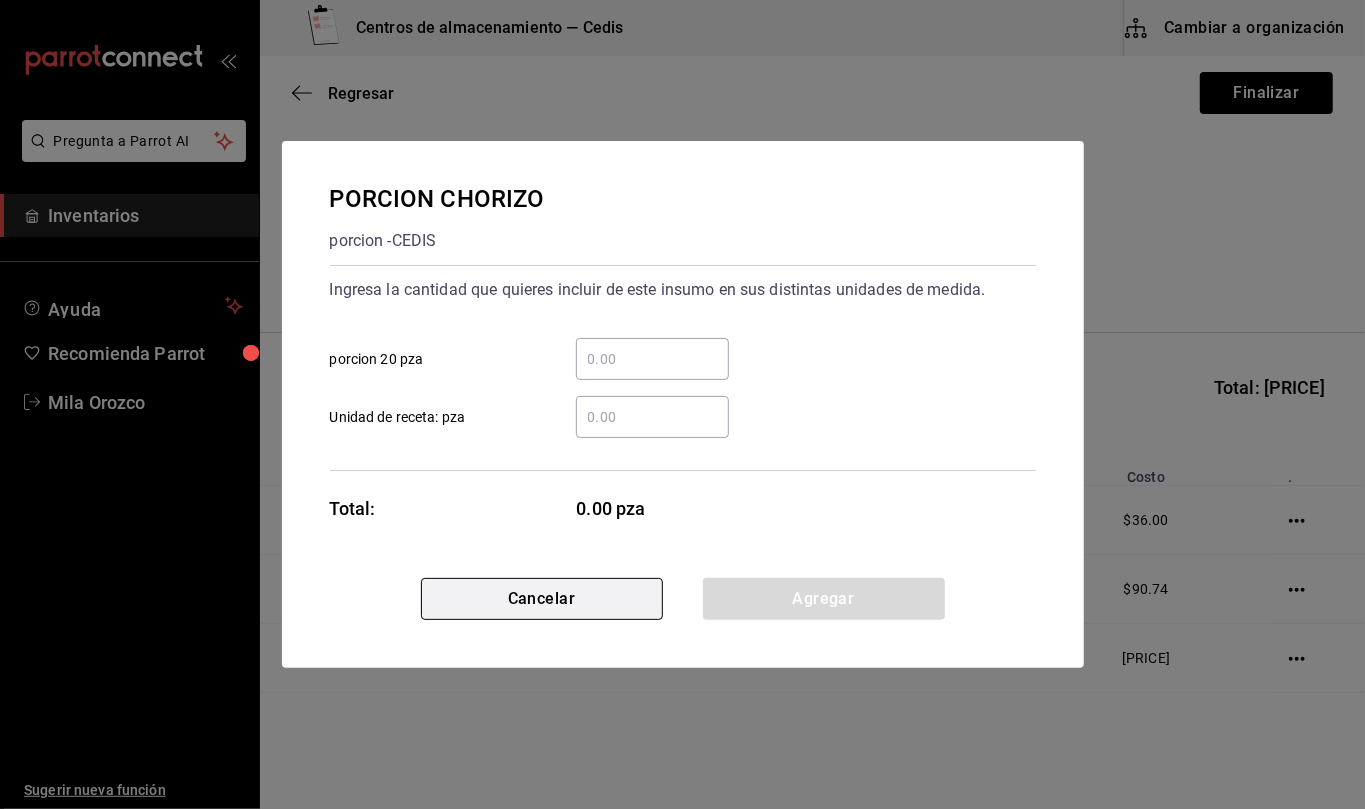 click on "Cancelar" at bounding box center [542, 599] 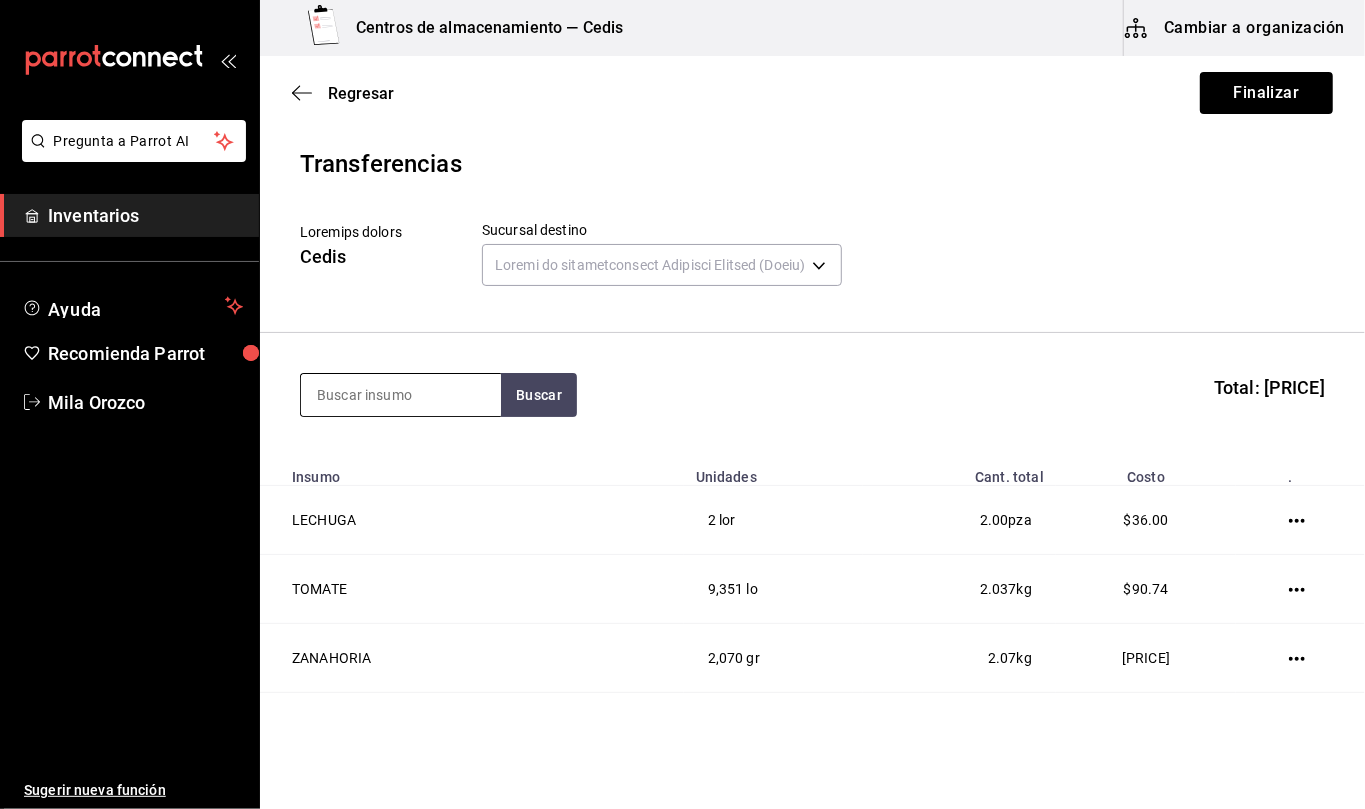 click at bounding box center [401, 395] 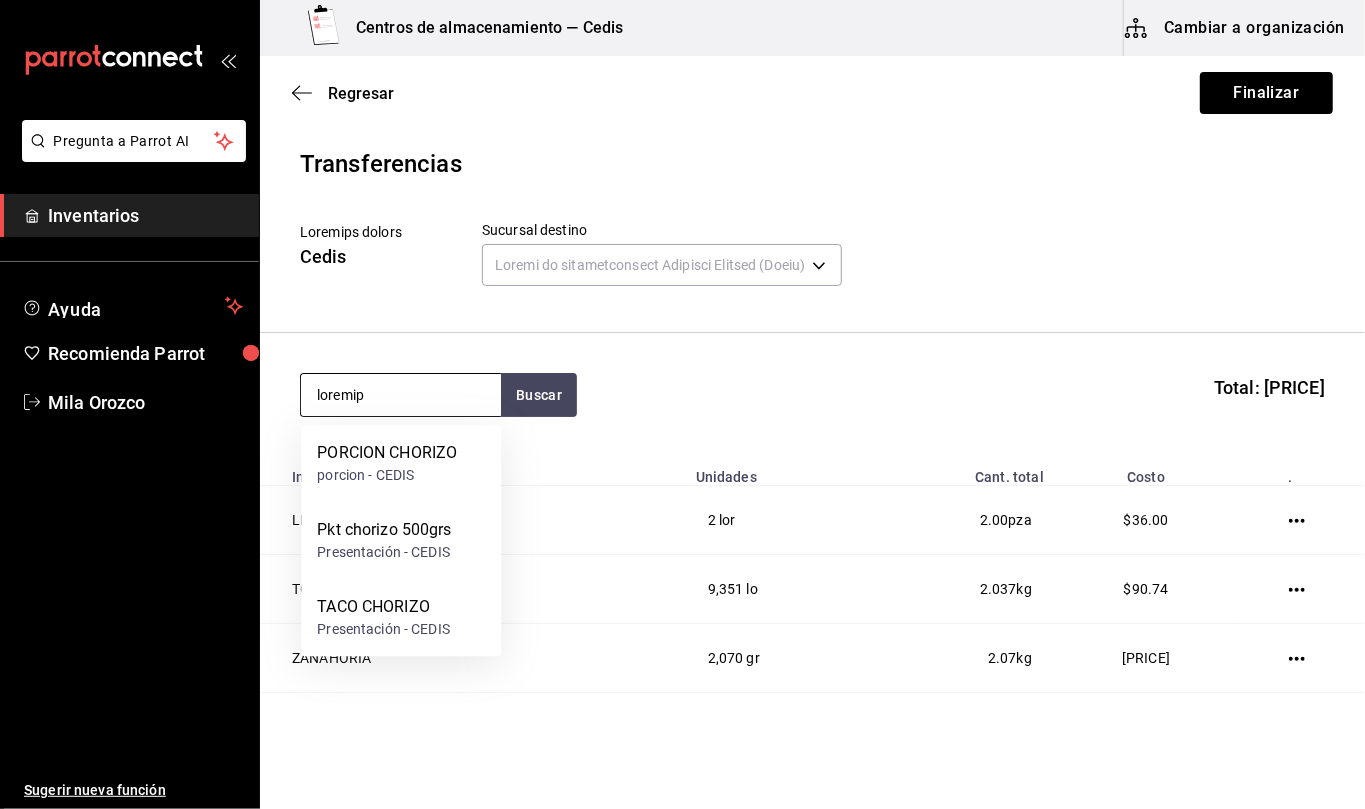 type on "loremip" 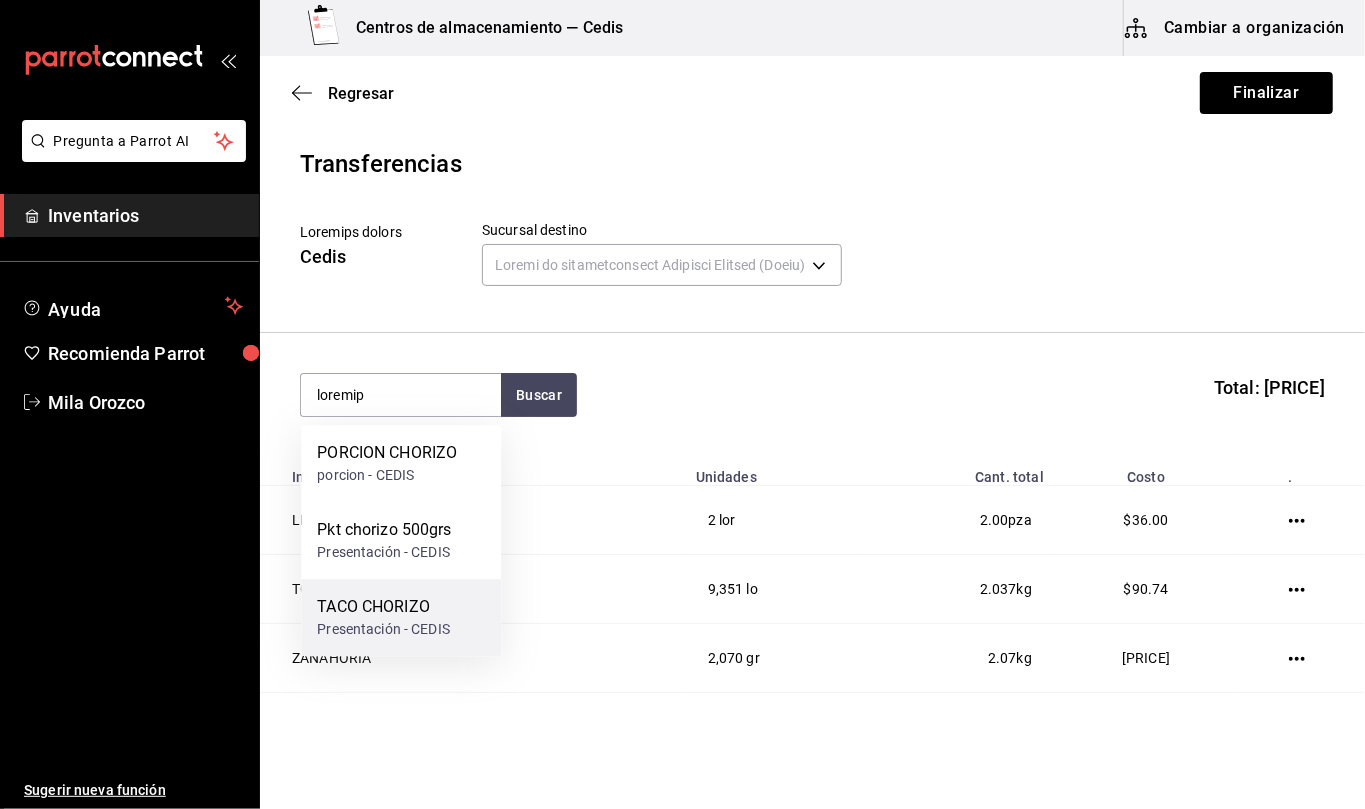 click on "TACO CHORIZO" at bounding box center [387, 453] 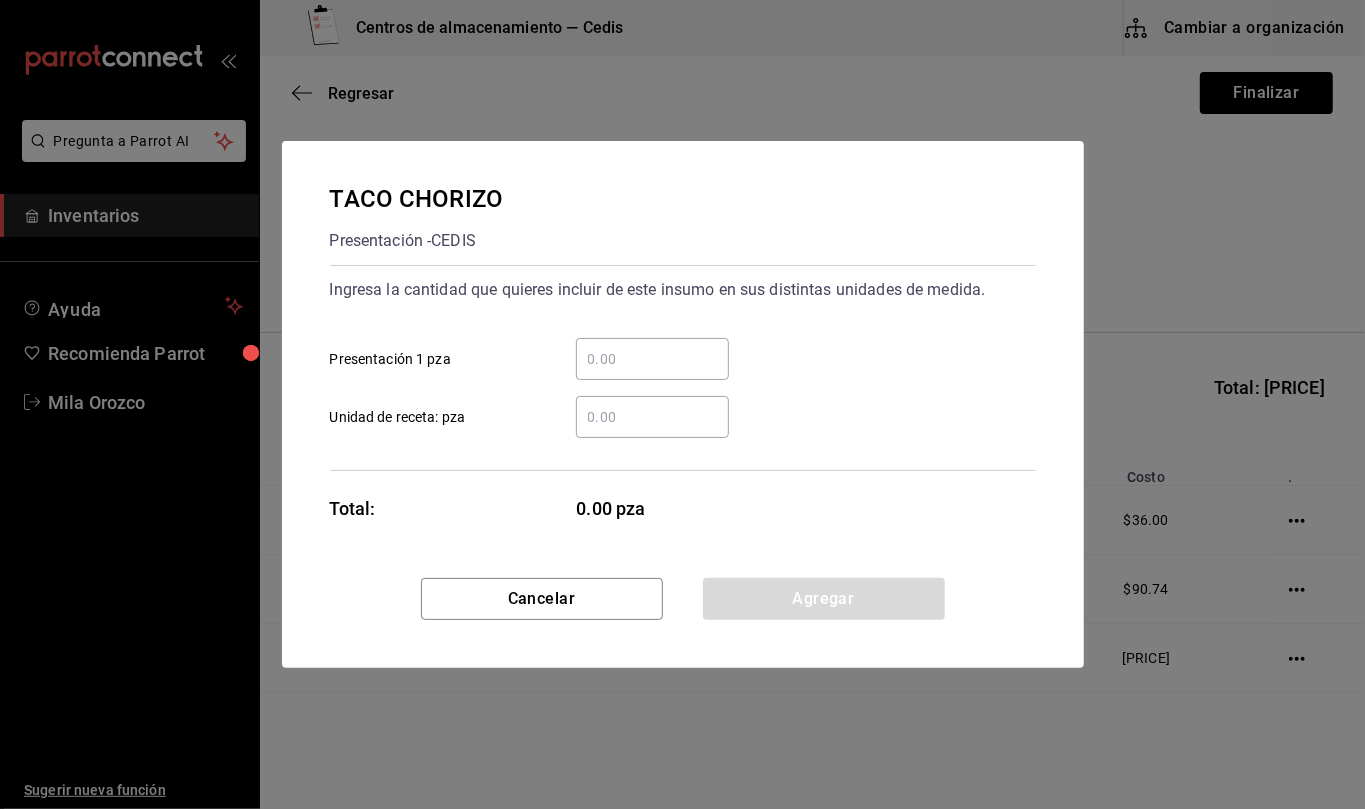 click on "​ Unidad de receta: pza" at bounding box center [652, 417] 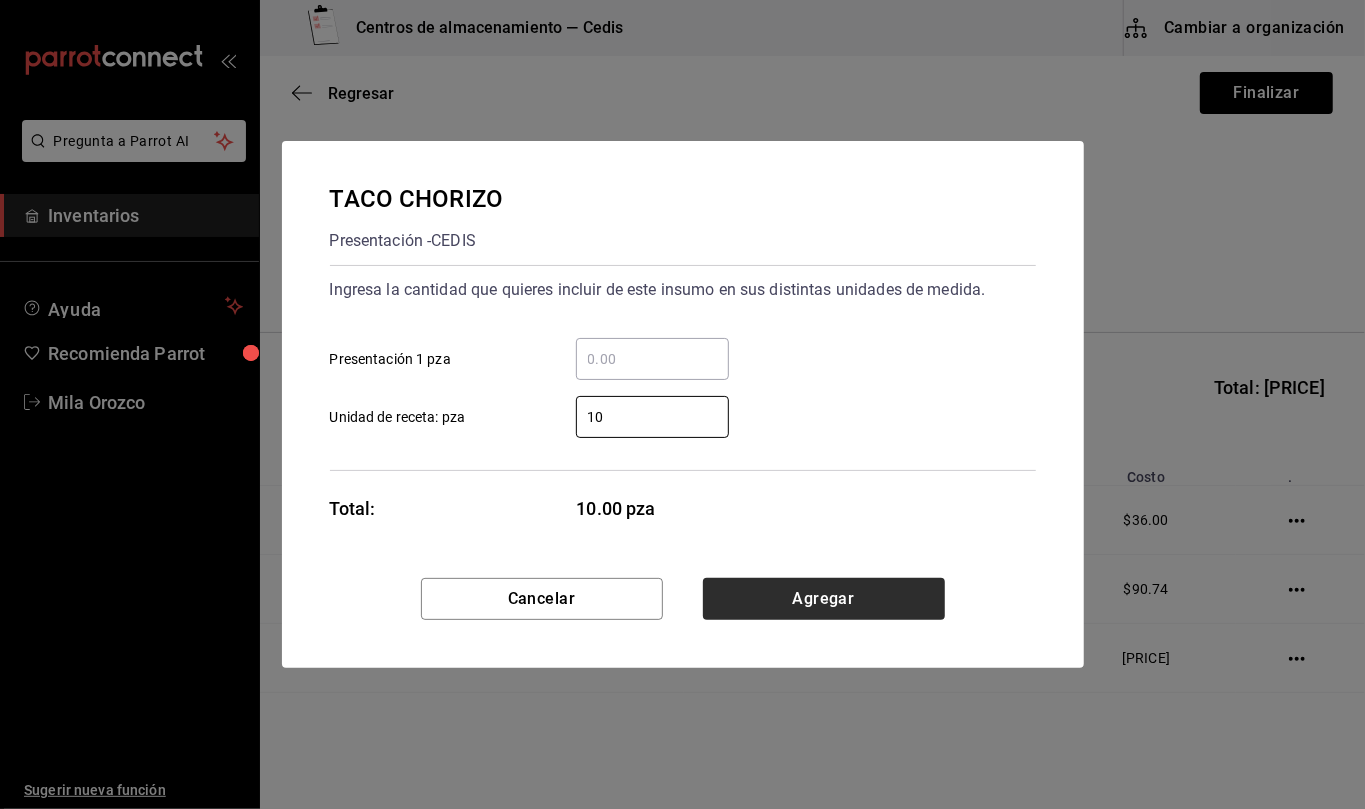 type on "10" 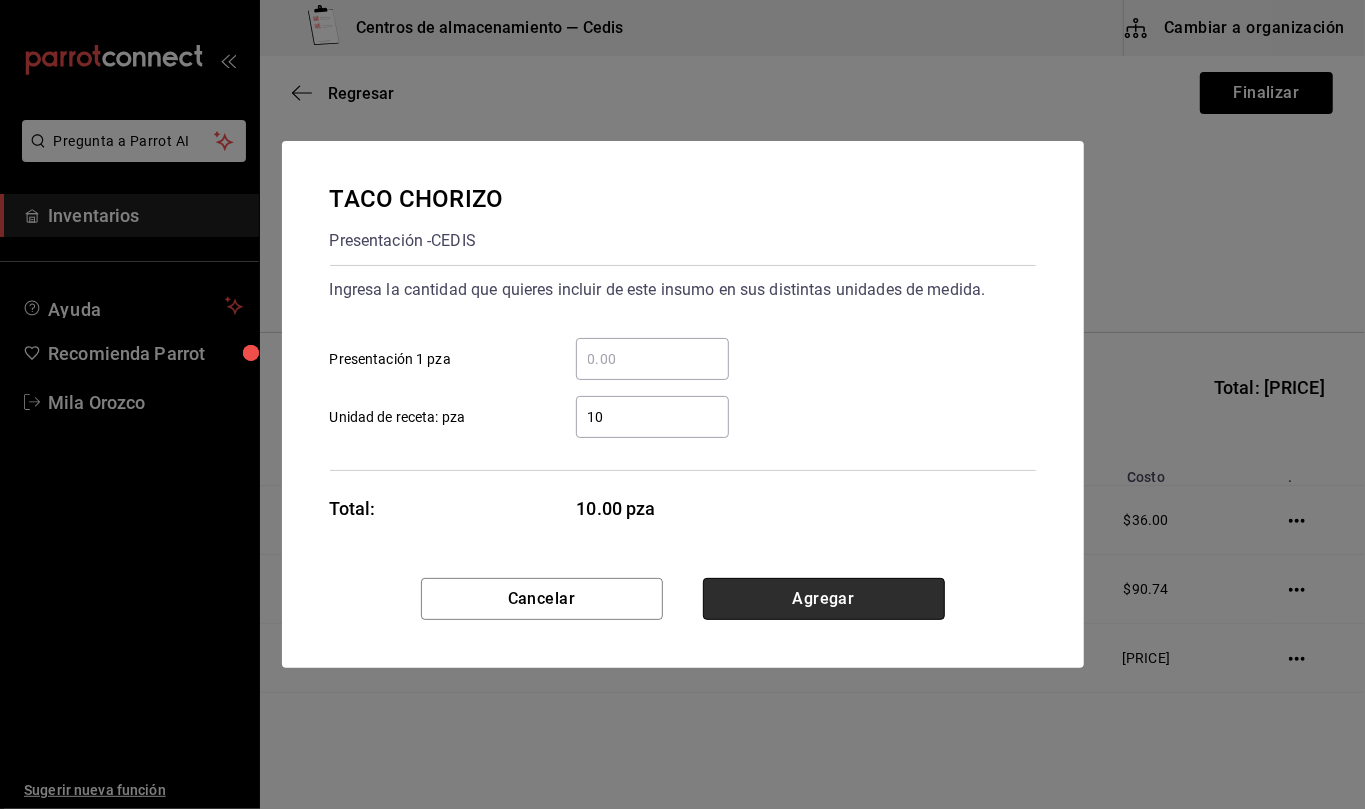 click on "Agregar" at bounding box center (824, 599) 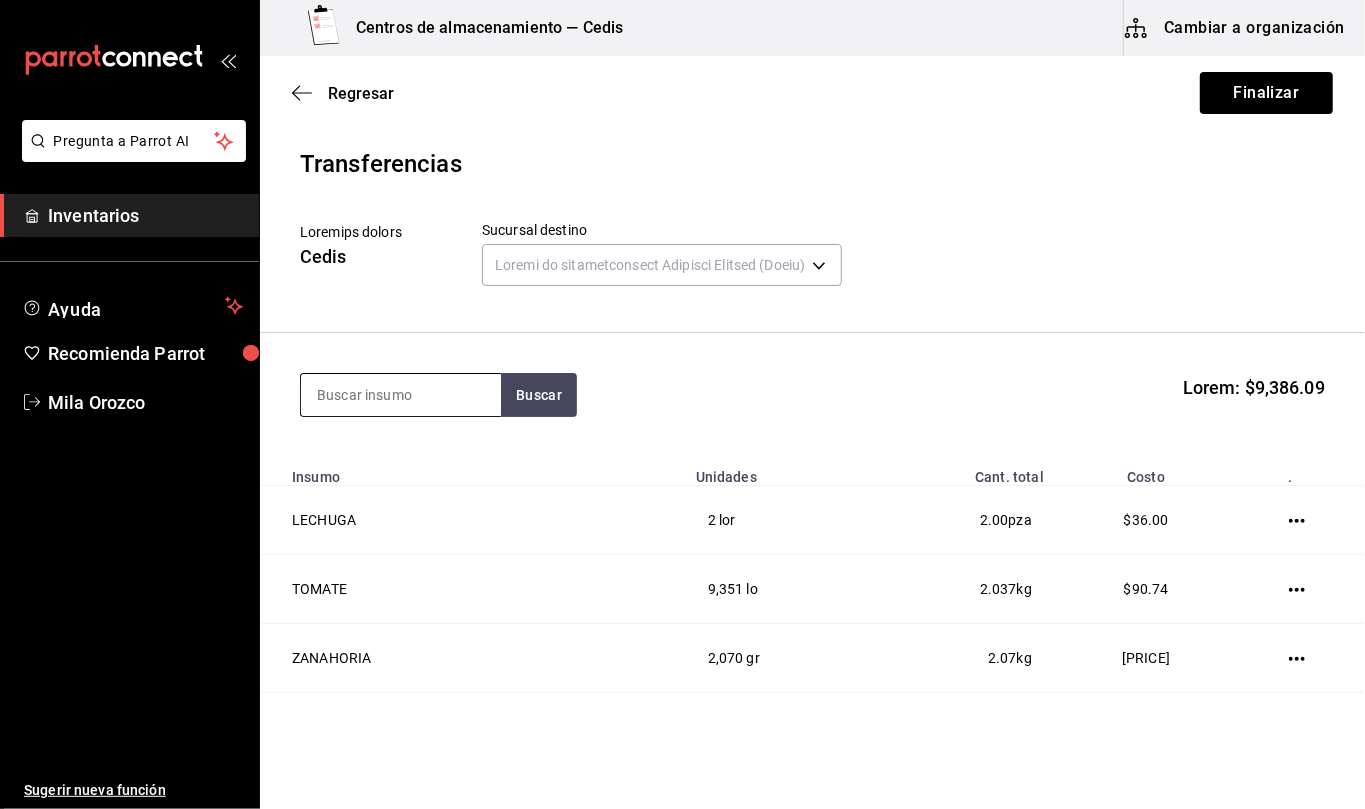 click at bounding box center [401, 395] 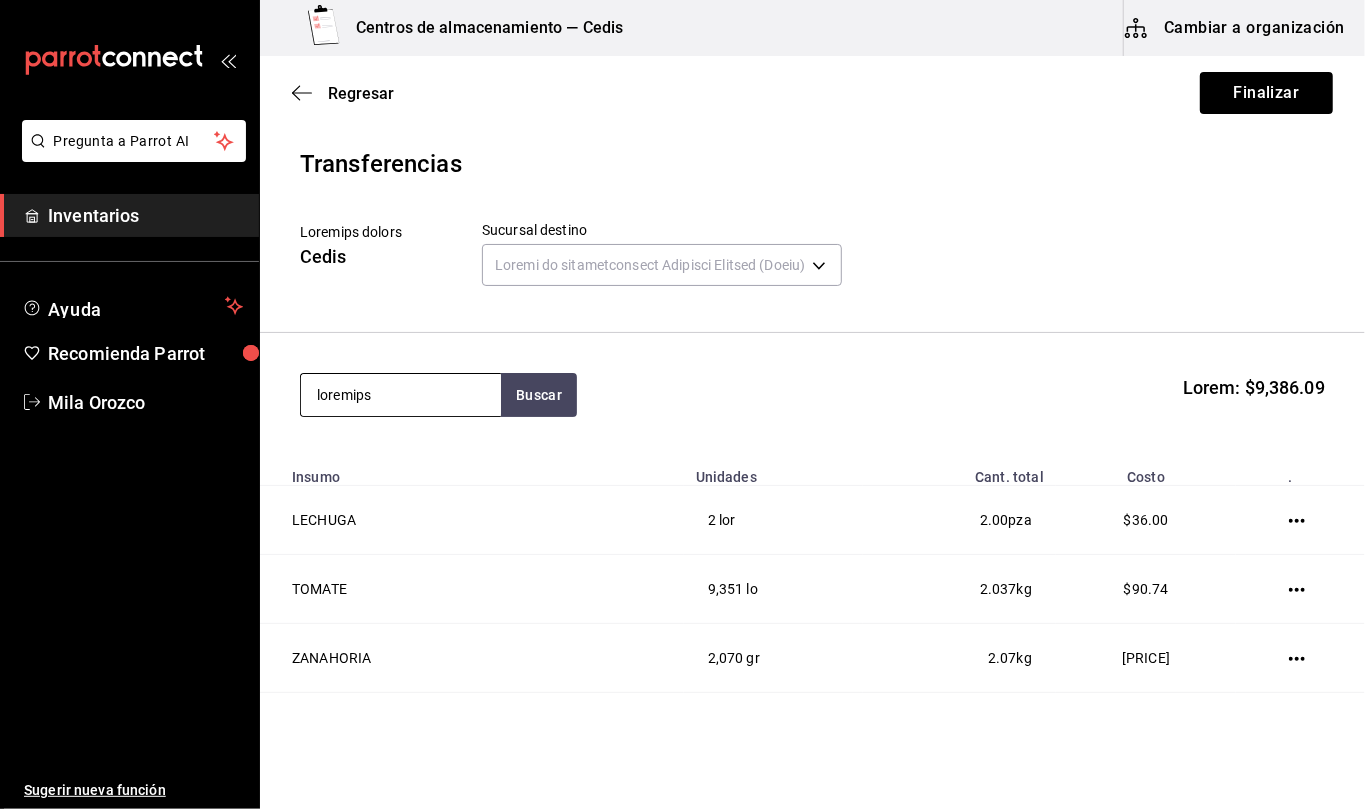 type on "loremips" 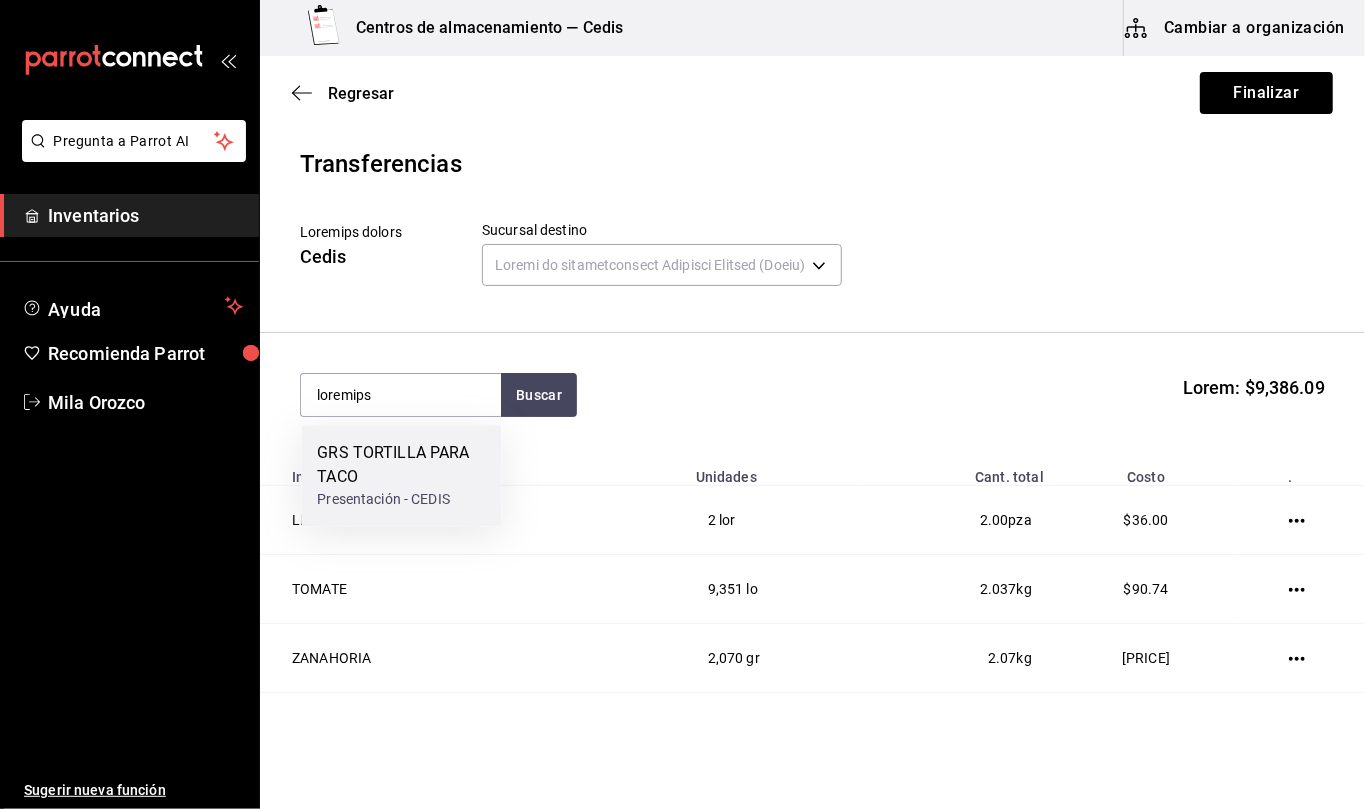 click on "GRS TORTILLA PARA TACO" at bounding box center (401, 465) 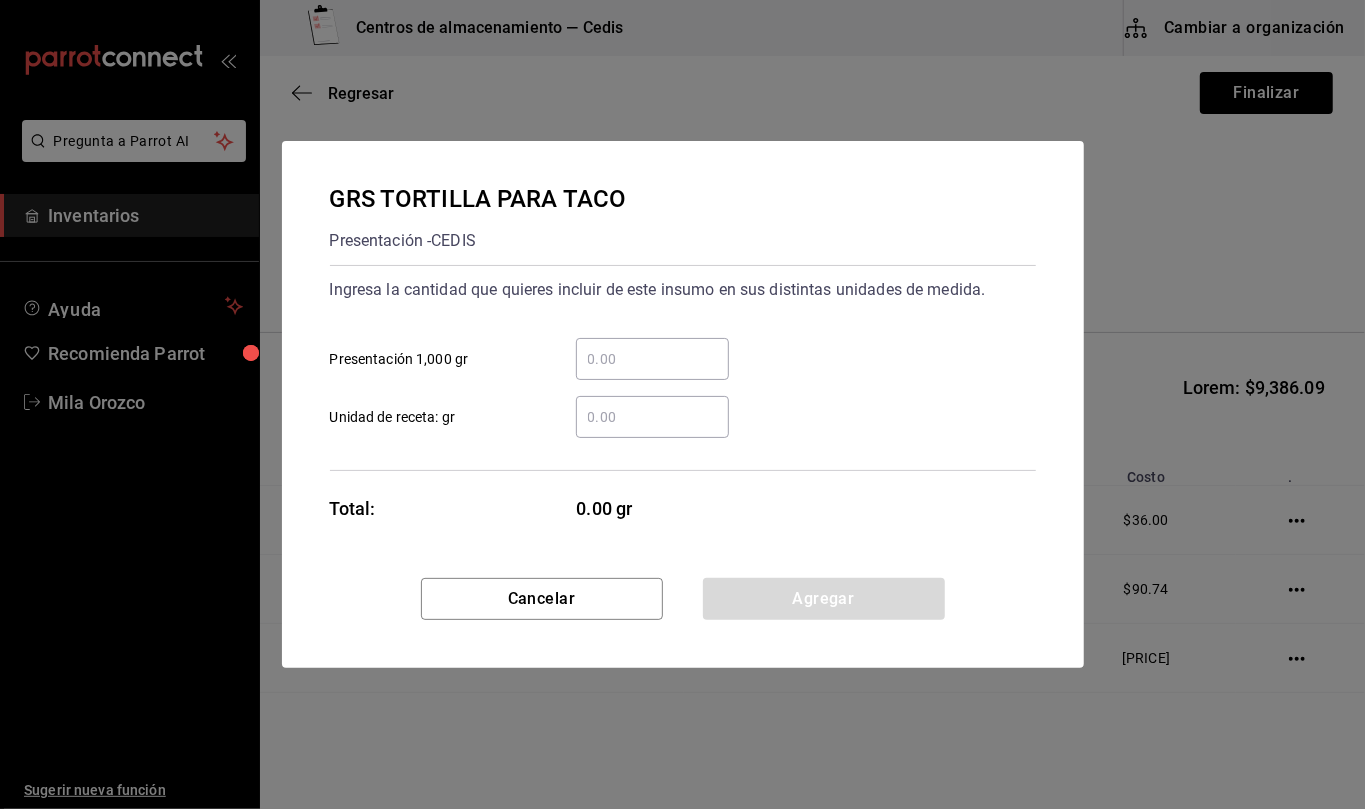 click on "​ Unidad de receta: gr" at bounding box center (652, 417) 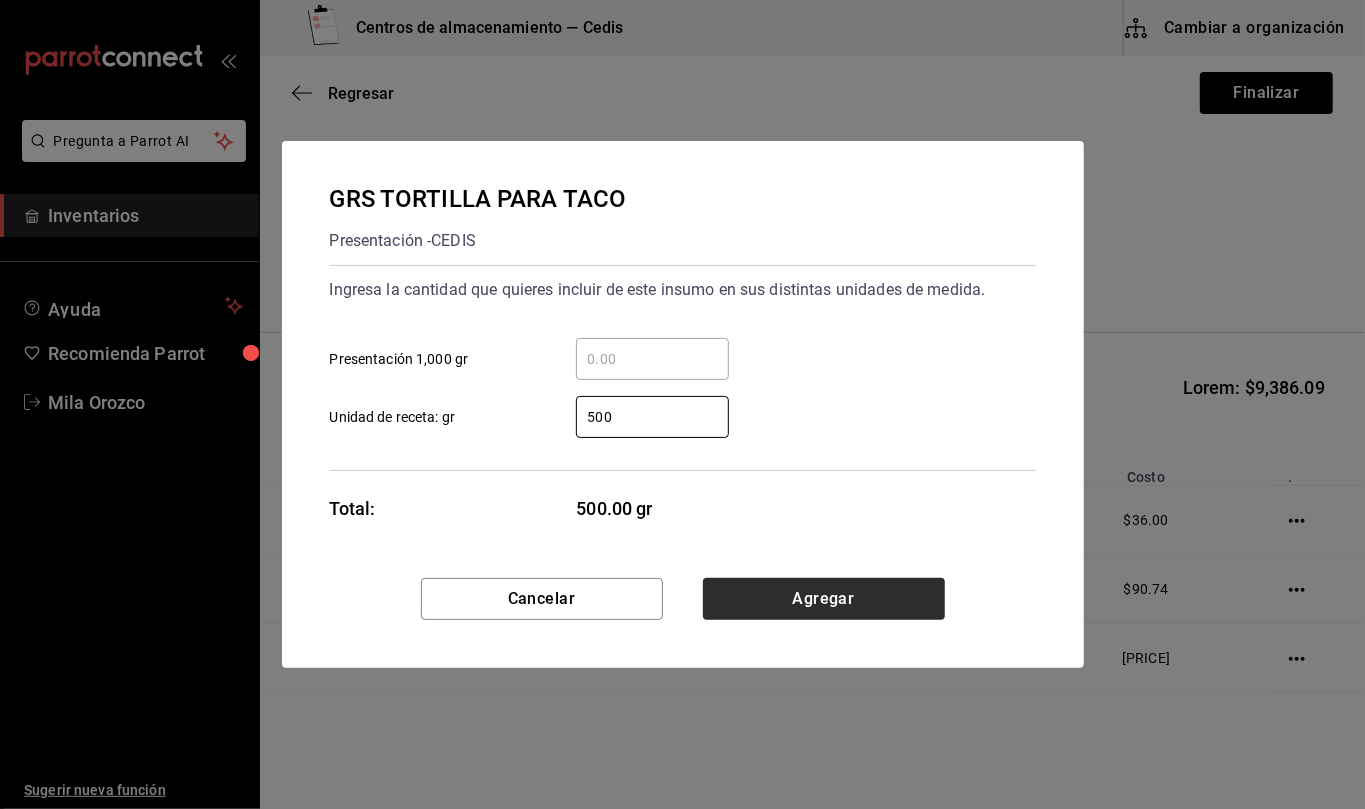 type on "500" 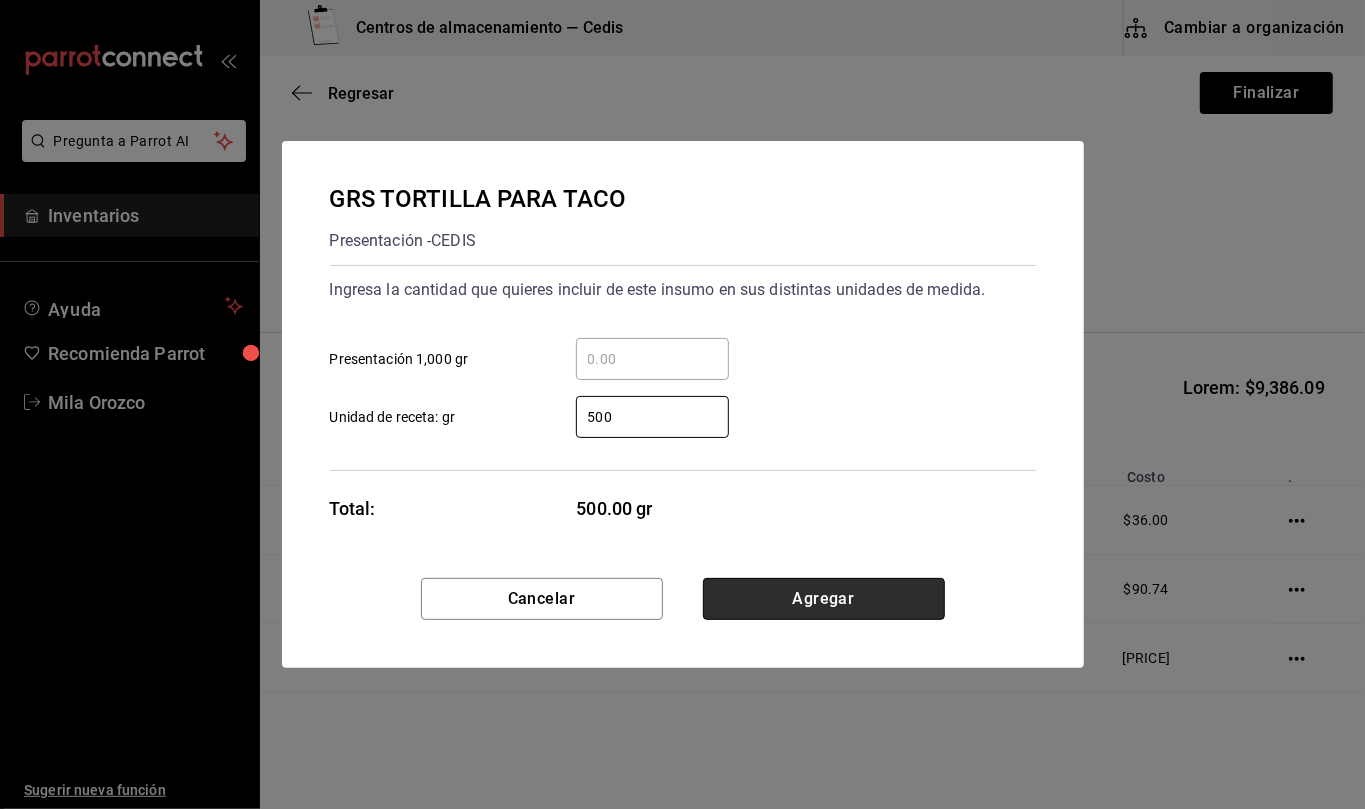 click on "Agregar" at bounding box center (824, 599) 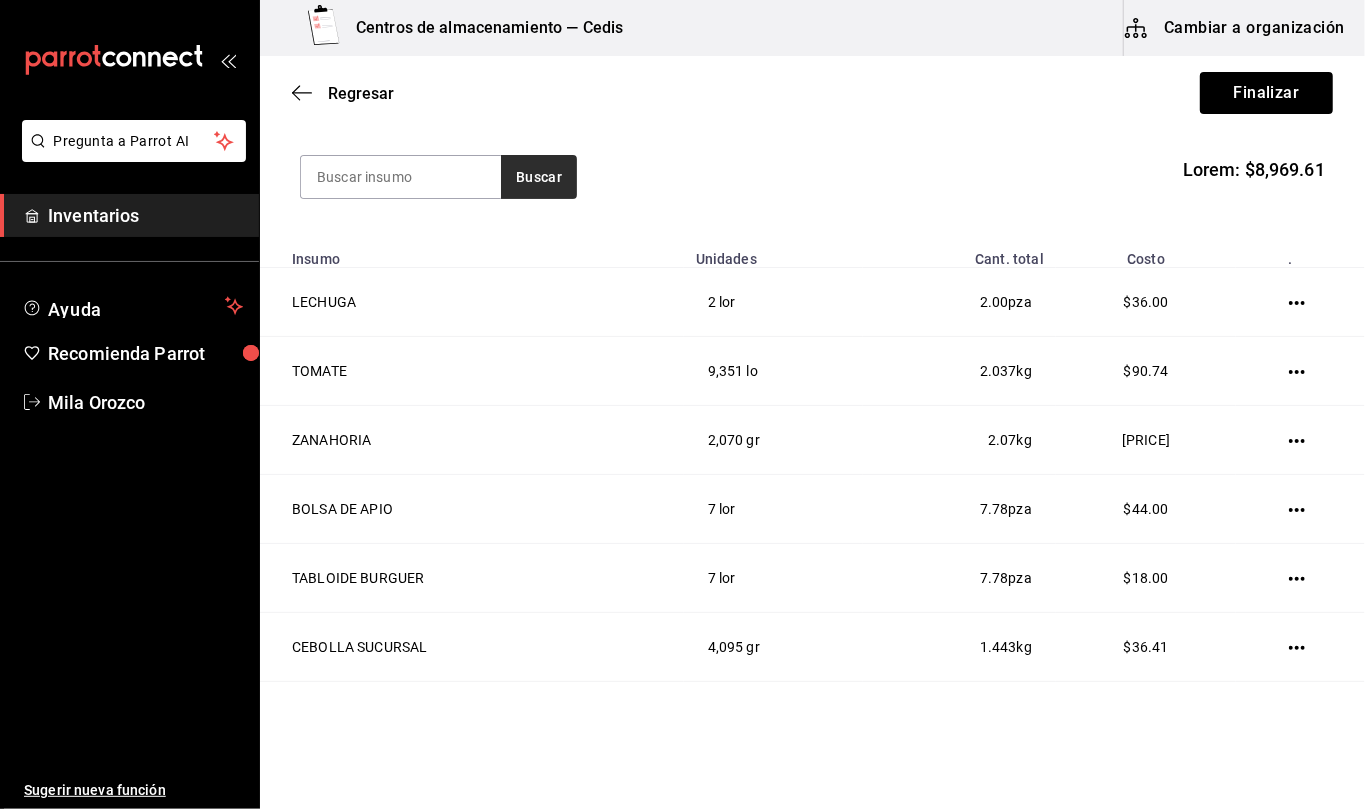 scroll, scrollTop: 41, scrollLeft: 0, axis: vertical 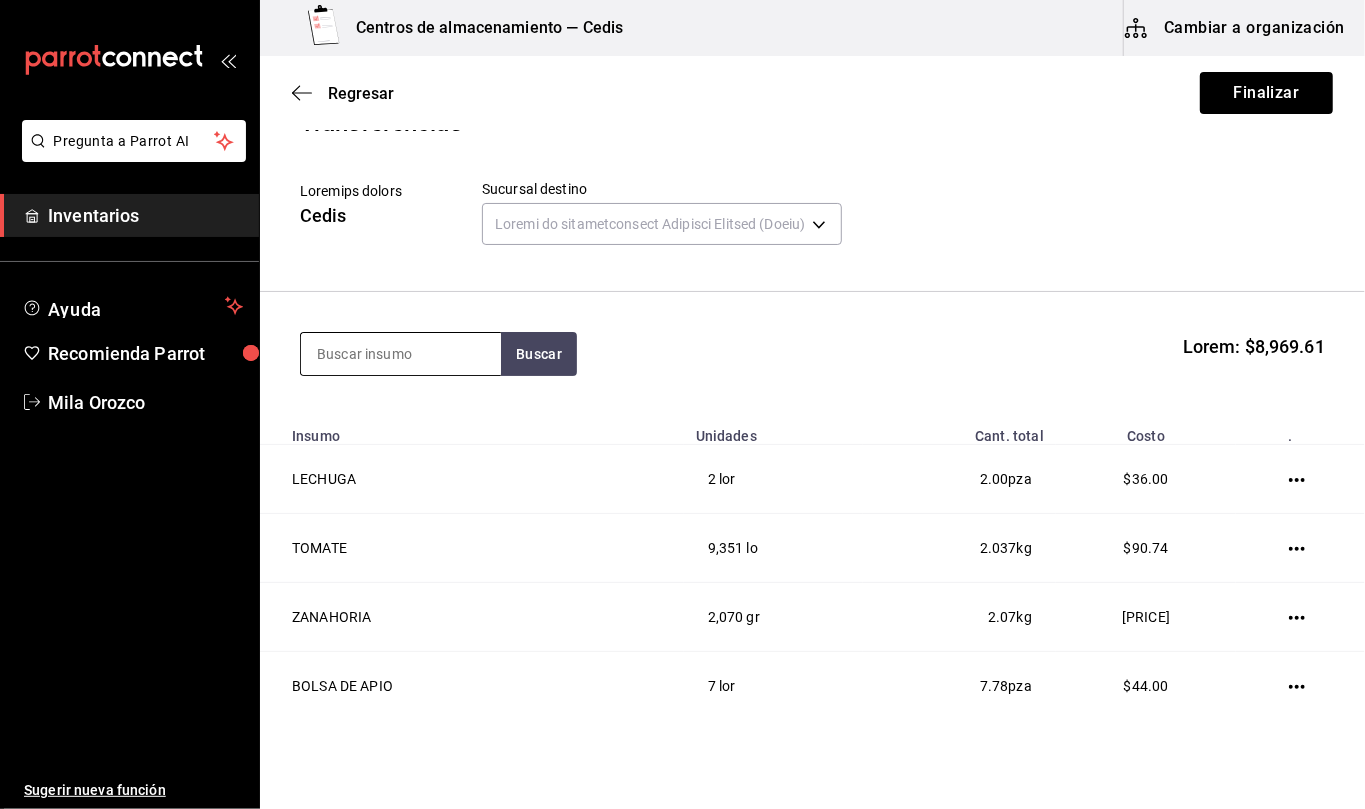 click at bounding box center [401, 354] 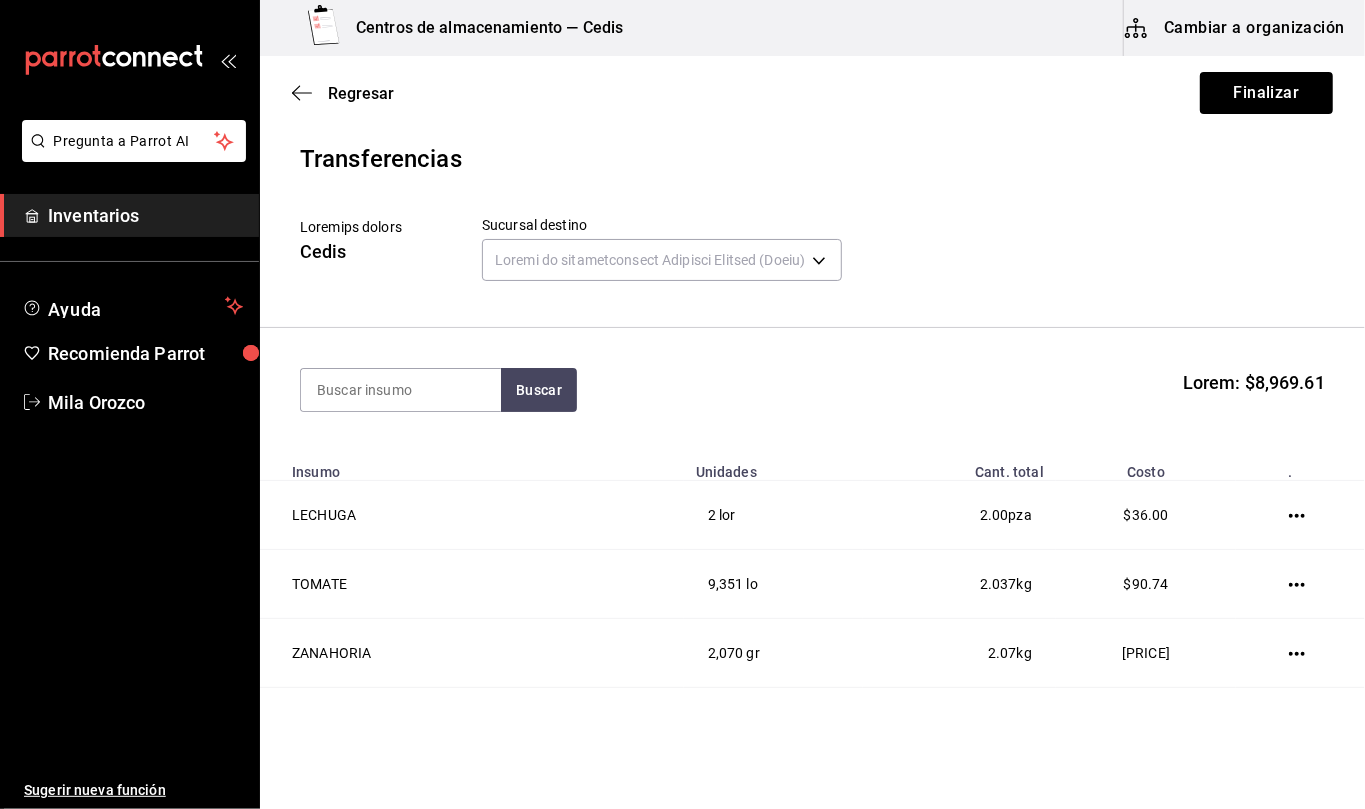 scroll, scrollTop: 0, scrollLeft: 0, axis: both 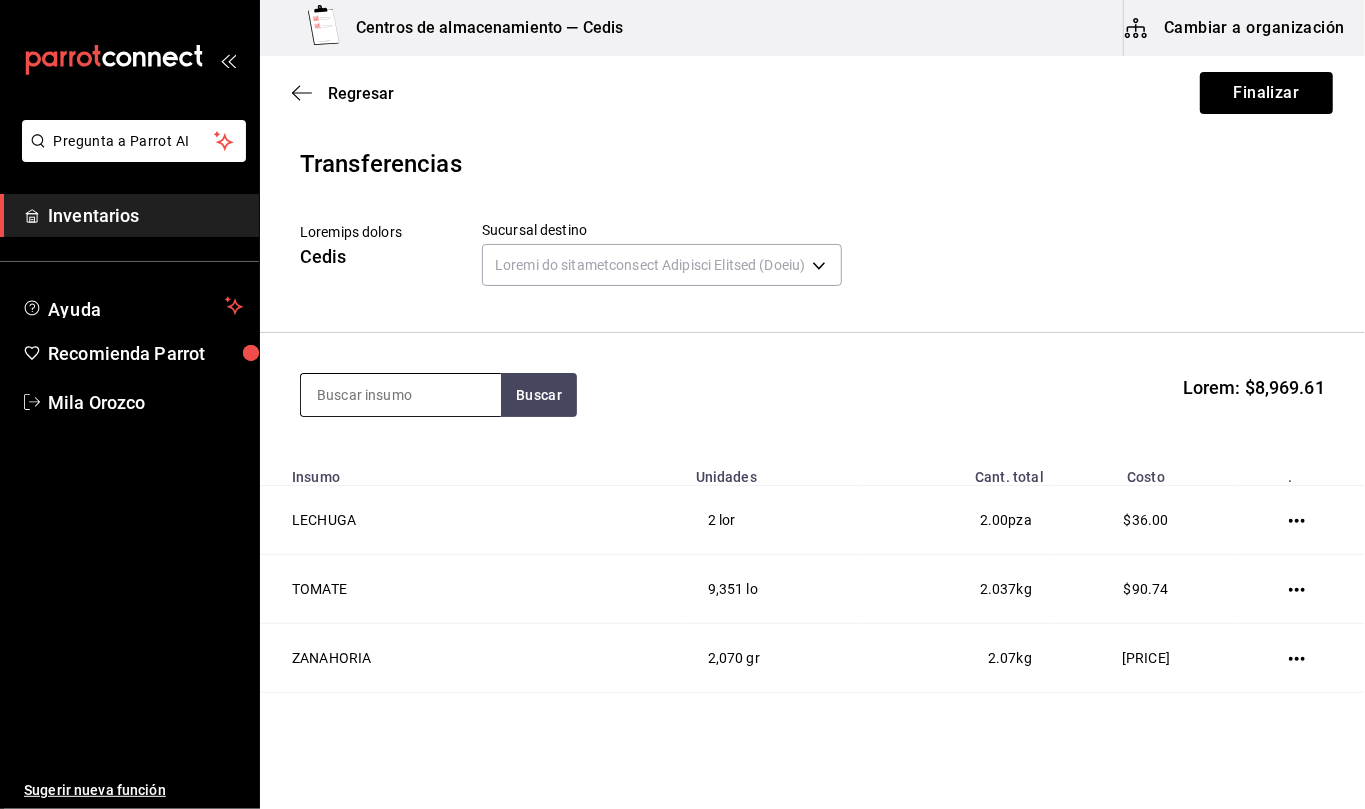 click at bounding box center [401, 395] 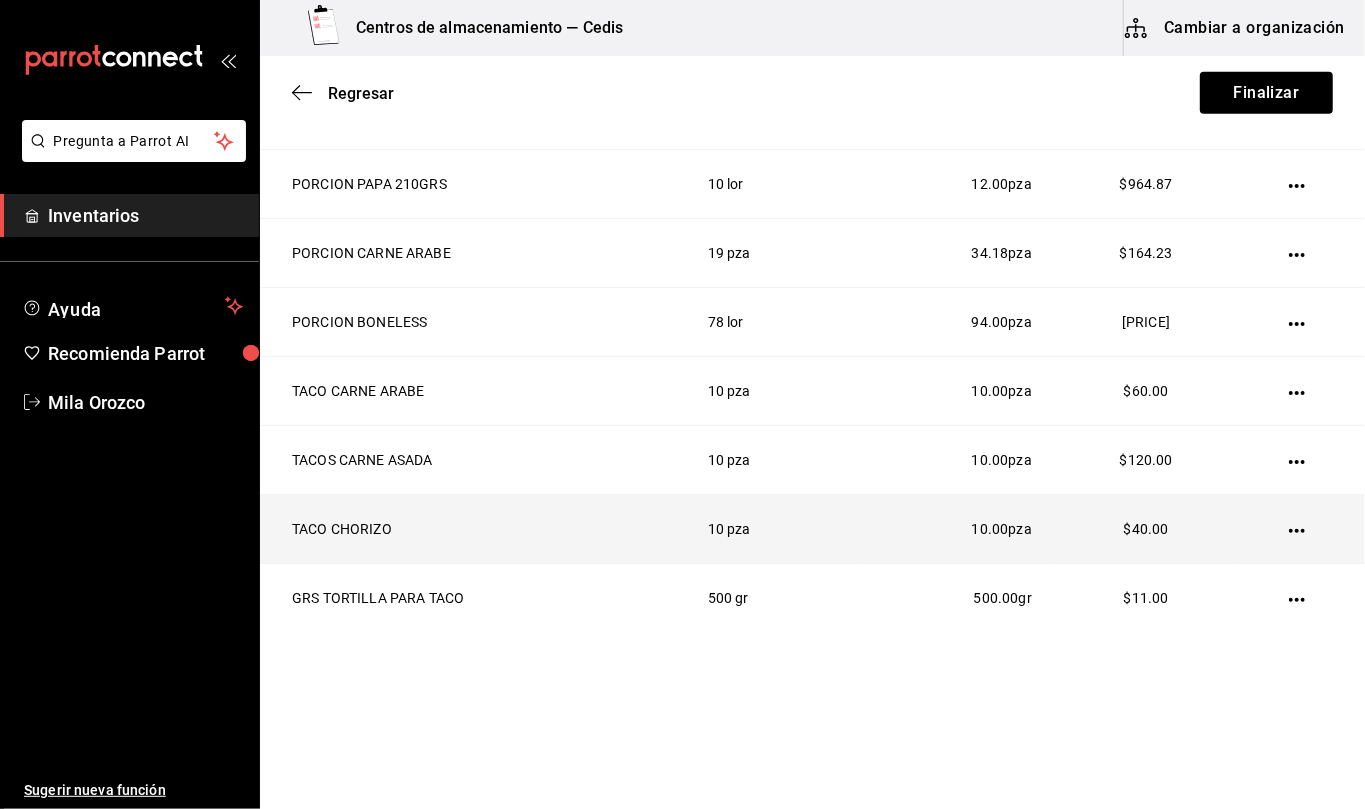 scroll, scrollTop: 1241, scrollLeft: 0, axis: vertical 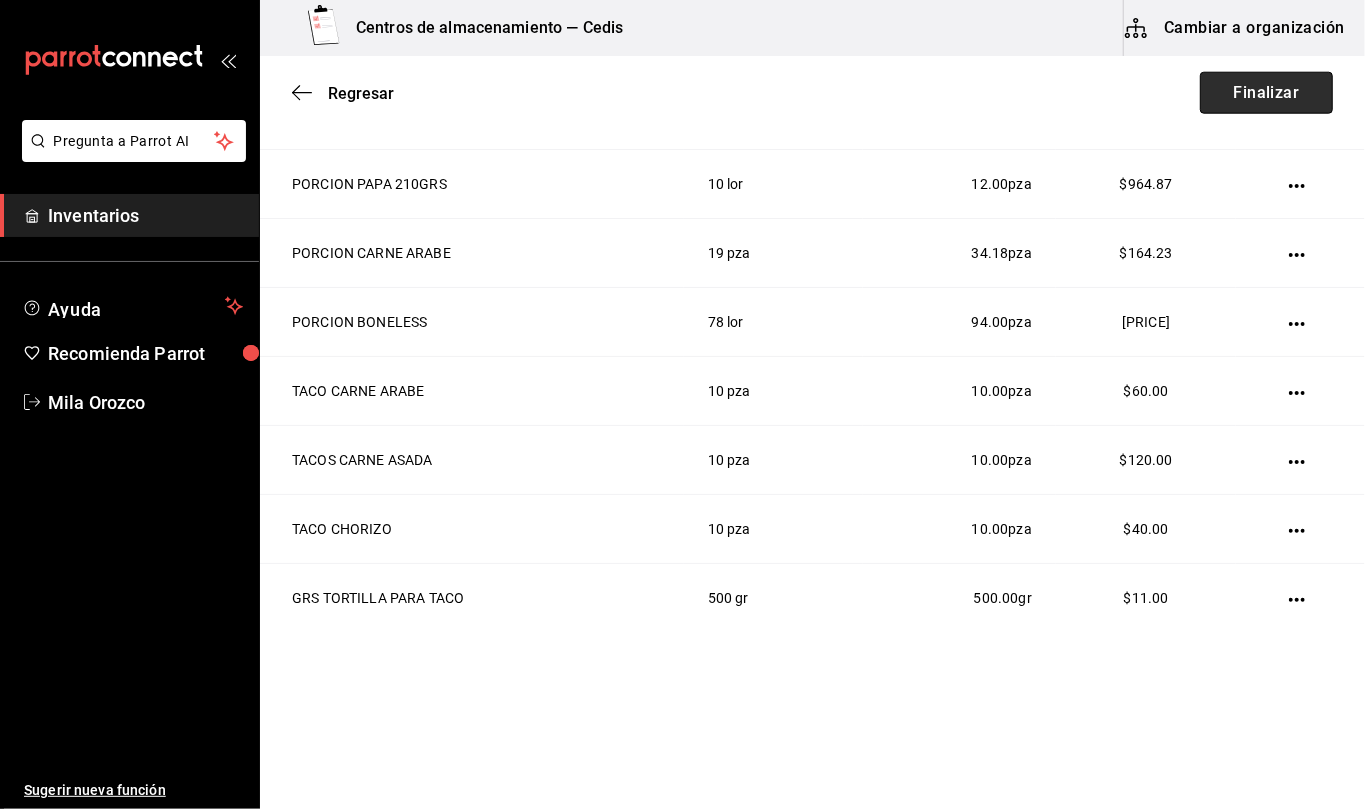 click on "Finalizar" at bounding box center (1266, 93) 